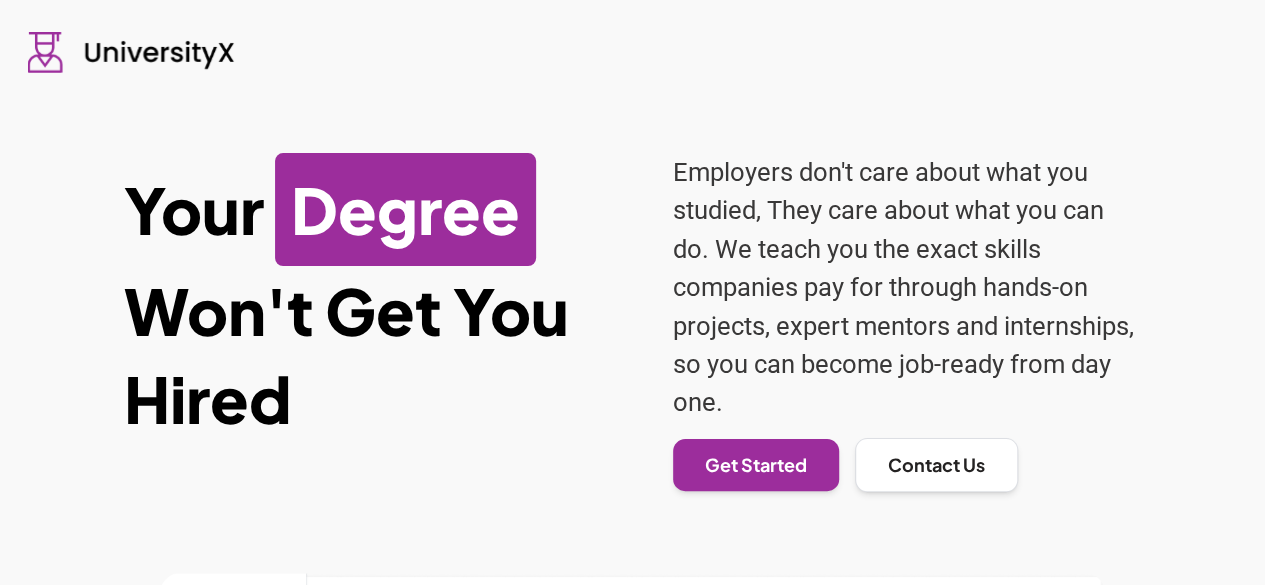 scroll, scrollTop: 0, scrollLeft: 0, axis: both 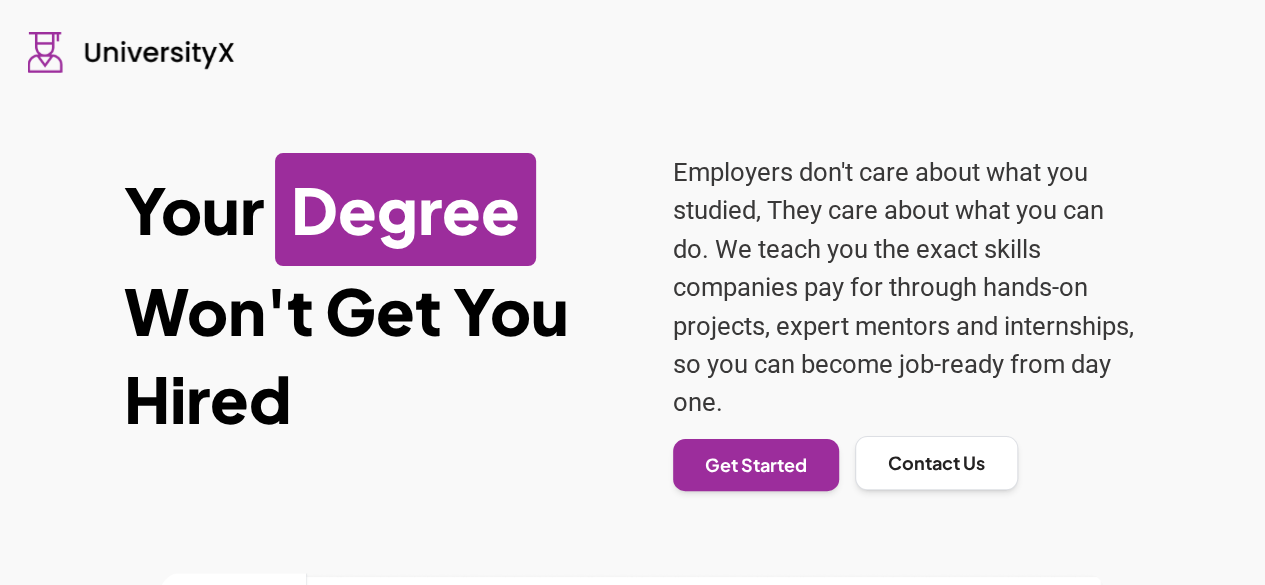 click on "Contact Us" at bounding box center (936, 463) 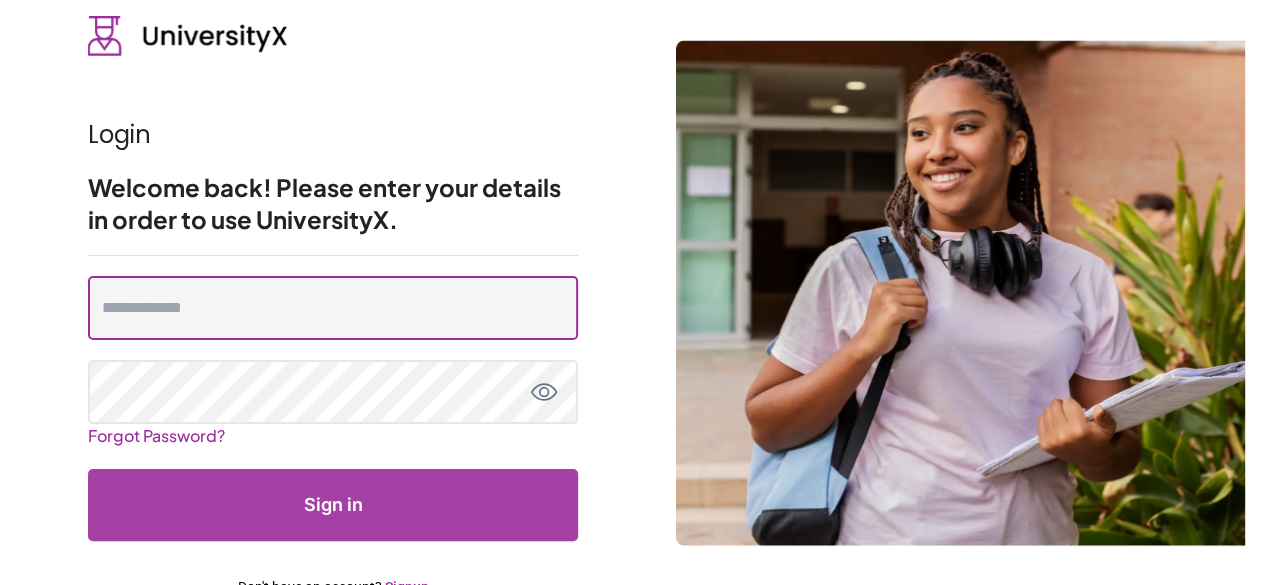 type on "**********" 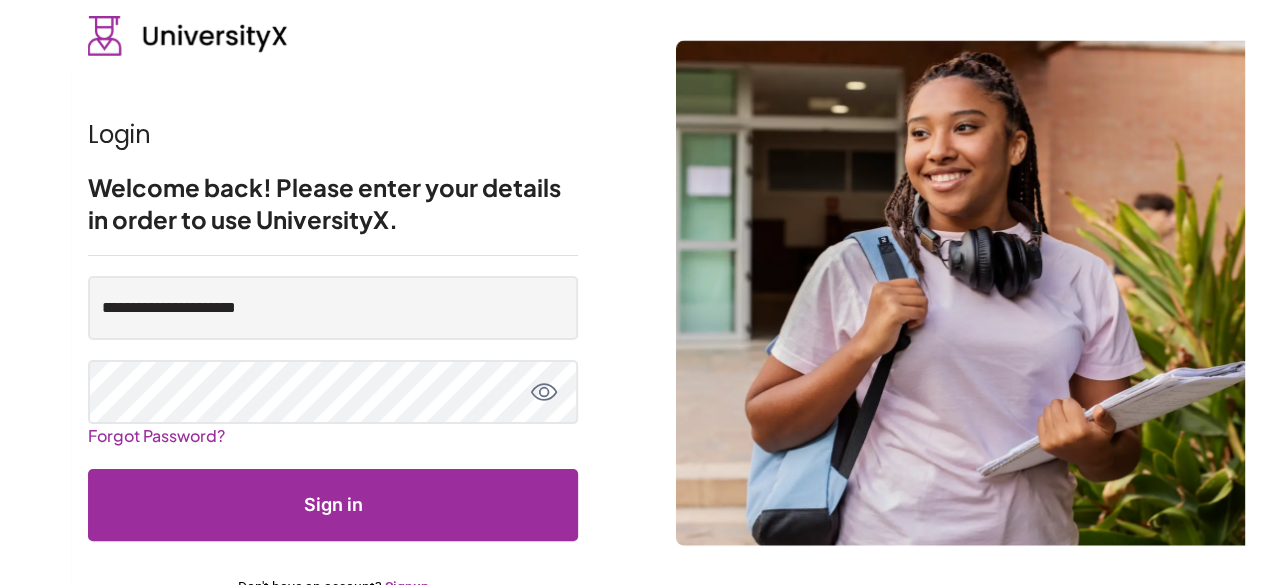 scroll, scrollTop: 58, scrollLeft: 0, axis: vertical 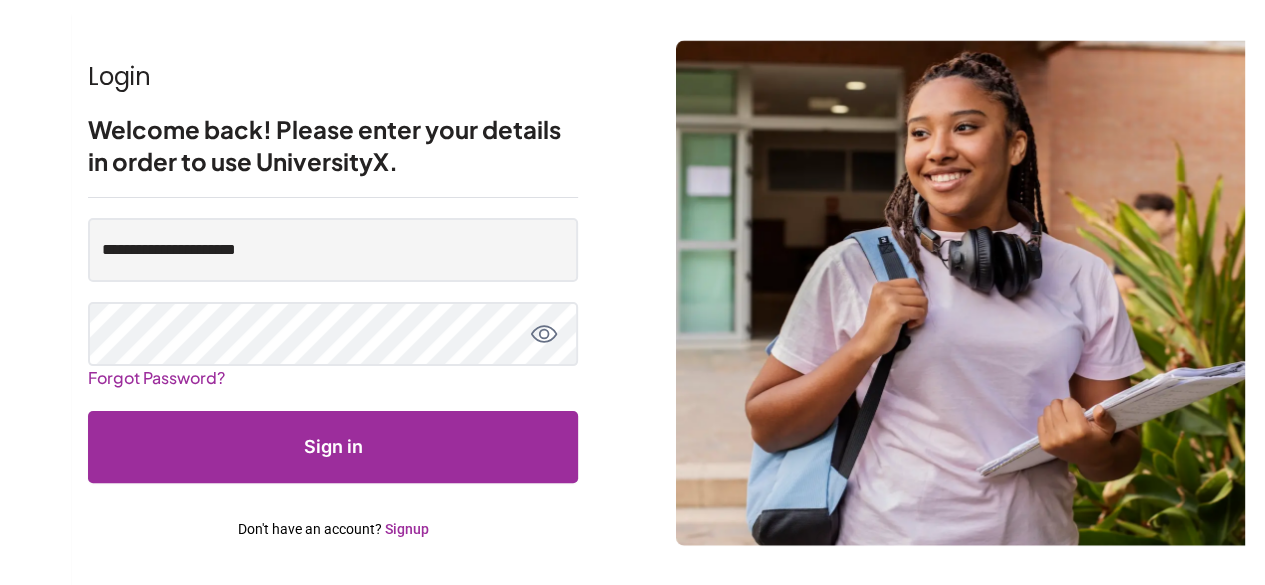 click on "Signup" at bounding box center [407, 529] 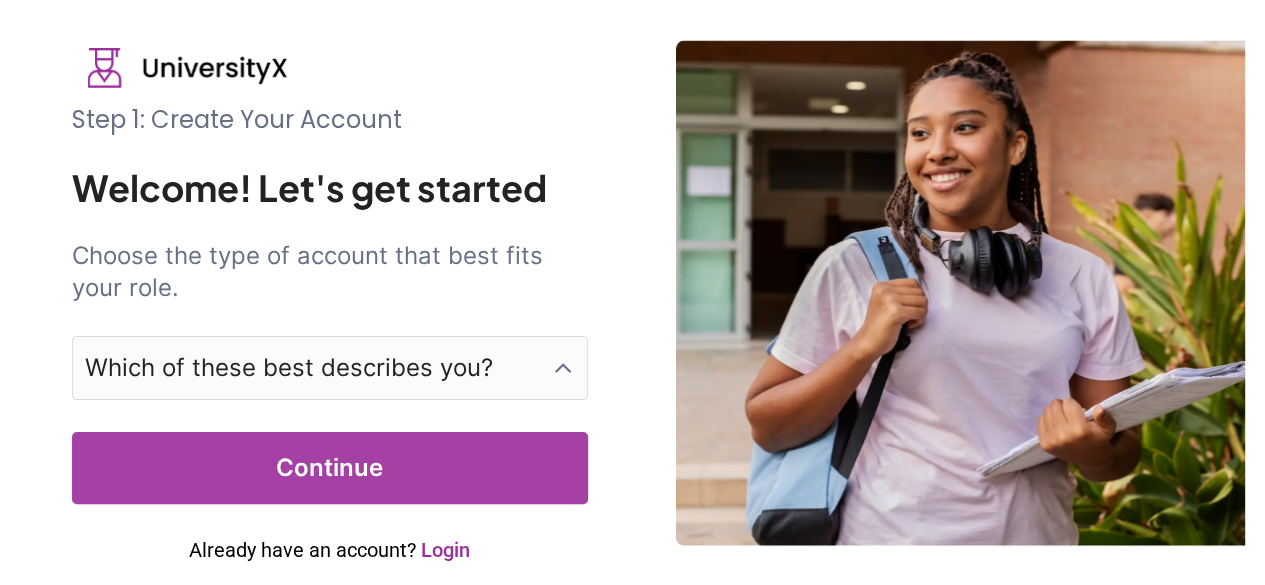 click on "Which of these best describes you?" at bounding box center (289, 368) 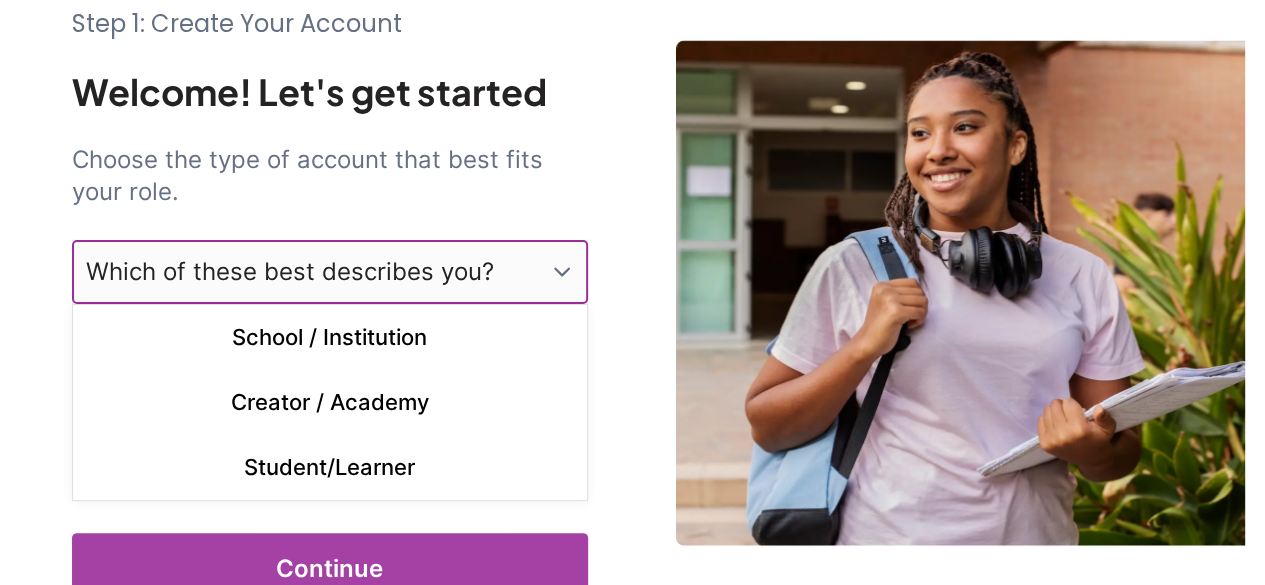 scroll, scrollTop: 158, scrollLeft: 0, axis: vertical 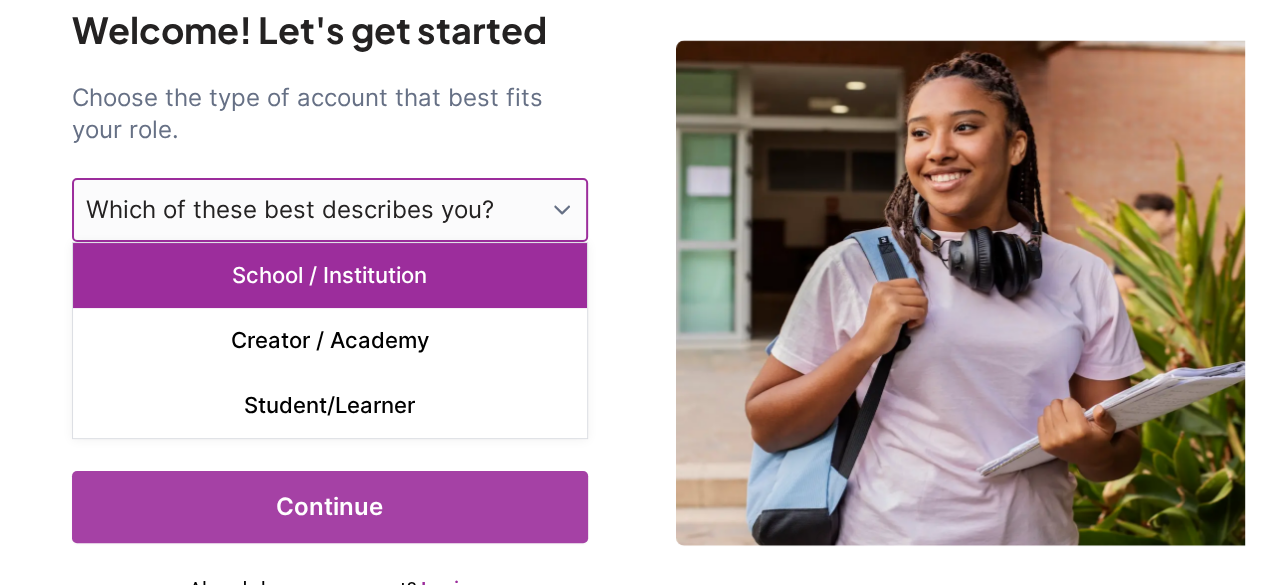 click on "School / Institution" at bounding box center [330, 275] 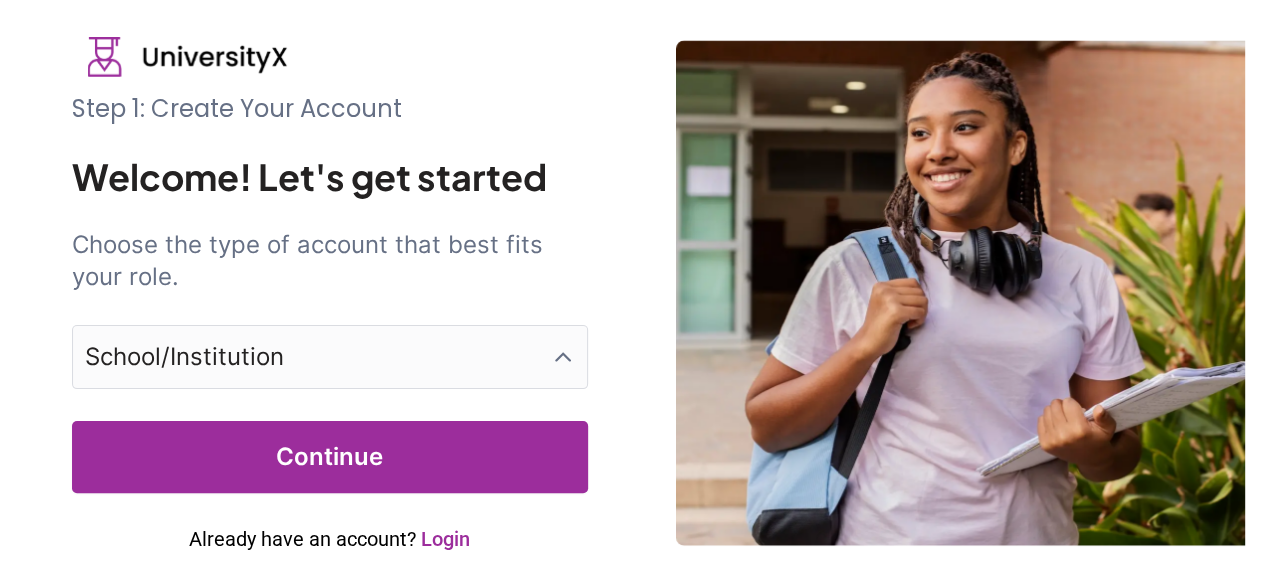 scroll, scrollTop: 10, scrollLeft: 0, axis: vertical 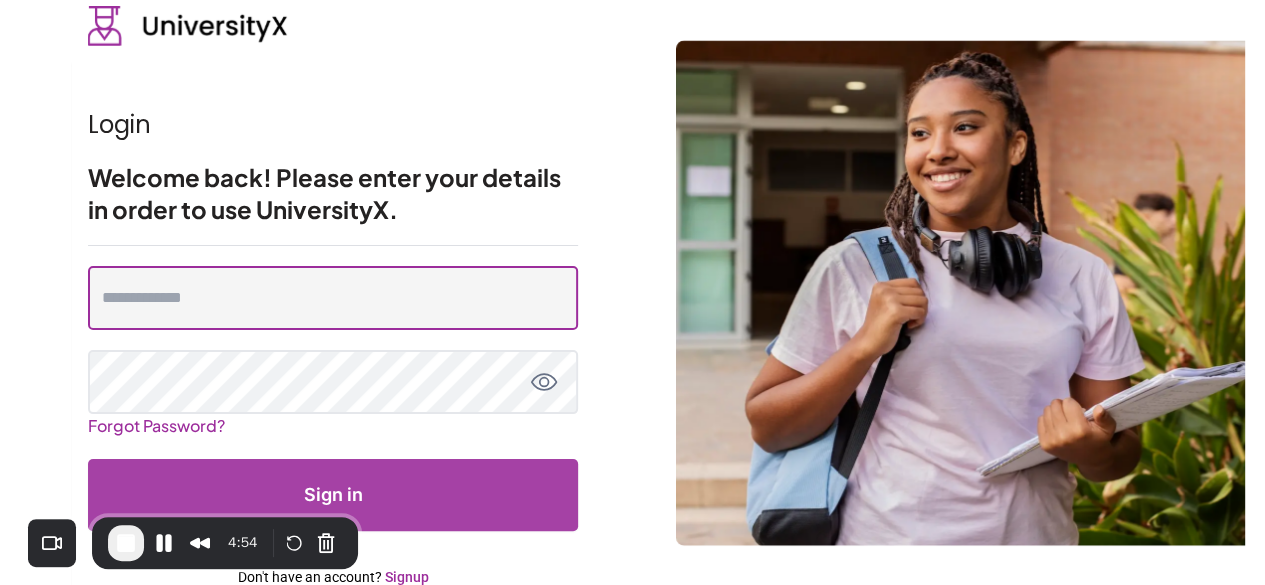 type on "**********" 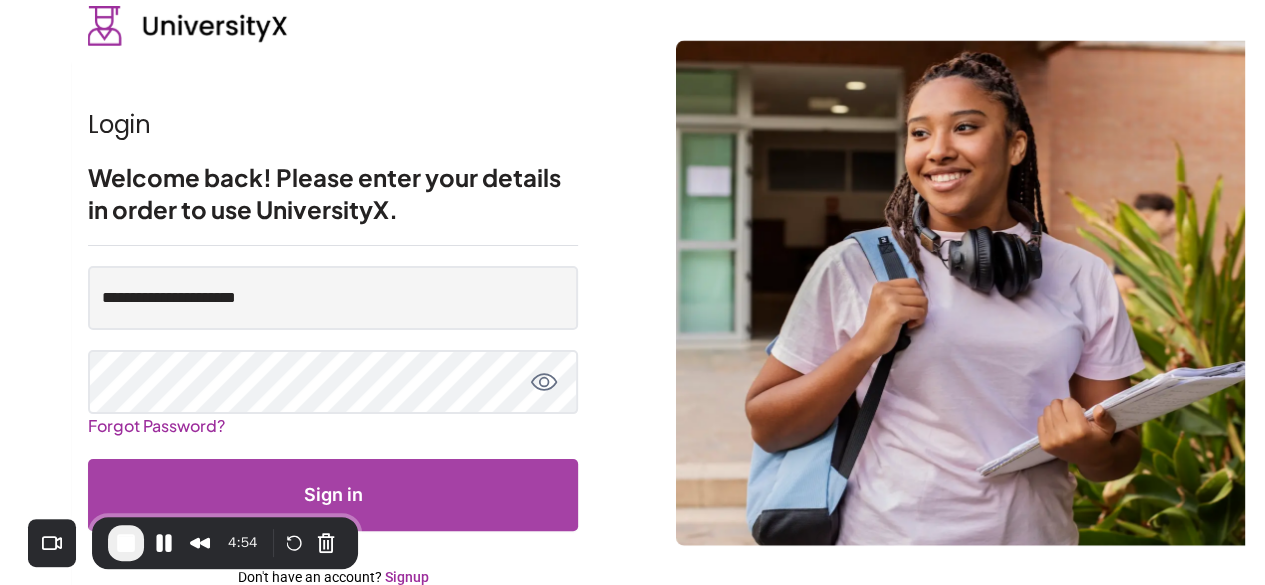scroll, scrollTop: 58, scrollLeft: 0, axis: vertical 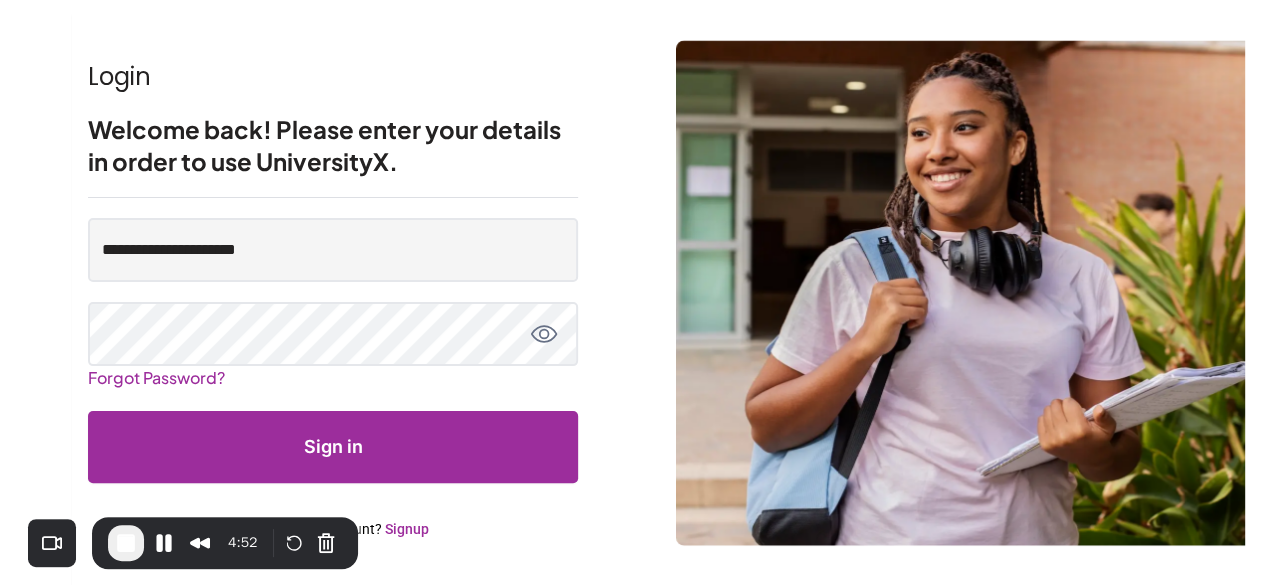 click on "Signup" at bounding box center [407, 529] 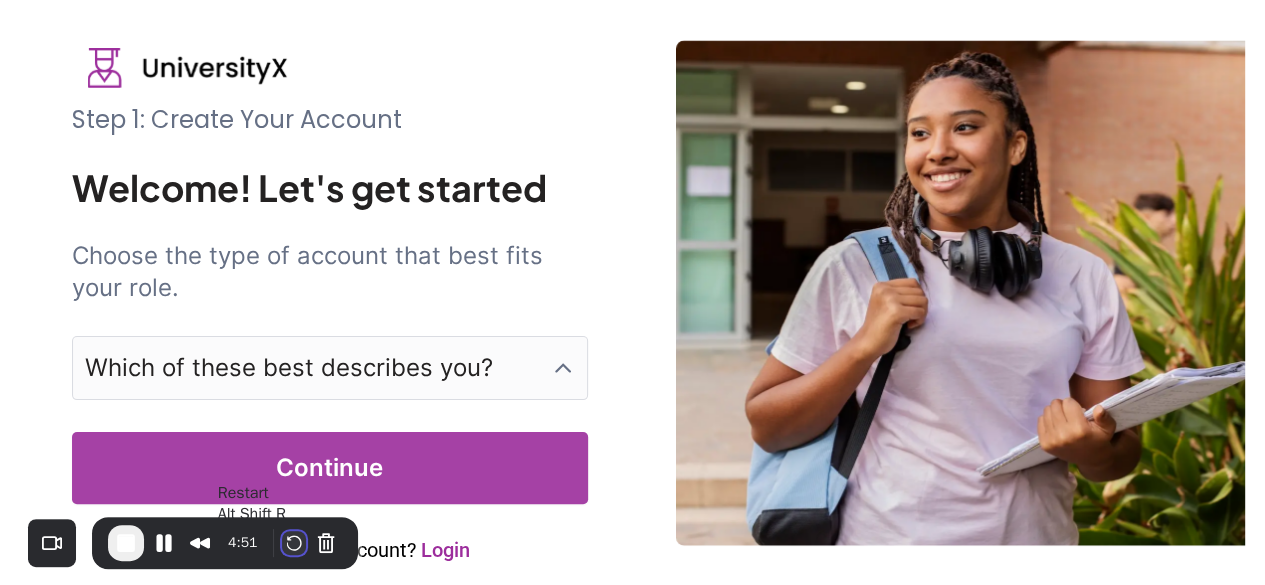 click at bounding box center [294, 543] 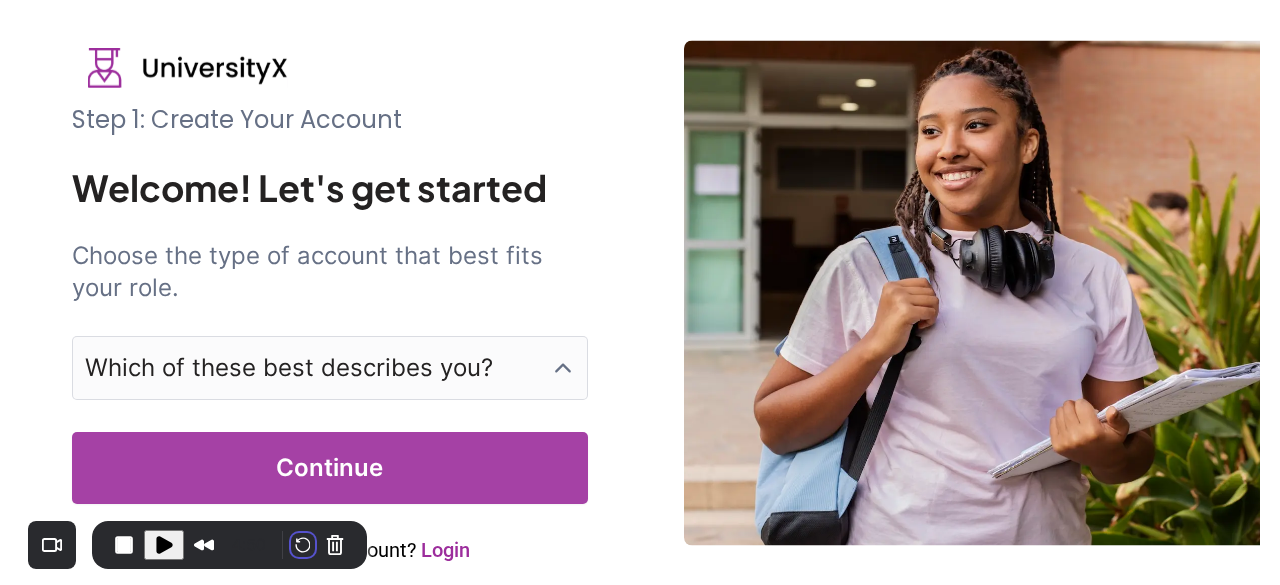 click on "Restart recording" at bounding box center (472, 698) 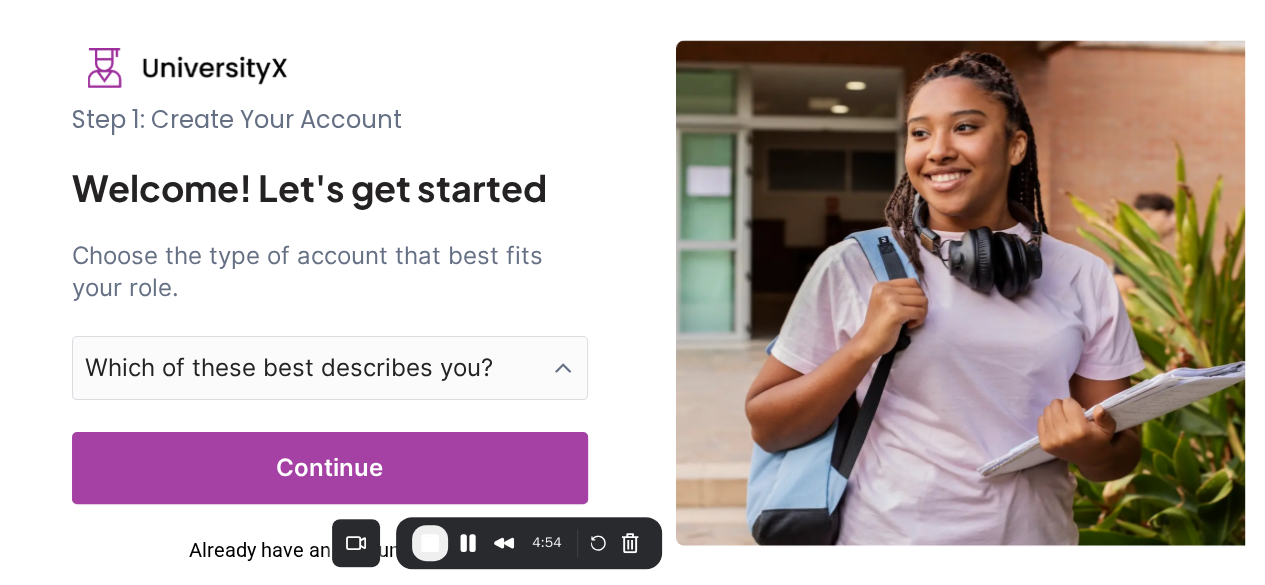 scroll, scrollTop: 10, scrollLeft: 0, axis: vertical 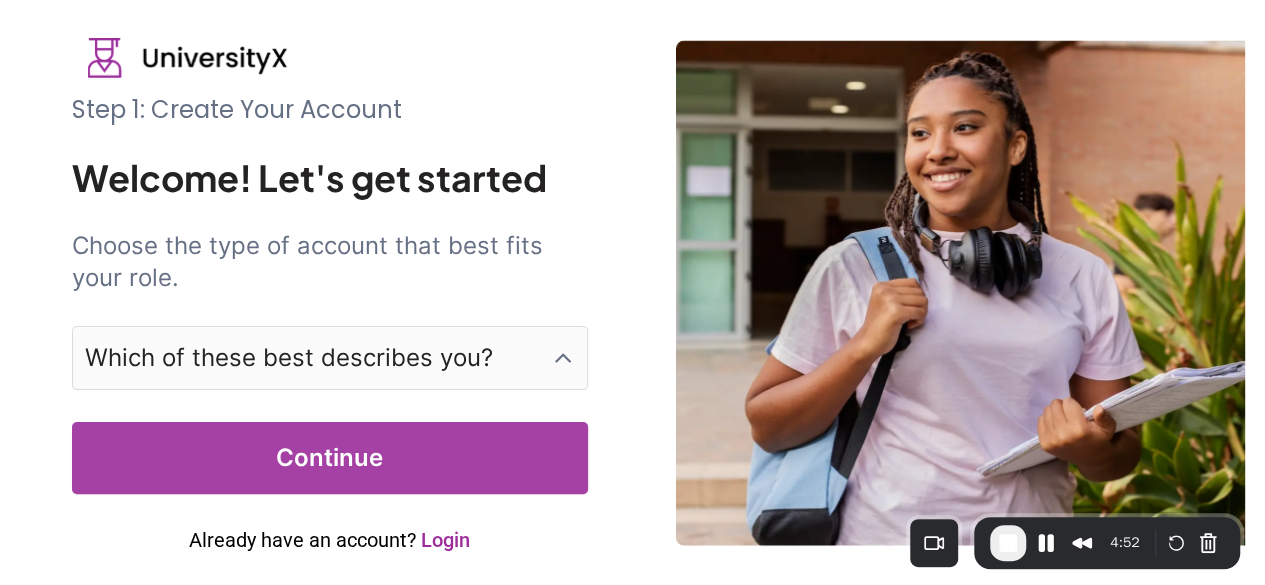 drag, startPoint x: 243, startPoint y: 557, endPoint x: 1125, endPoint y: 558, distance: 882.00055 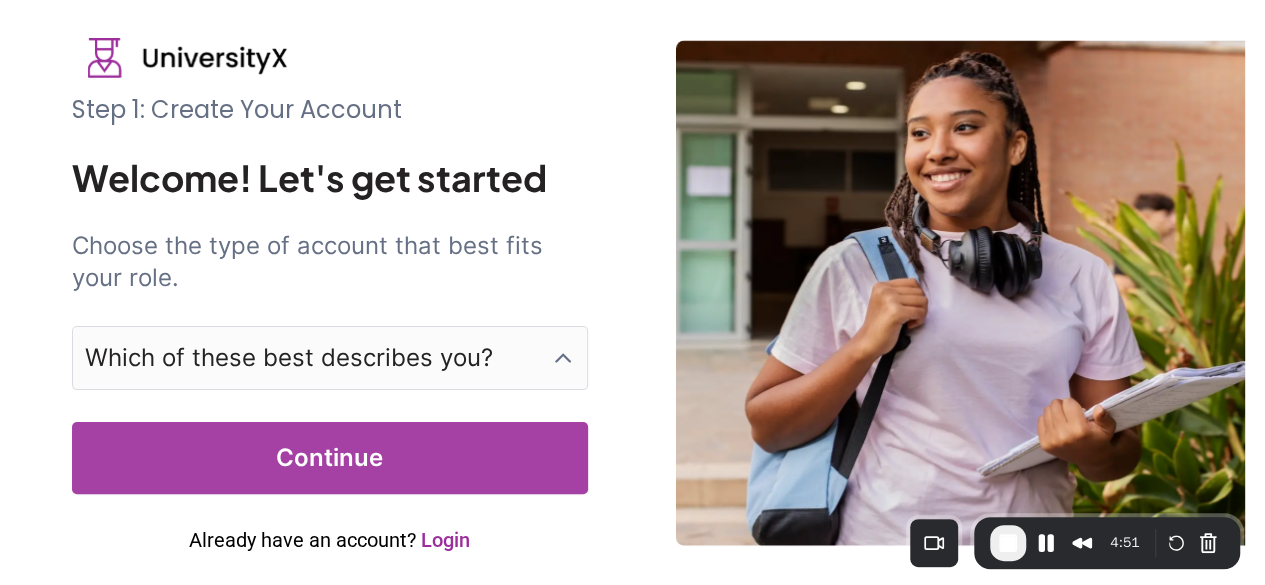 scroll, scrollTop: 0, scrollLeft: 0, axis: both 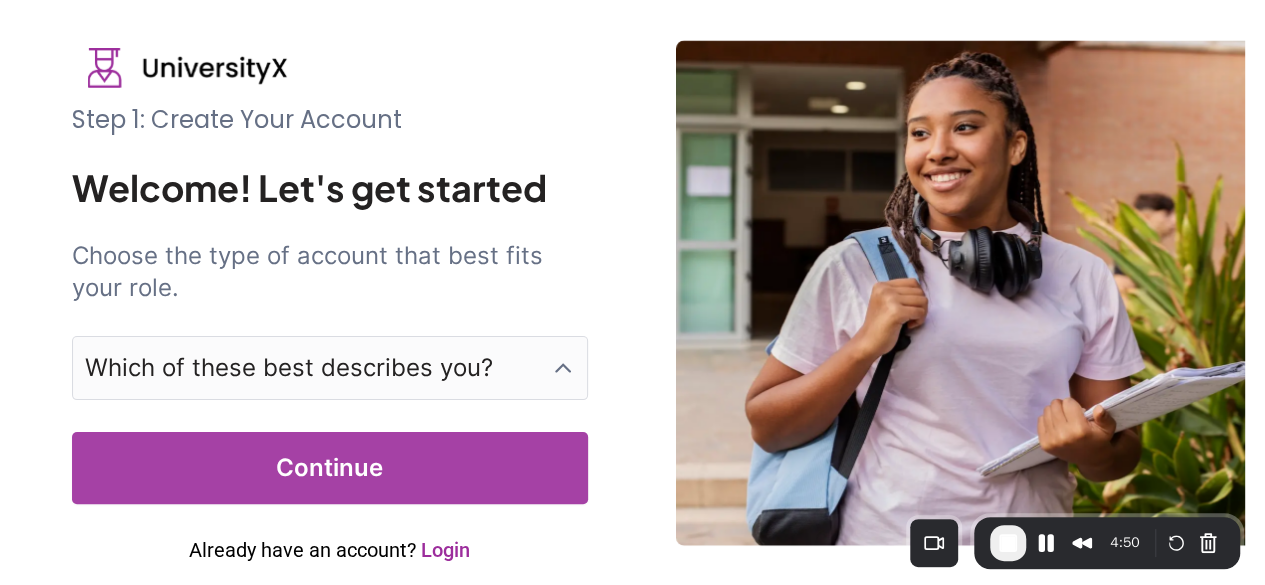 click on "Which of these best describes you?" at bounding box center [289, 368] 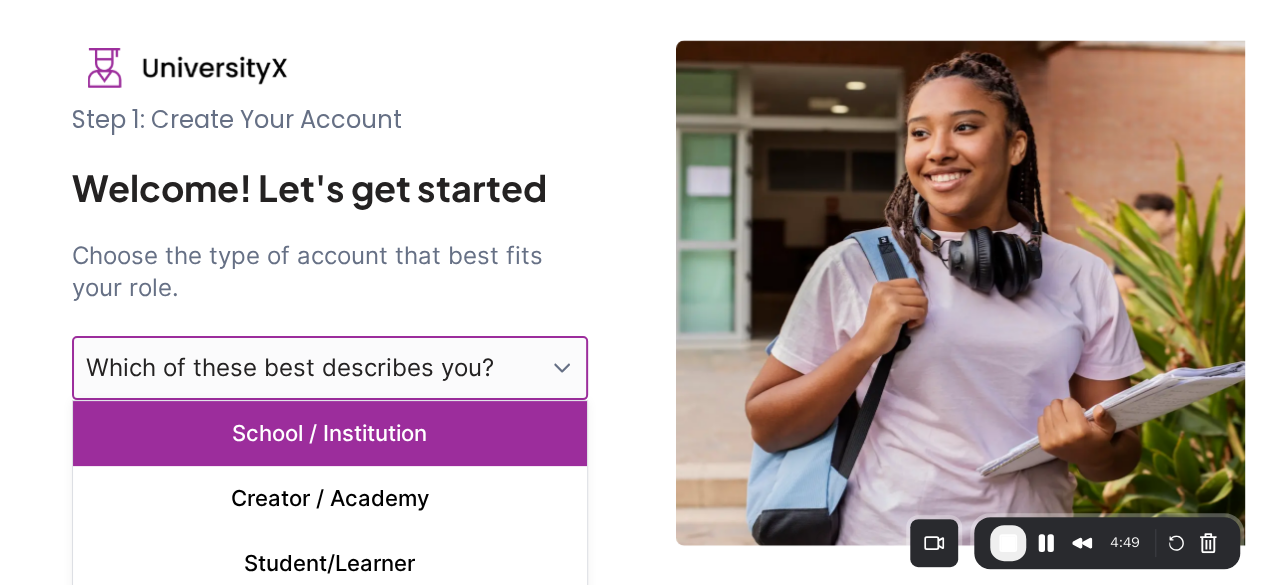 click on "School / Institution" at bounding box center [330, 433] 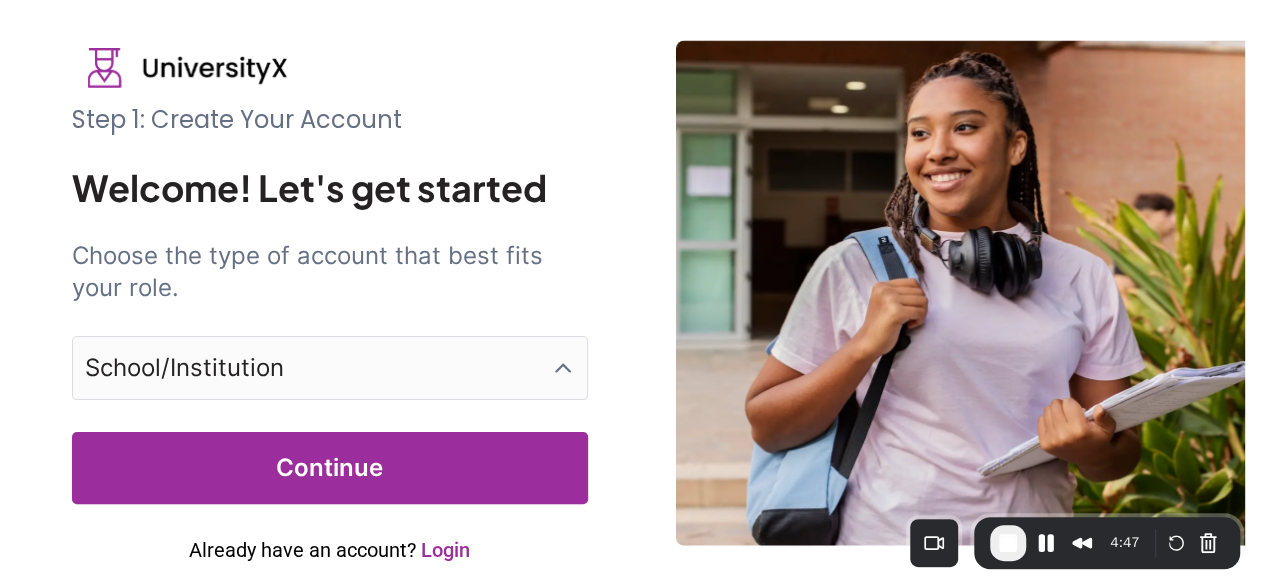 click on "Continue" at bounding box center [330, 468] 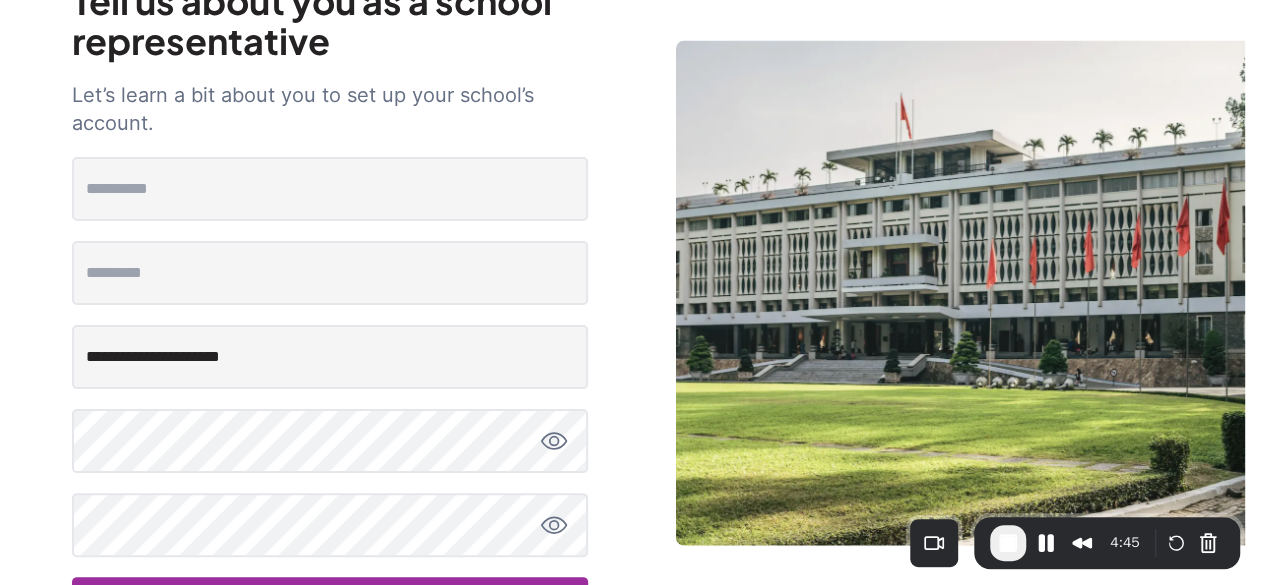 scroll, scrollTop: 206, scrollLeft: 0, axis: vertical 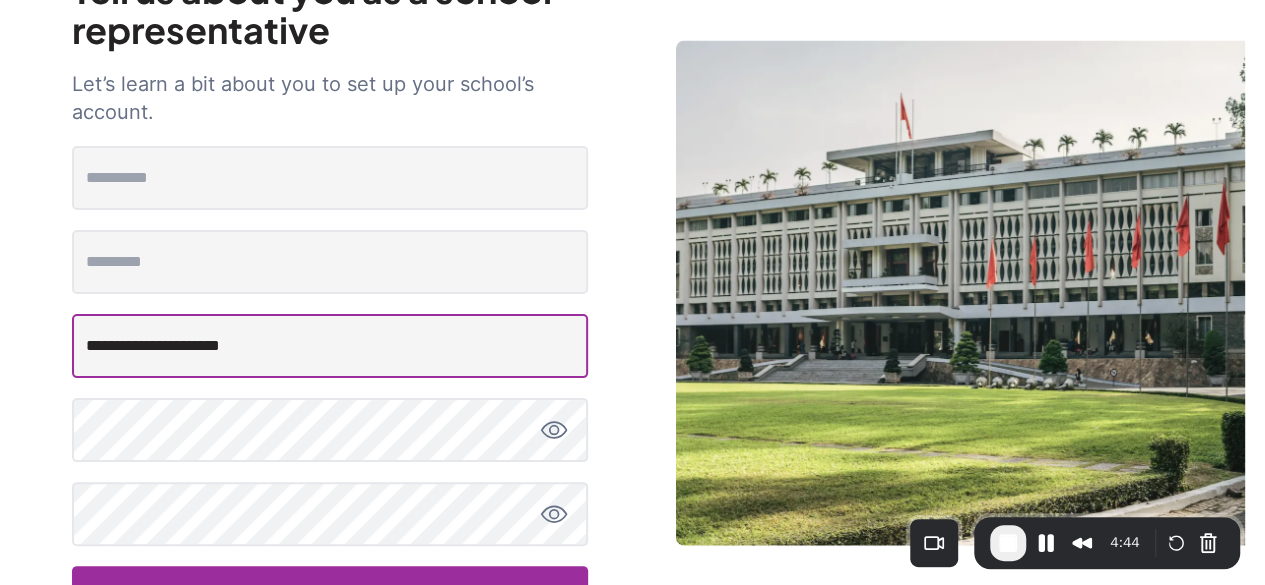 click on "**********" at bounding box center [330, 346] 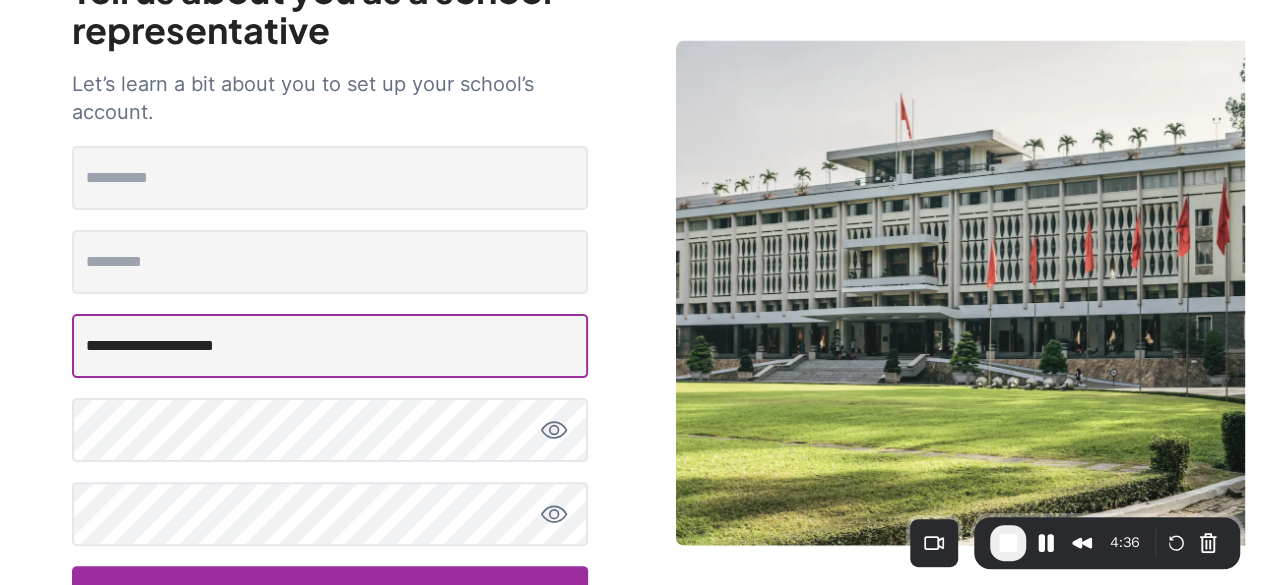 type on "**********" 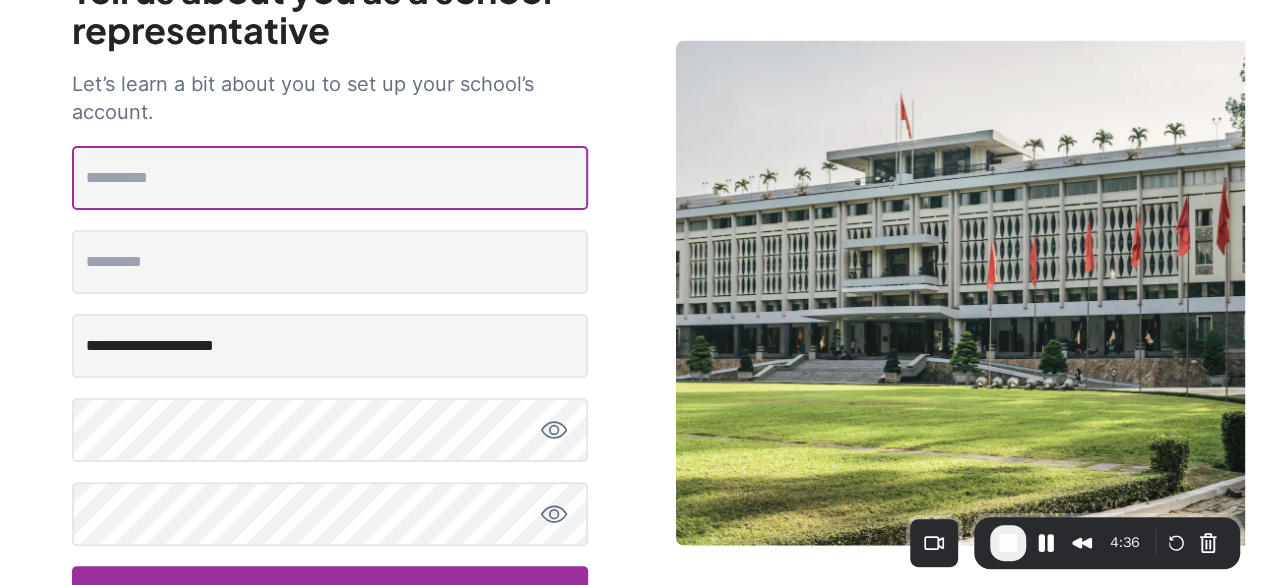 click at bounding box center [330, 178] 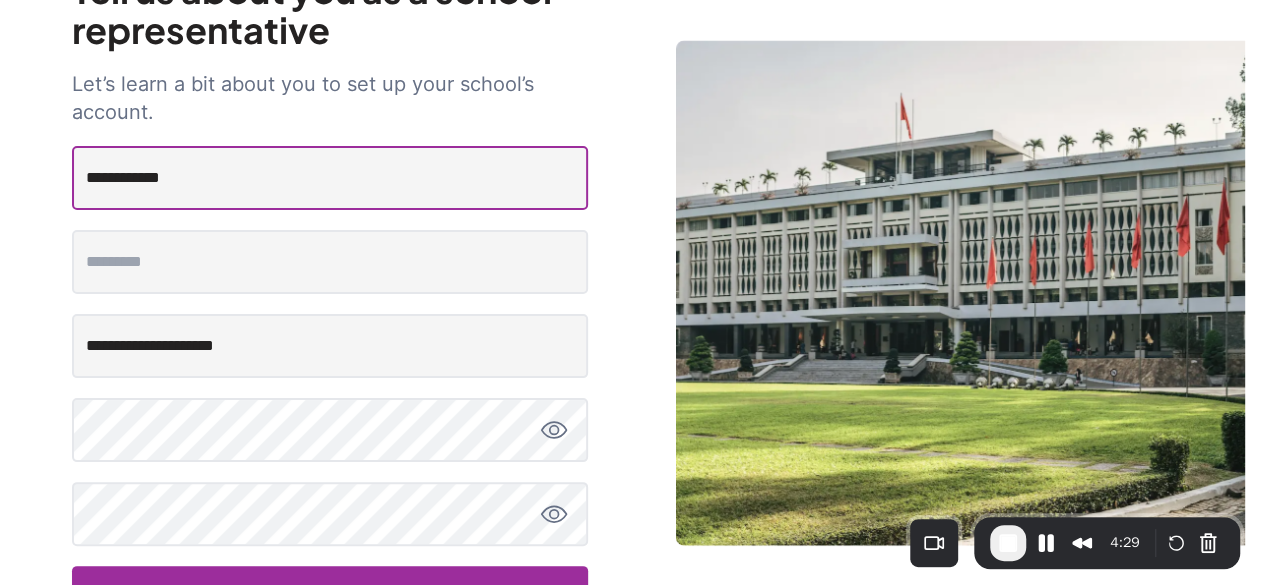 type on "**********" 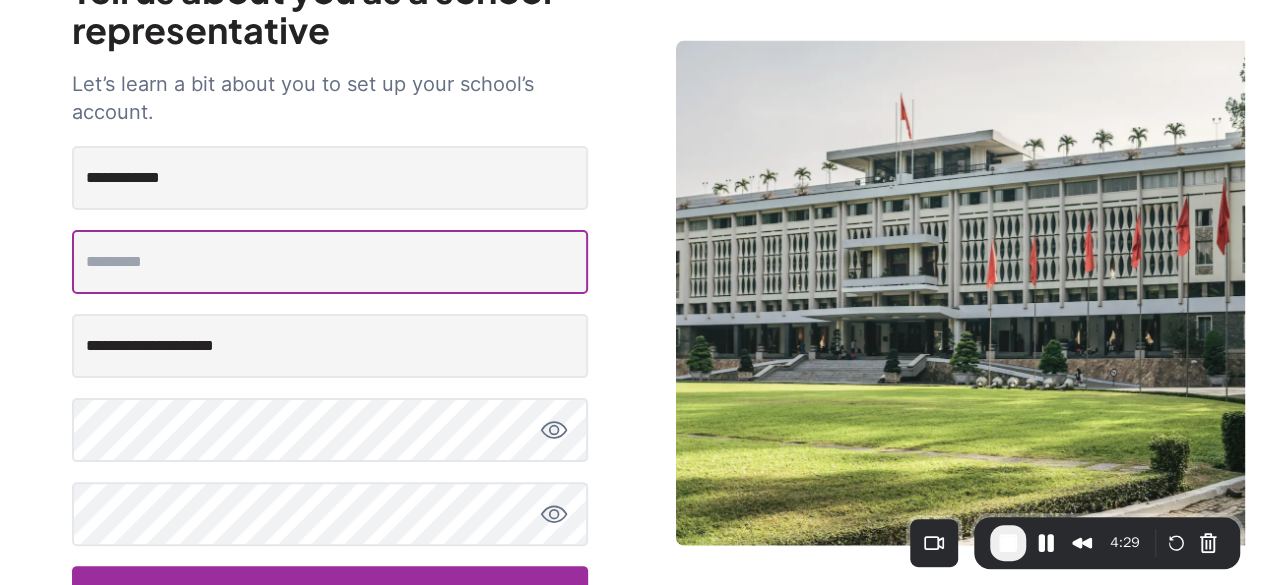 click at bounding box center (330, 262) 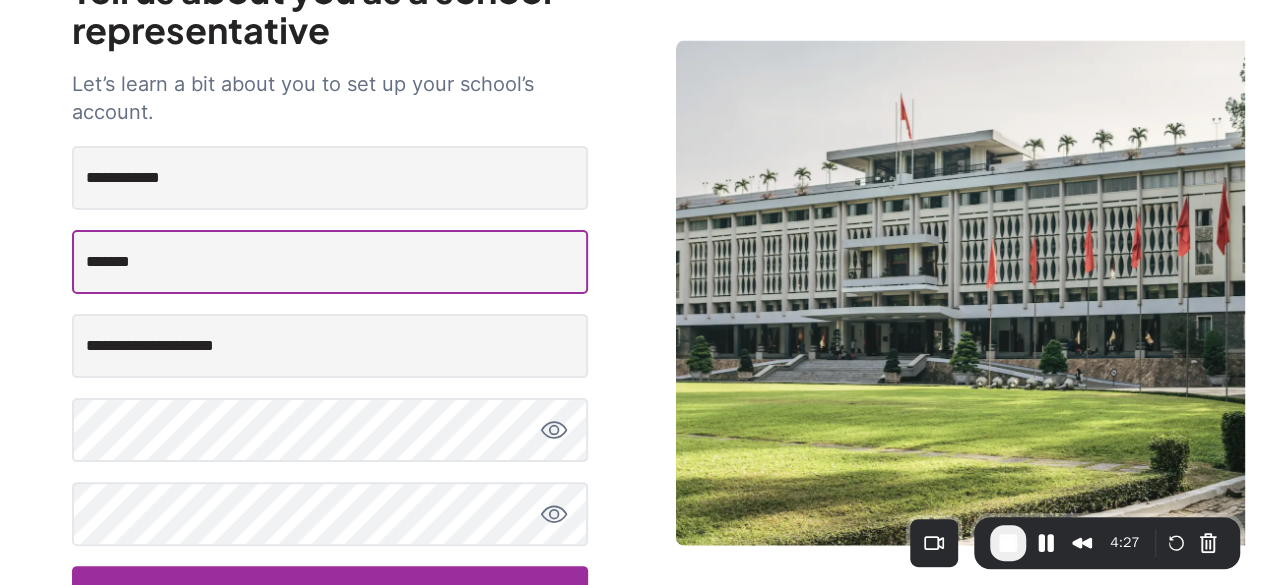 type on "*******" 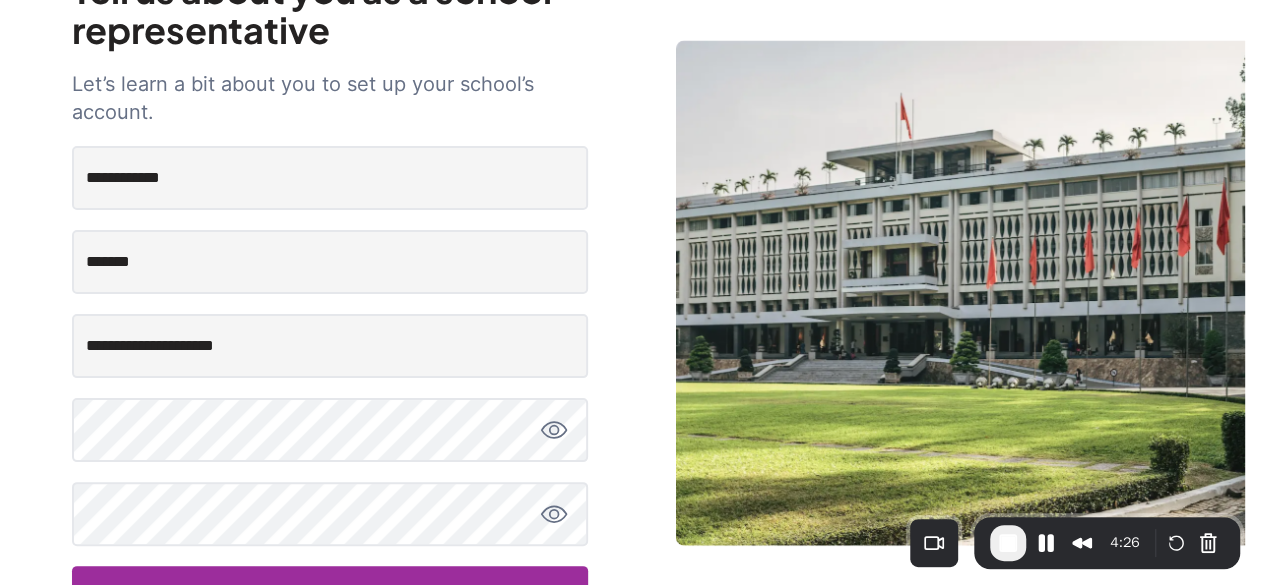 click on "**********" at bounding box center [632, 242] 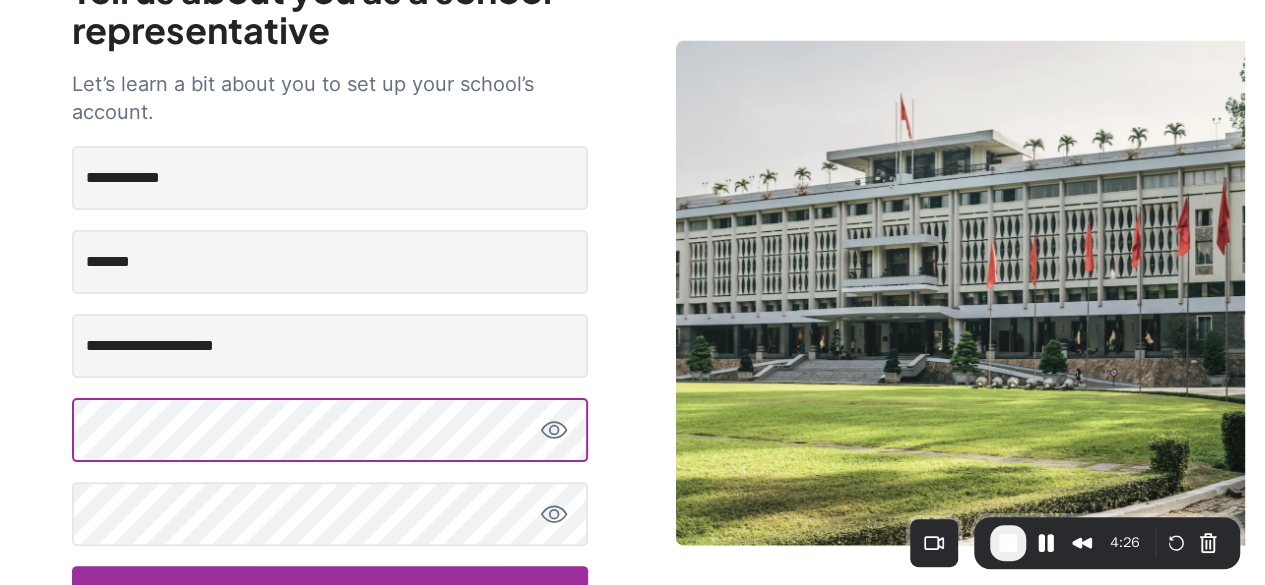 click at bounding box center (330, 430) 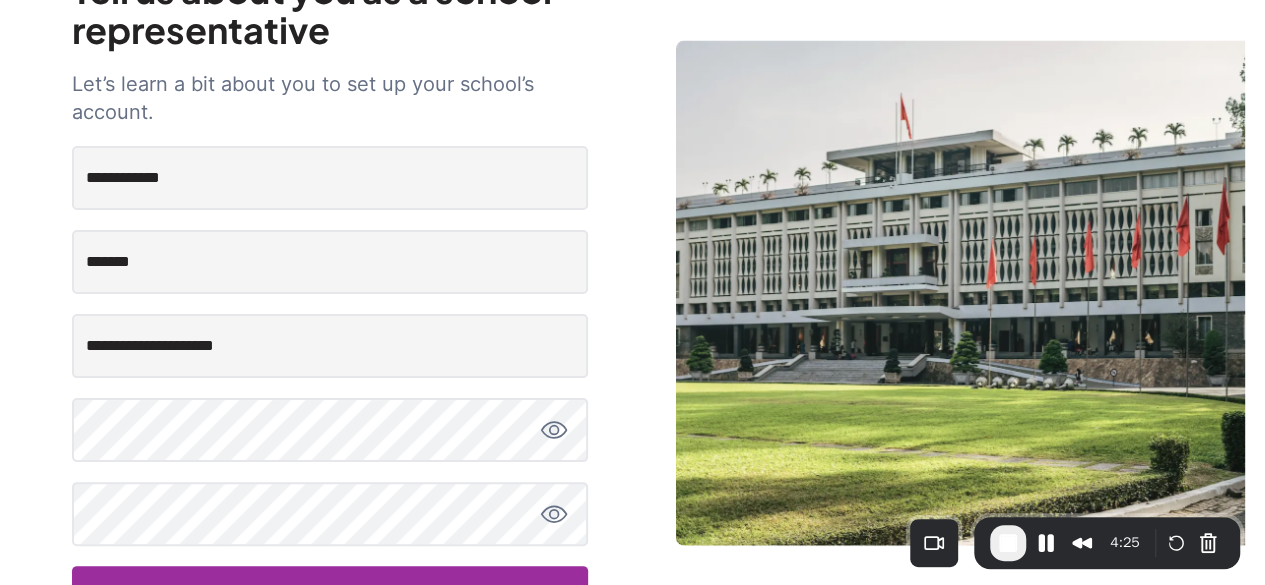 click 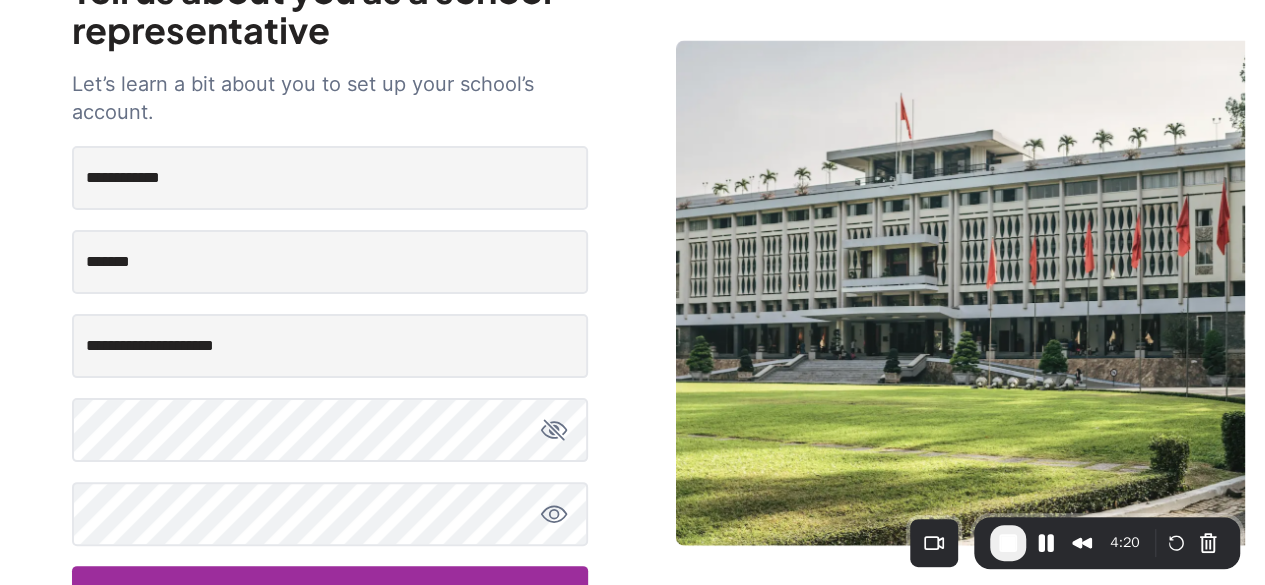 click 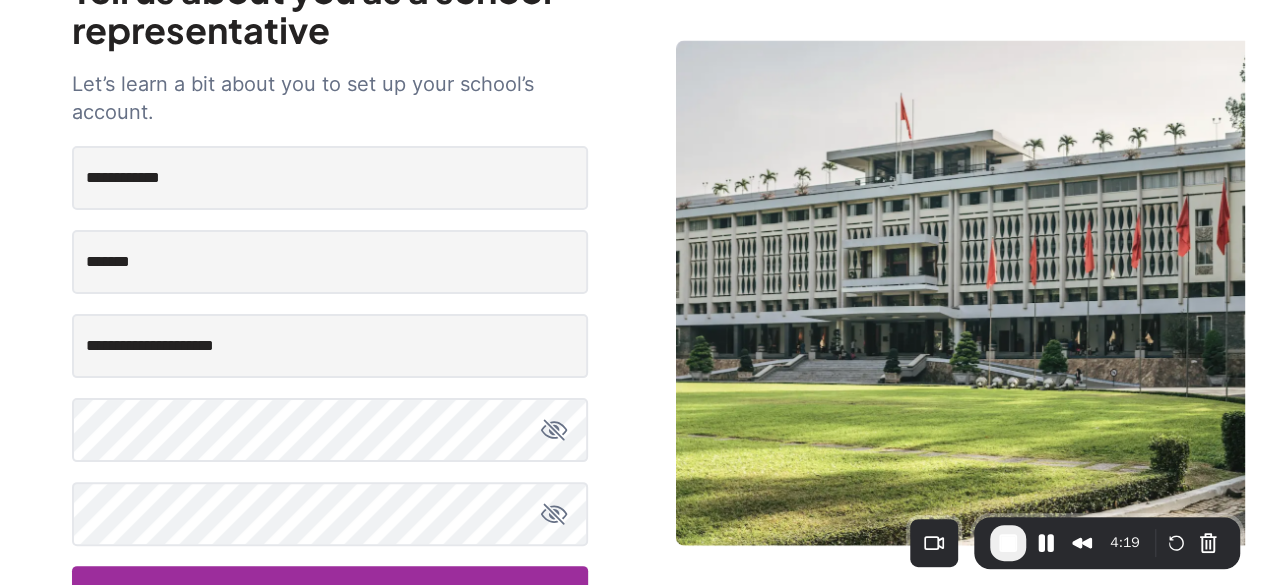 scroll, scrollTop: 310, scrollLeft: 0, axis: vertical 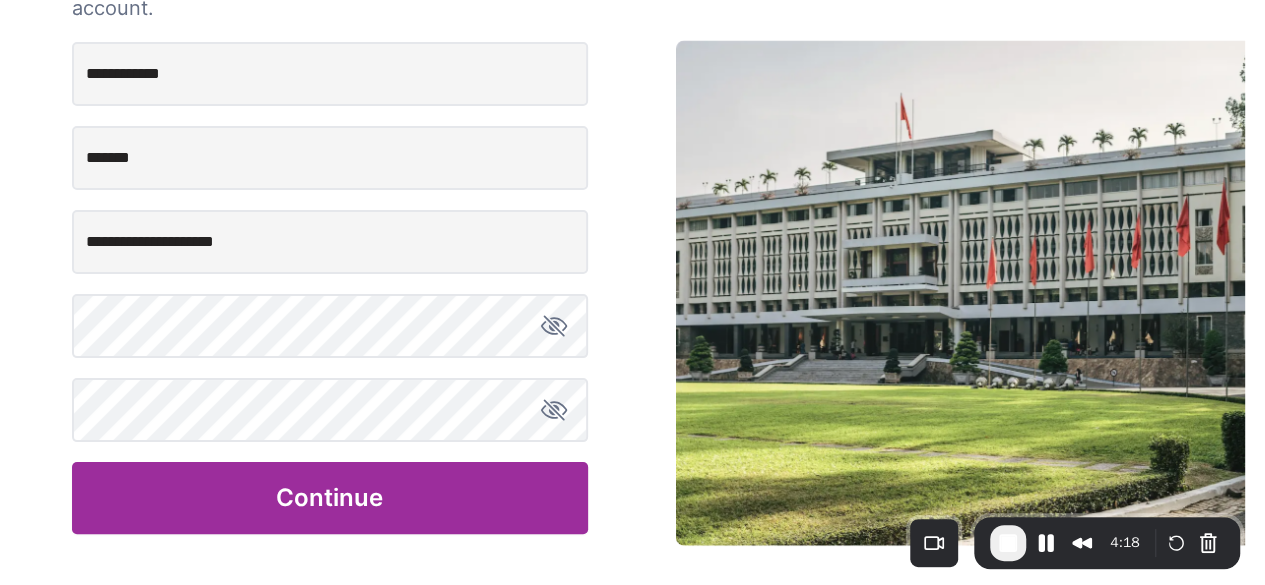click on "Continue" at bounding box center (330, 498) 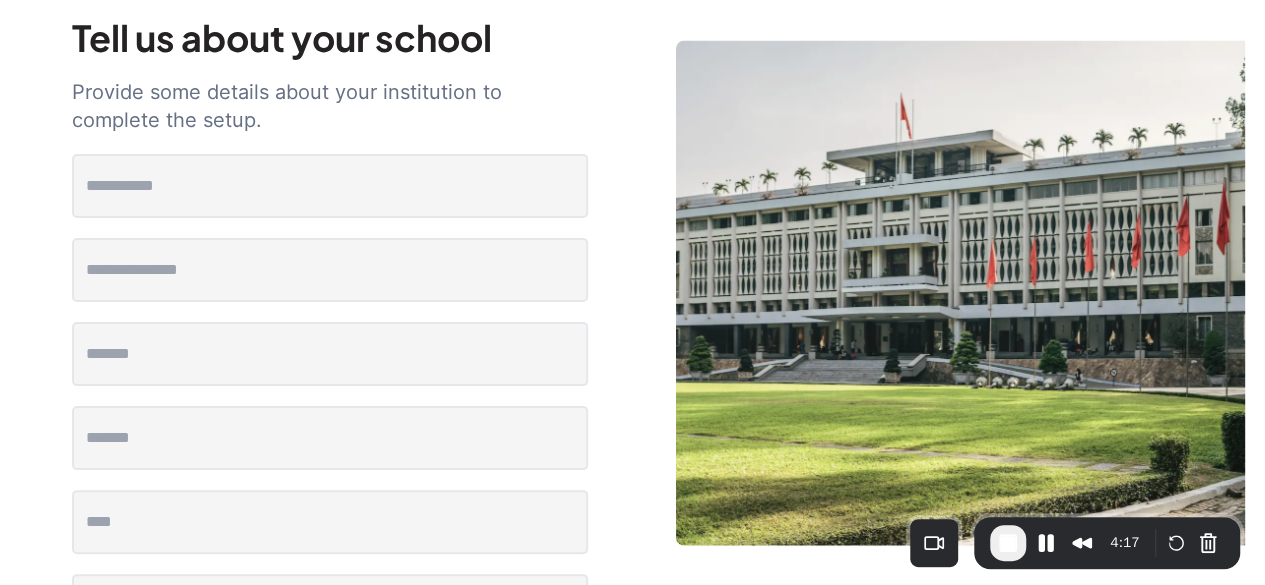 scroll, scrollTop: 160, scrollLeft: 0, axis: vertical 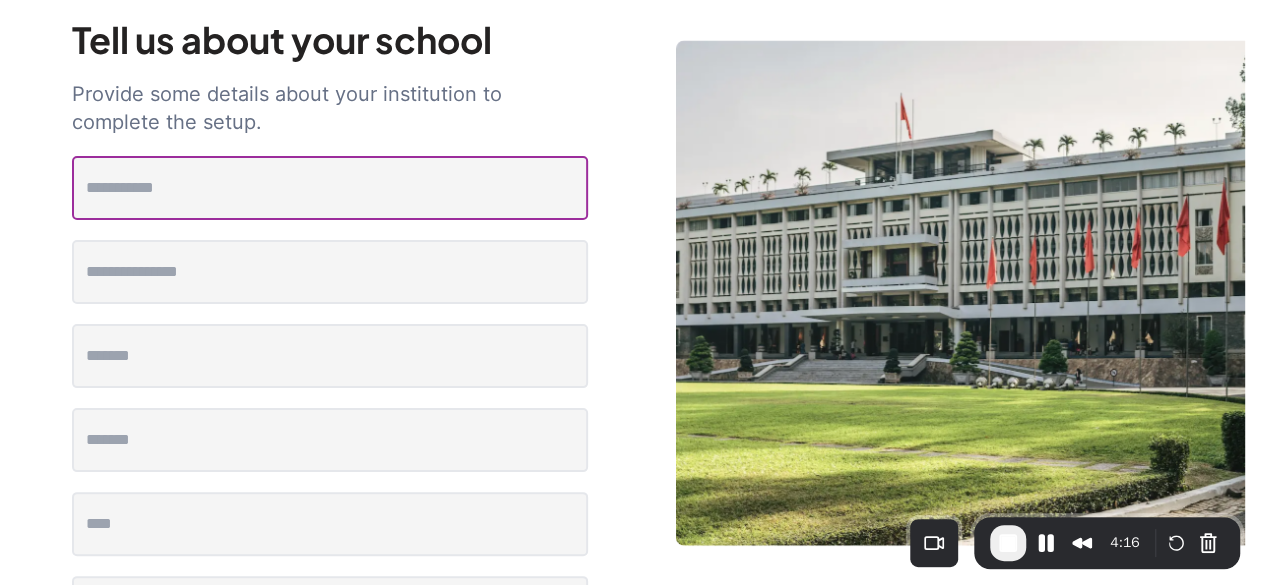 click at bounding box center (330, 188) 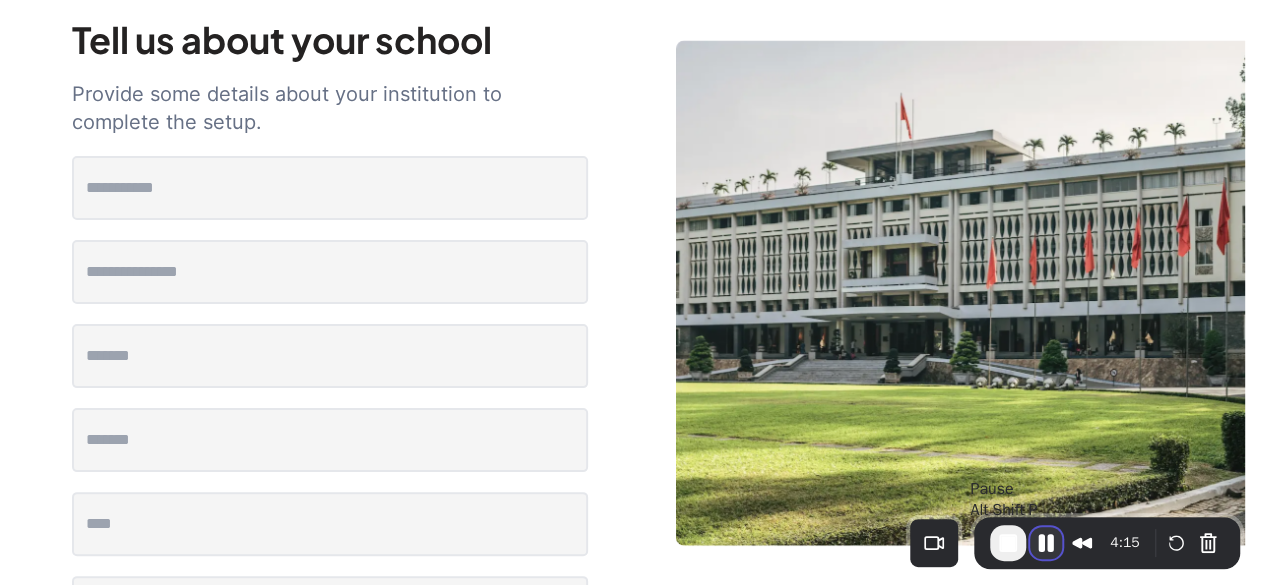 click at bounding box center [1046, 543] 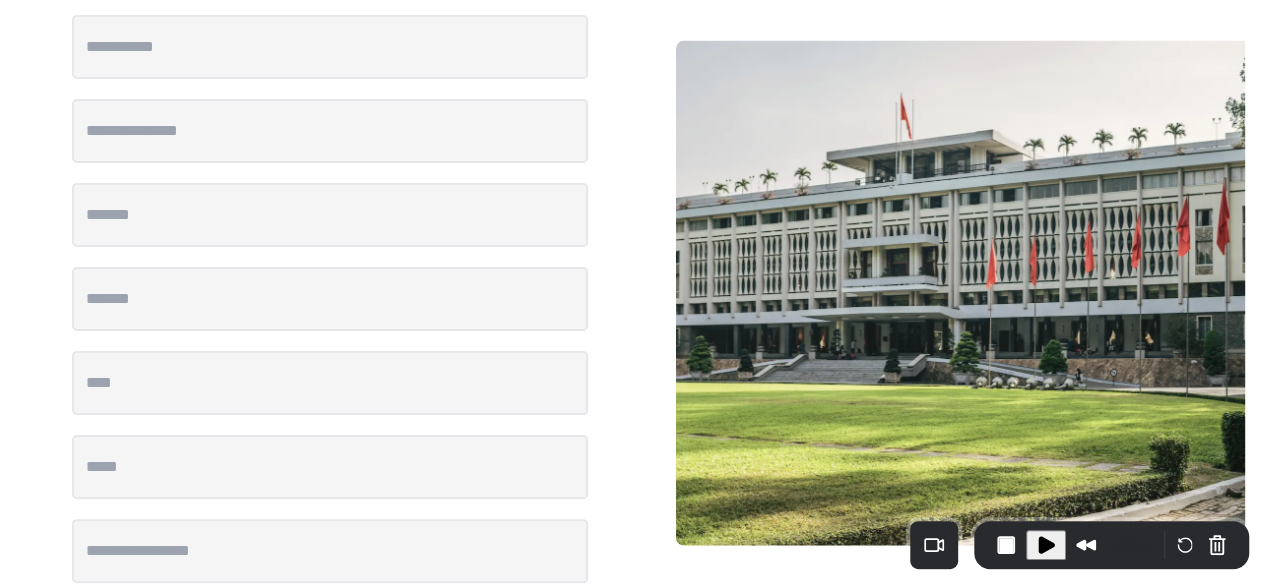 scroll, scrollTop: 264, scrollLeft: 0, axis: vertical 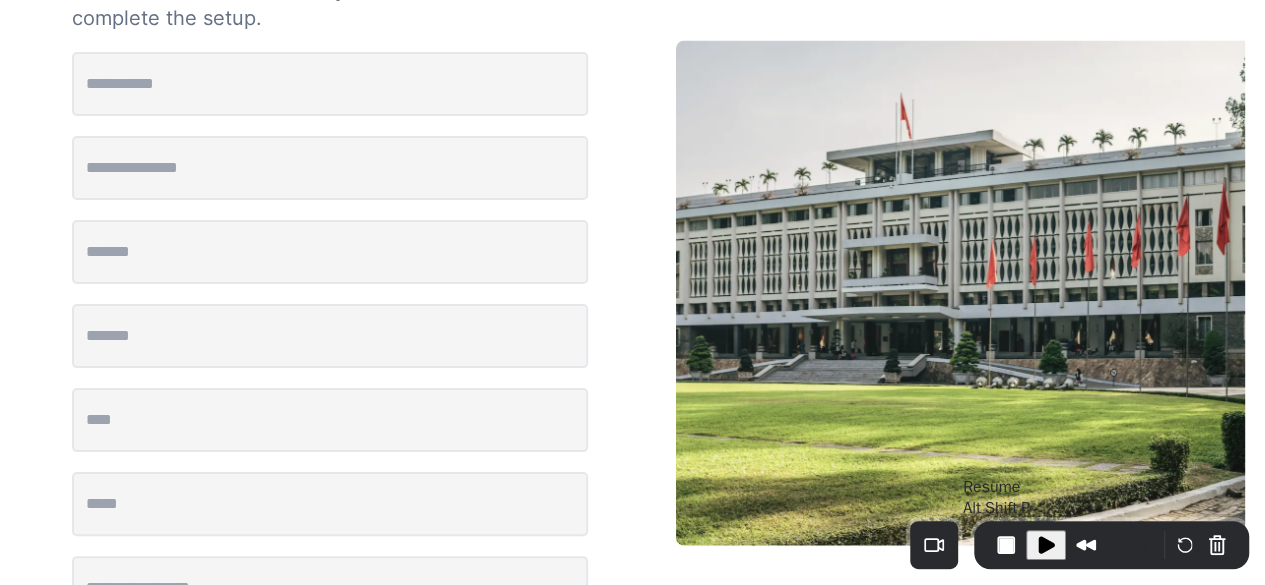 click at bounding box center [1046, 545] 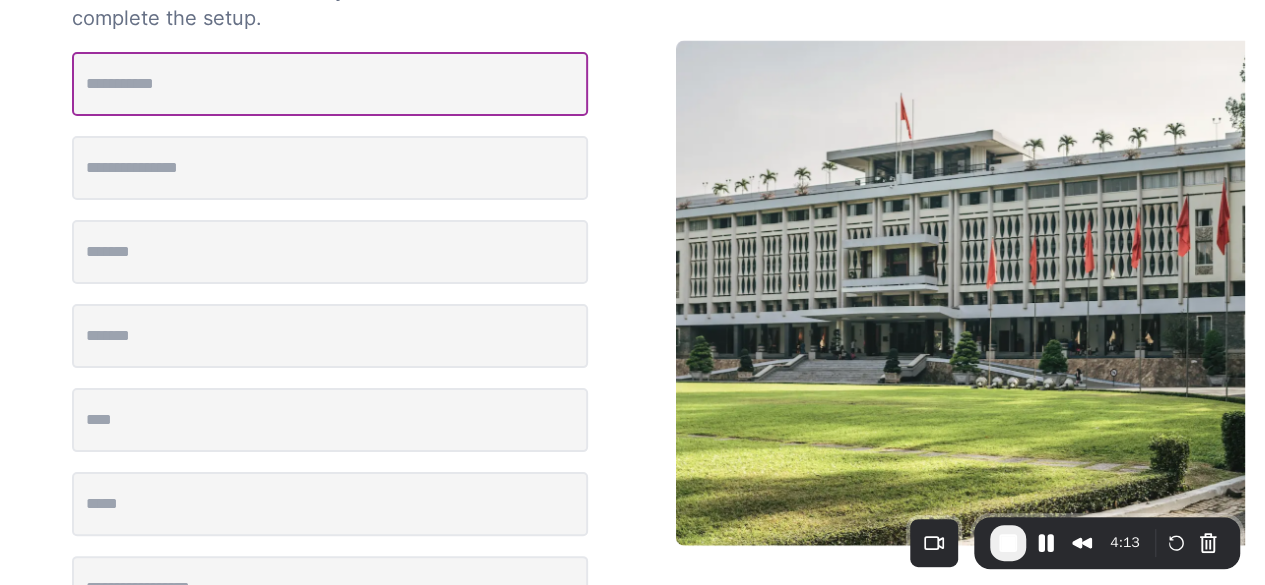 click at bounding box center [330, 84] 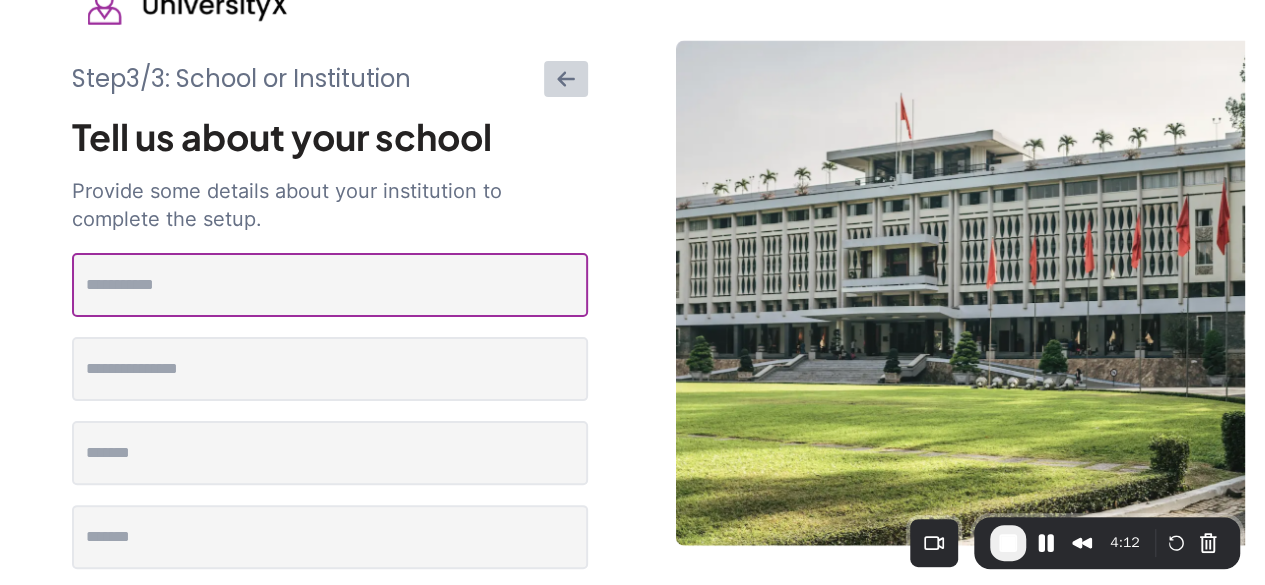 scroll, scrollTop: 55, scrollLeft: 0, axis: vertical 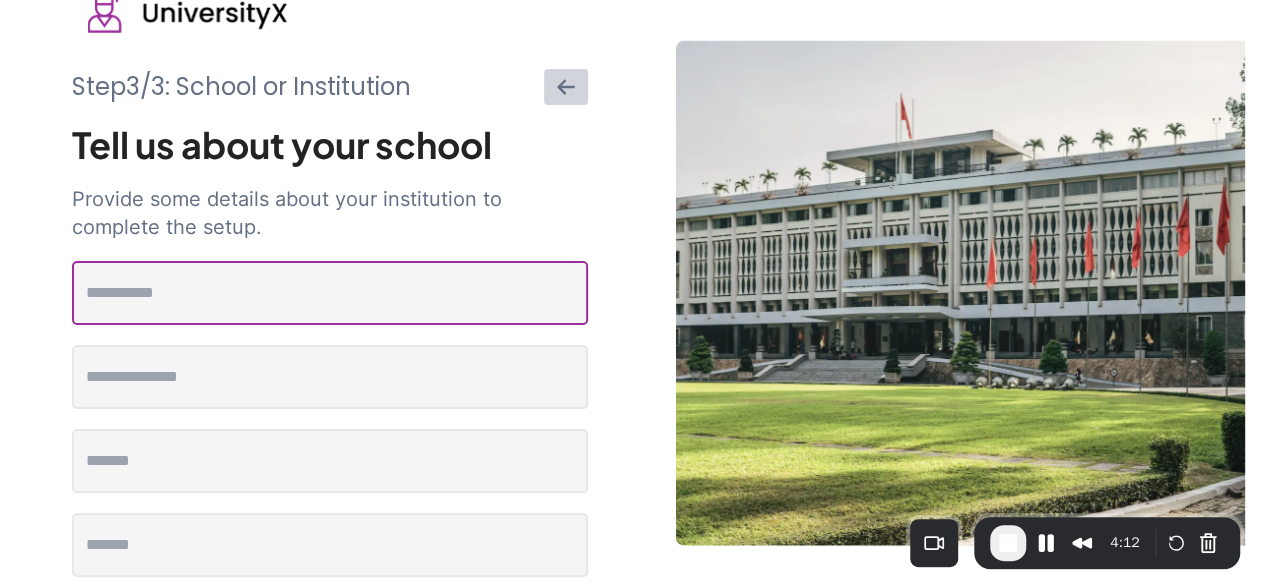 paste on "**********" 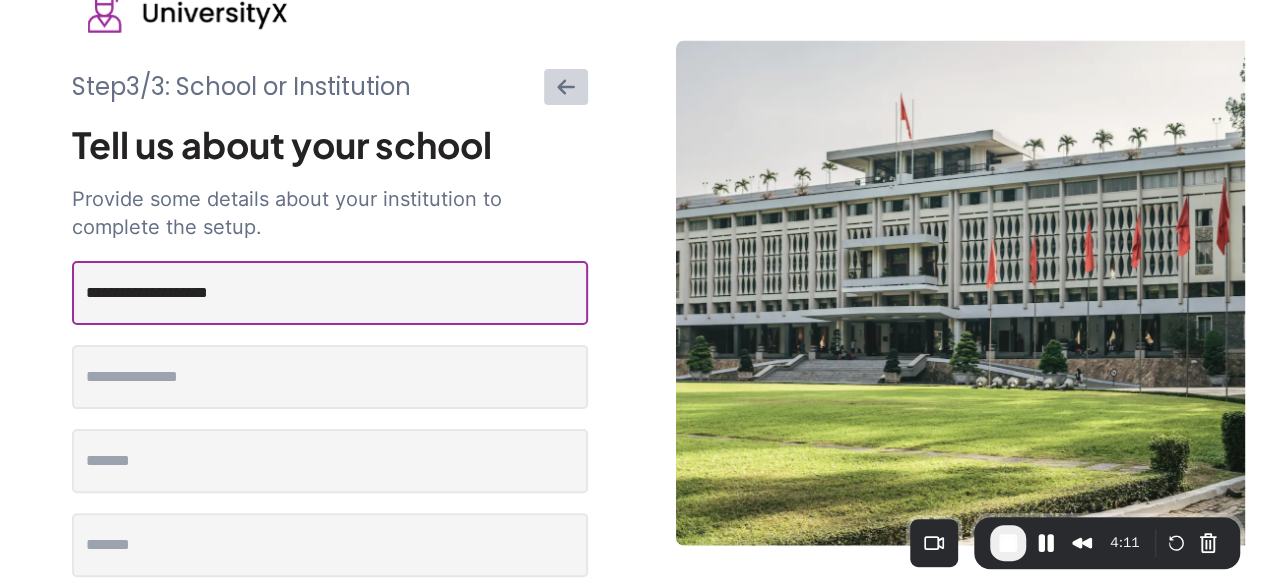 type on "**********" 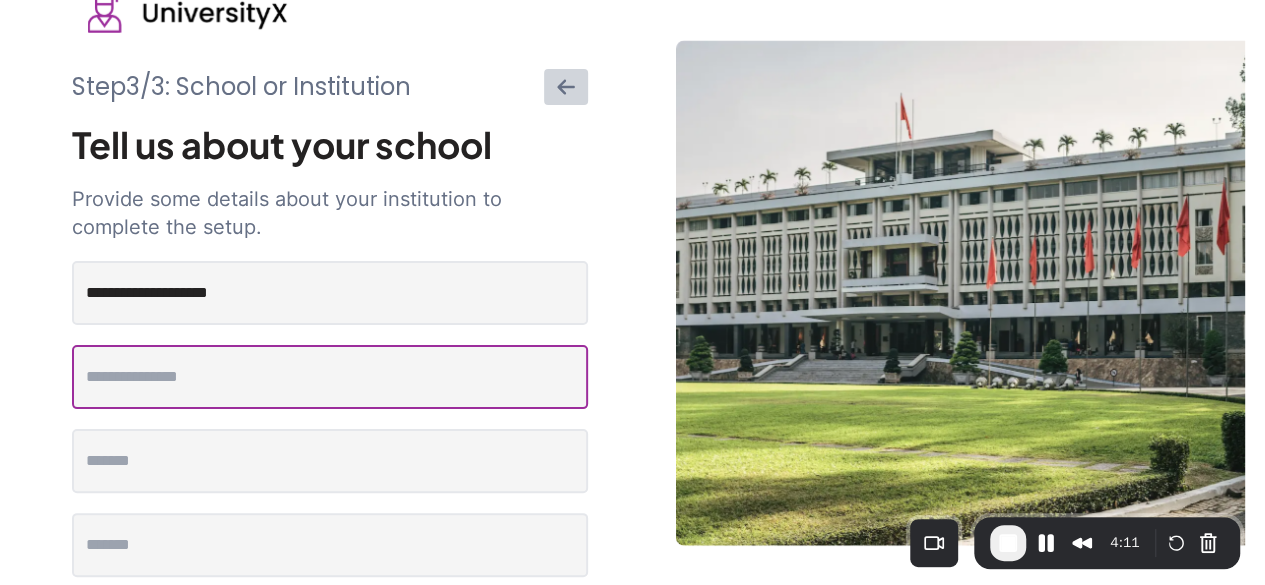 click at bounding box center (330, 377) 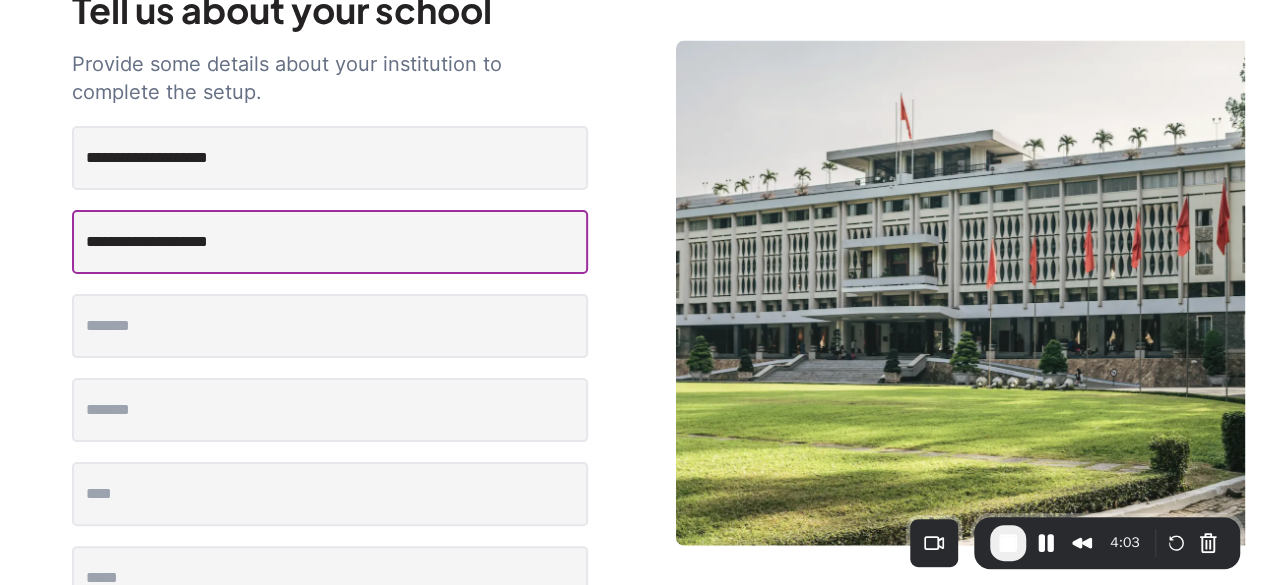 scroll, scrollTop: 191, scrollLeft: 0, axis: vertical 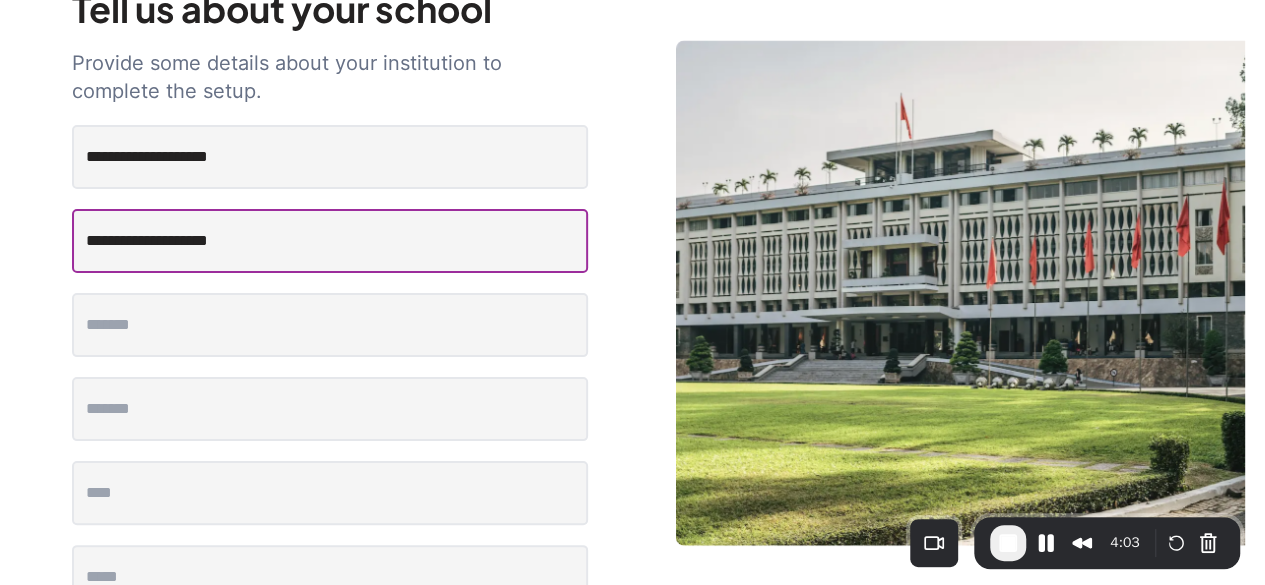type on "**********" 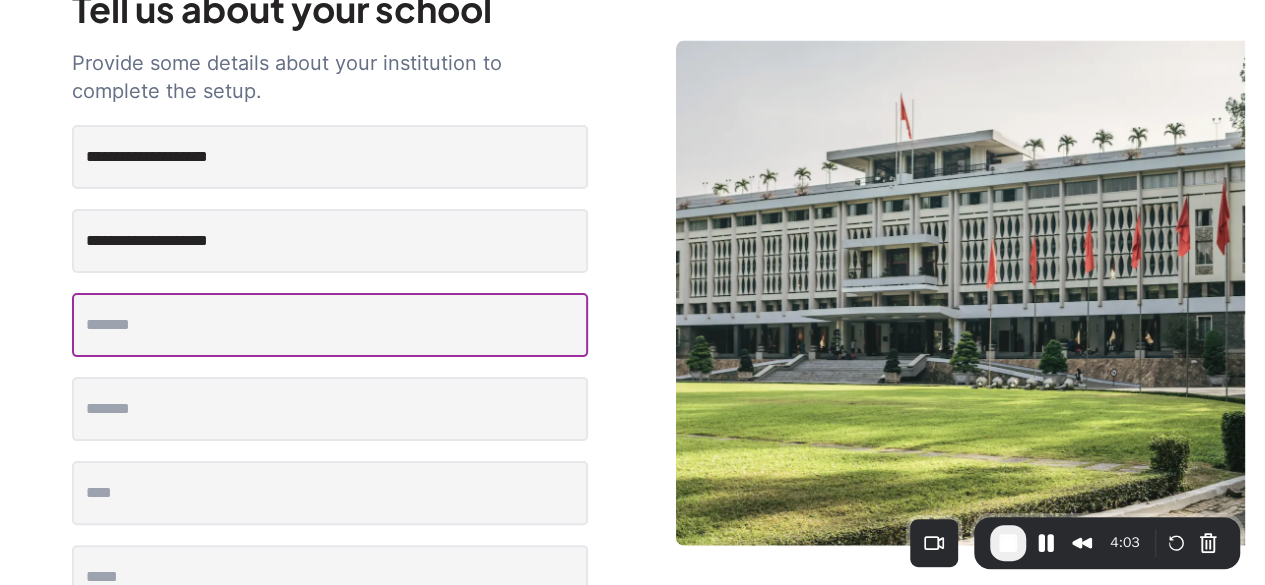 click at bounding box center (330, 325) 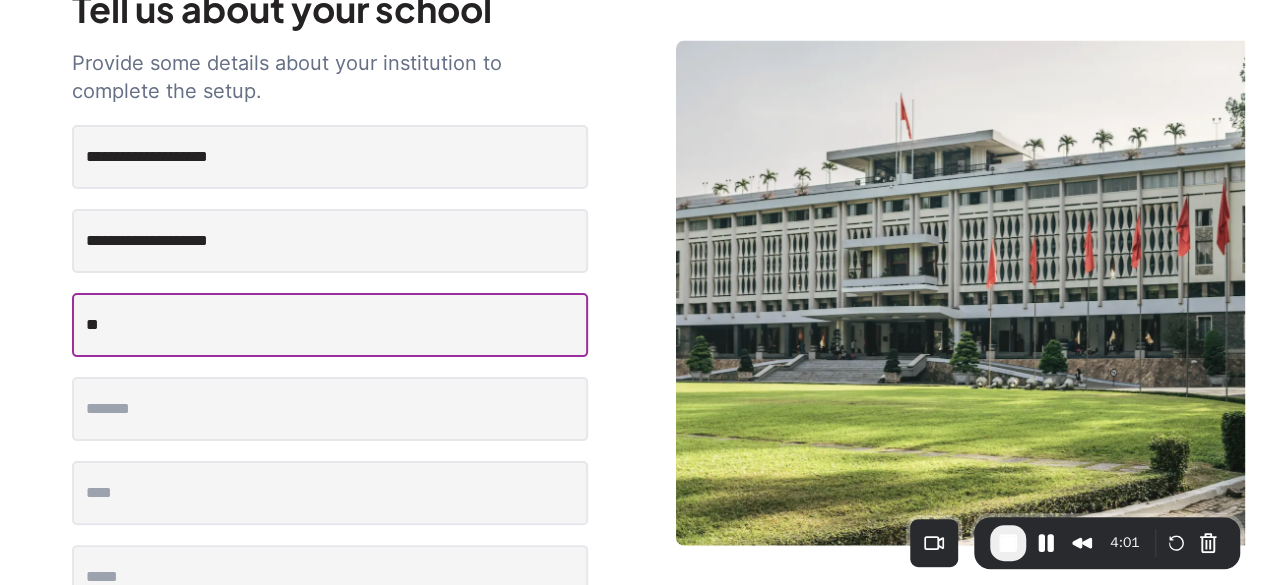 type on "**" 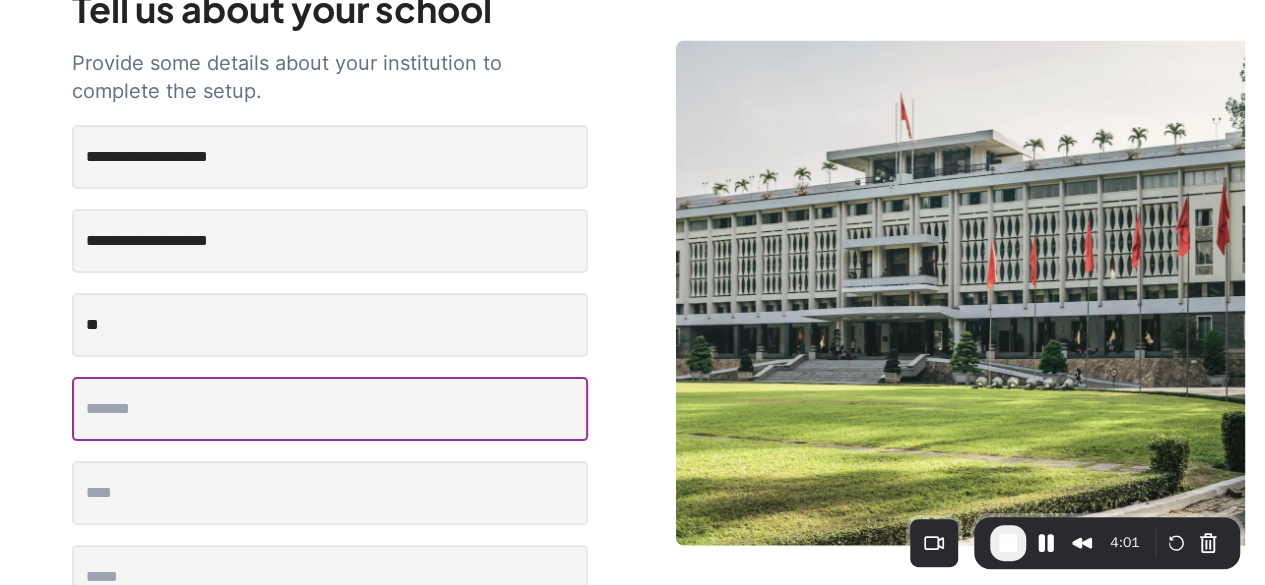 click at bounding box center [330, 409] 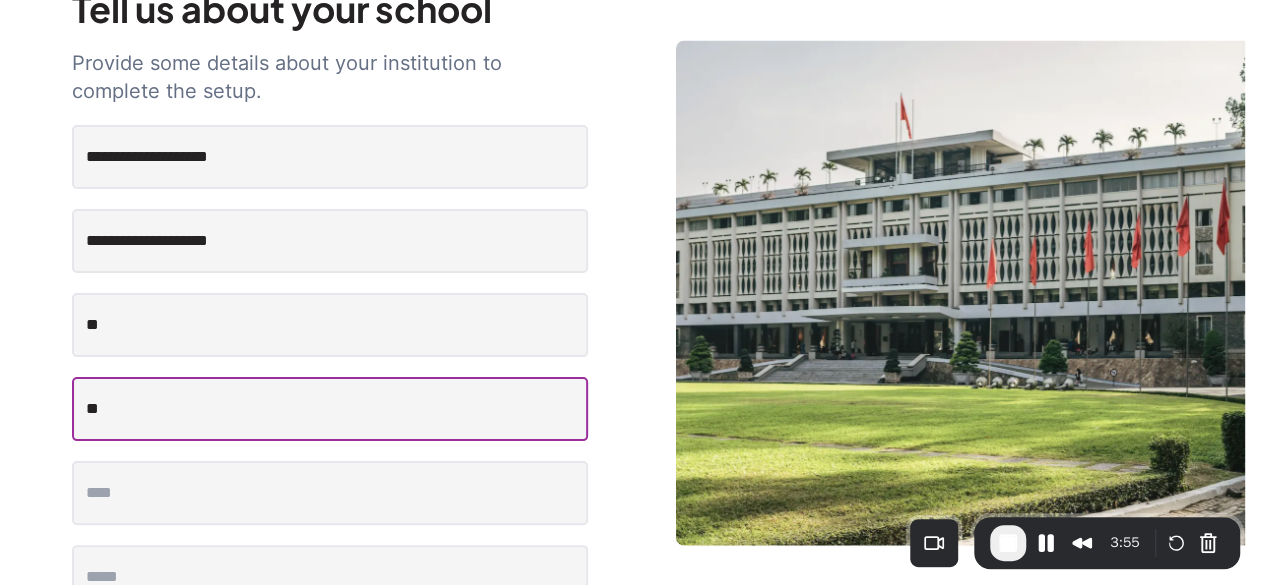 type on "*" 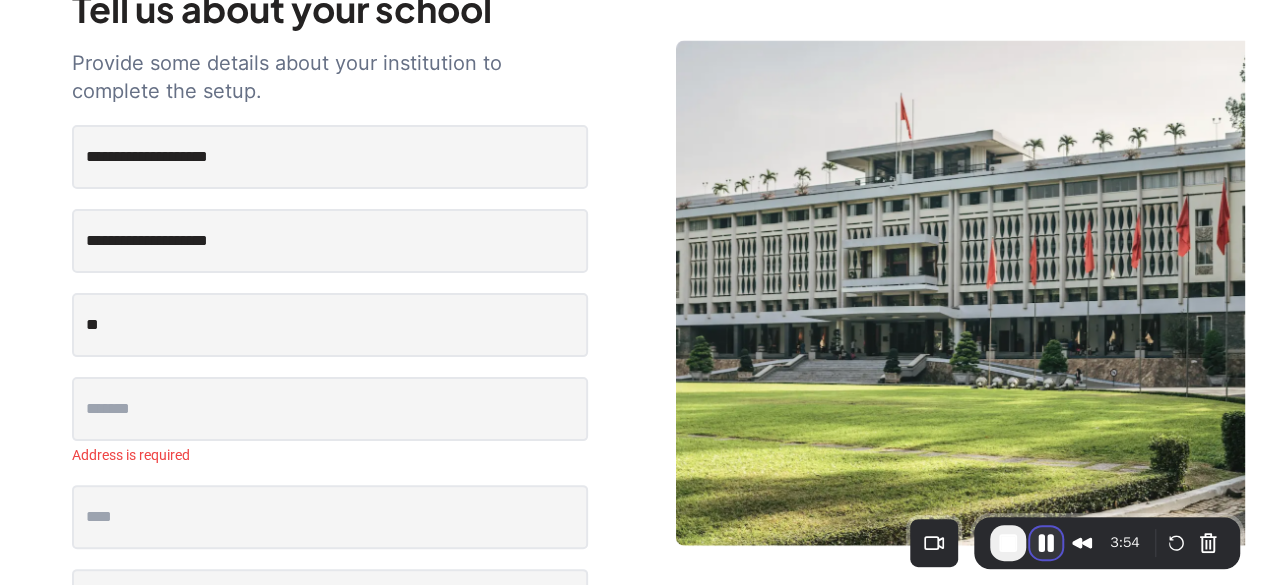 click at bounding box center (1046, 543) 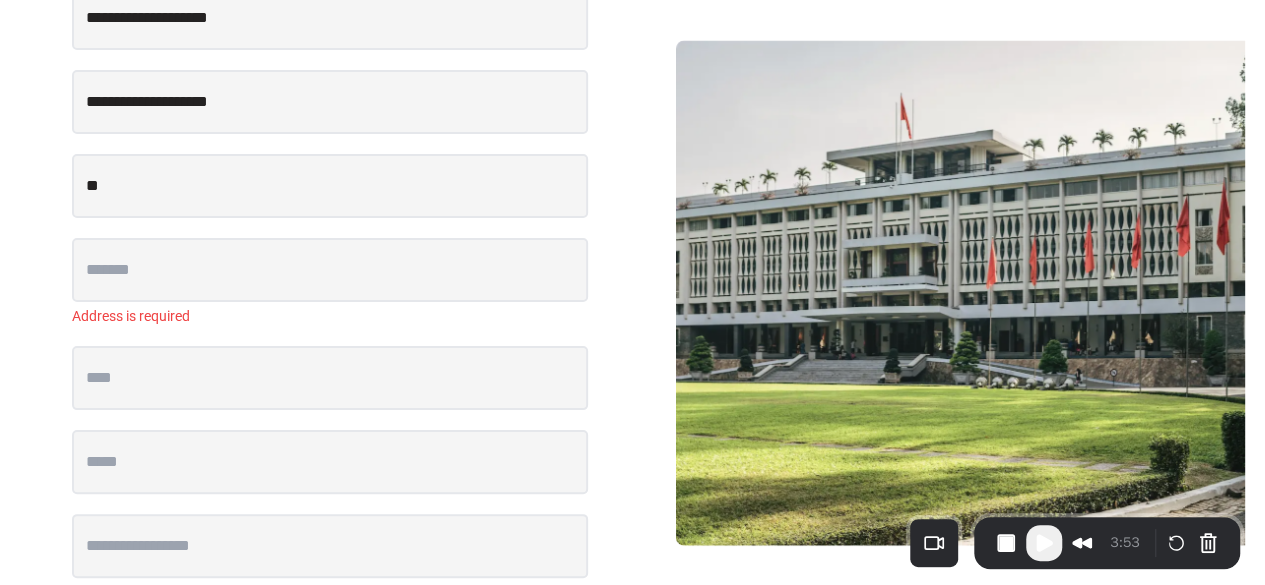 scroll, scrollTop: 331, scrollLeft: 0, axis: vertical 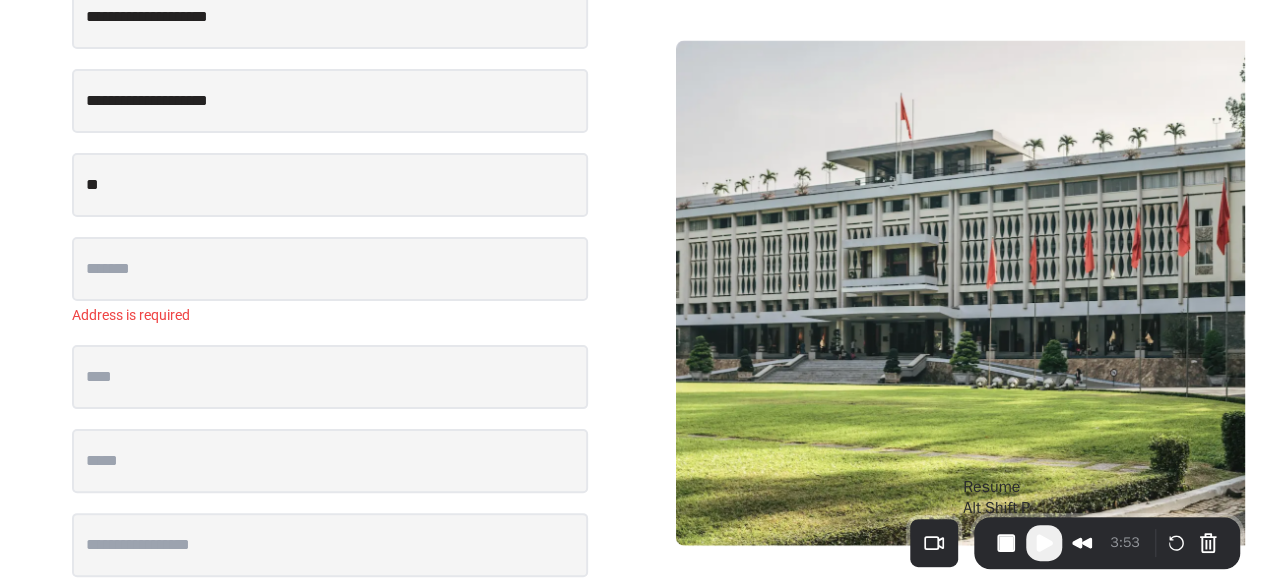 click at bounding box center [1044, 543] 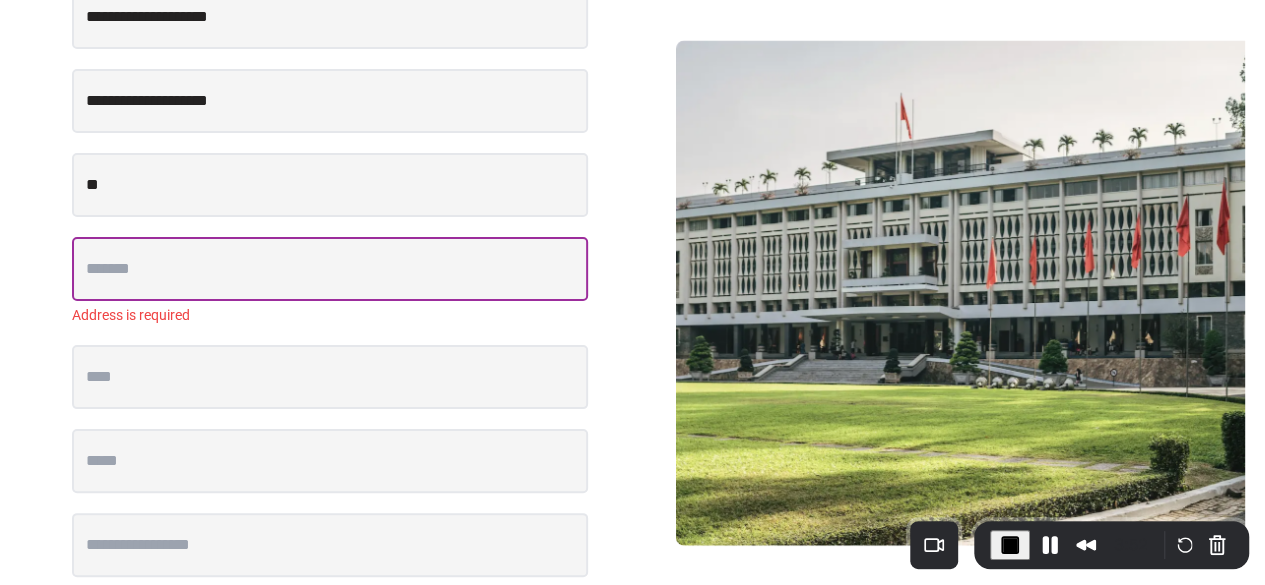 click at bounding box center [330, 269] 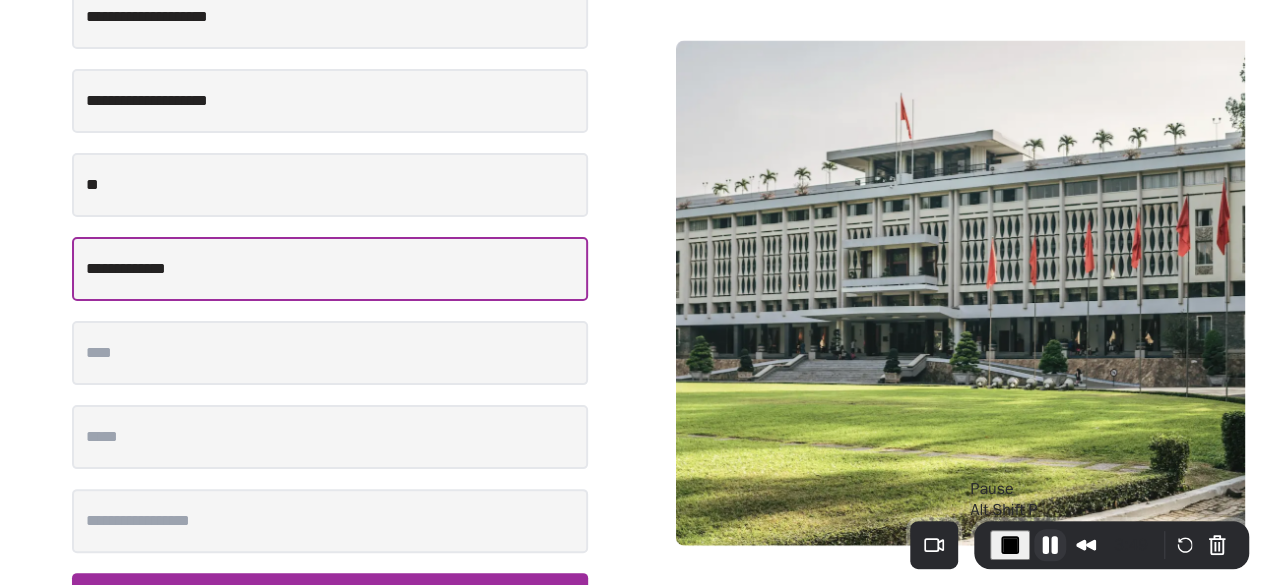 type on "**********" 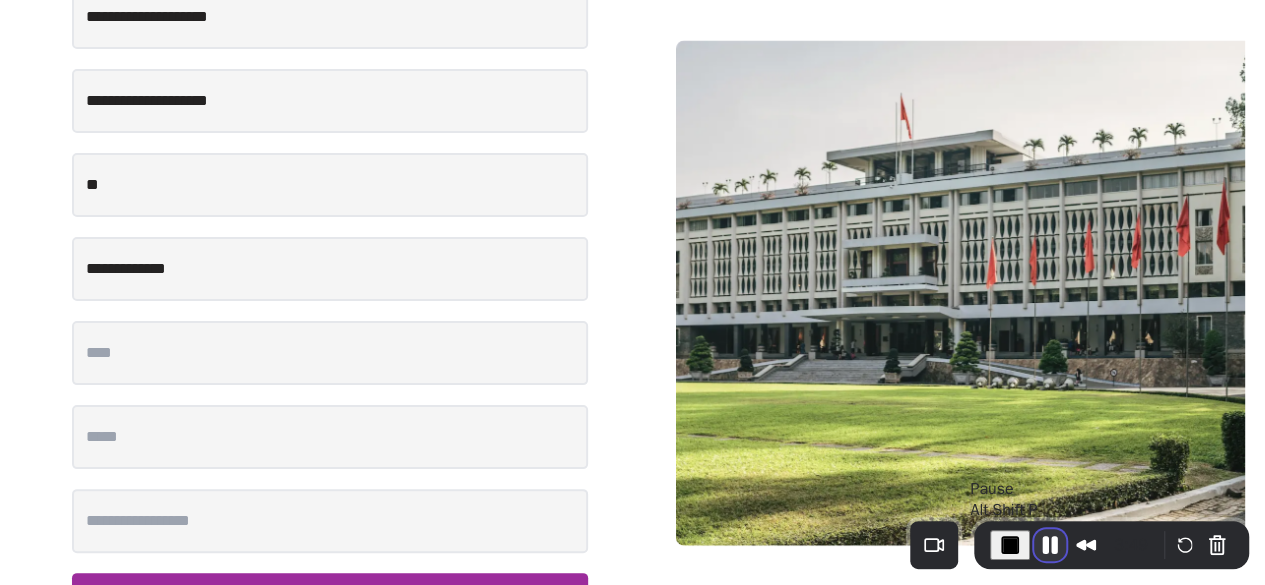 click at bounding box center [1050, 545] 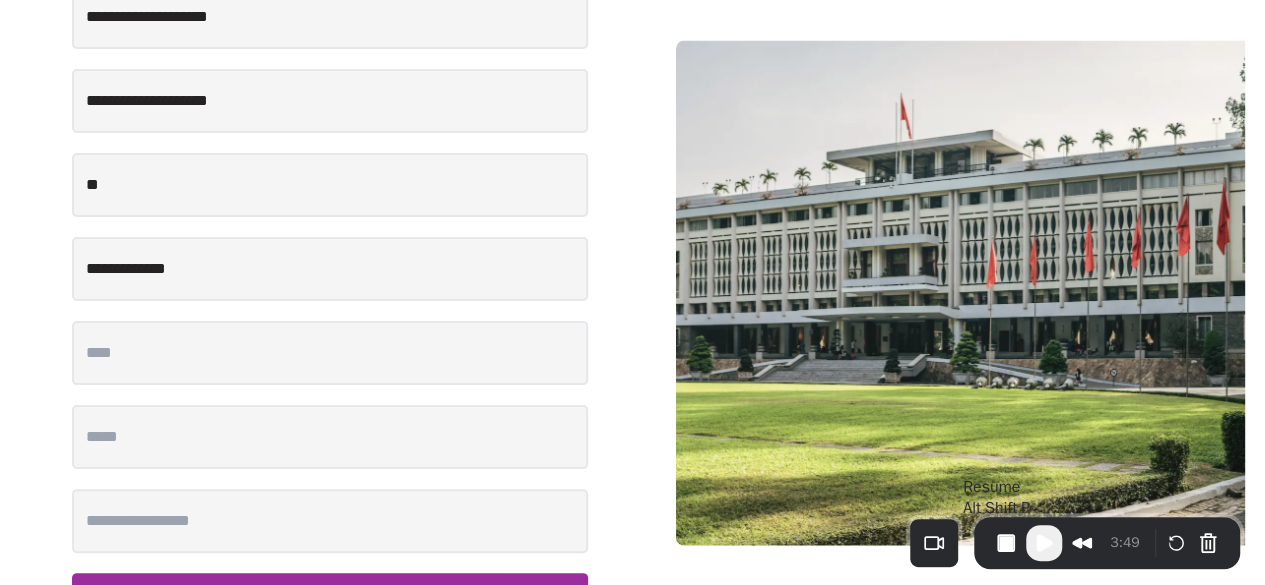 click at bounding box center [1044, 543] 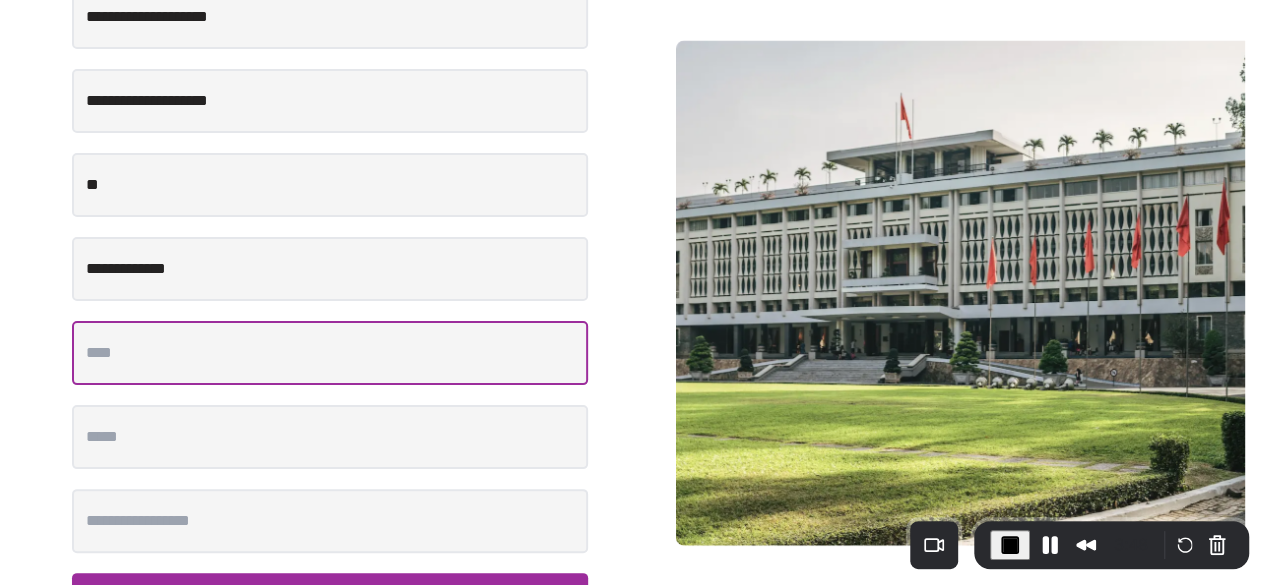 click at bounding box center [330, 353] 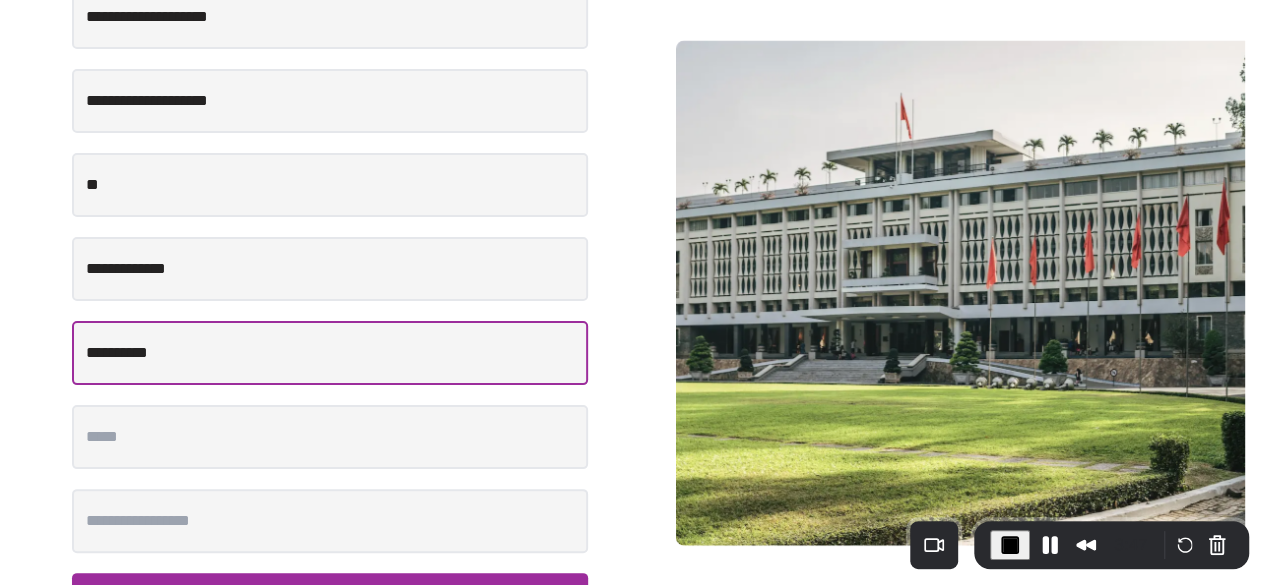 type on "**********" 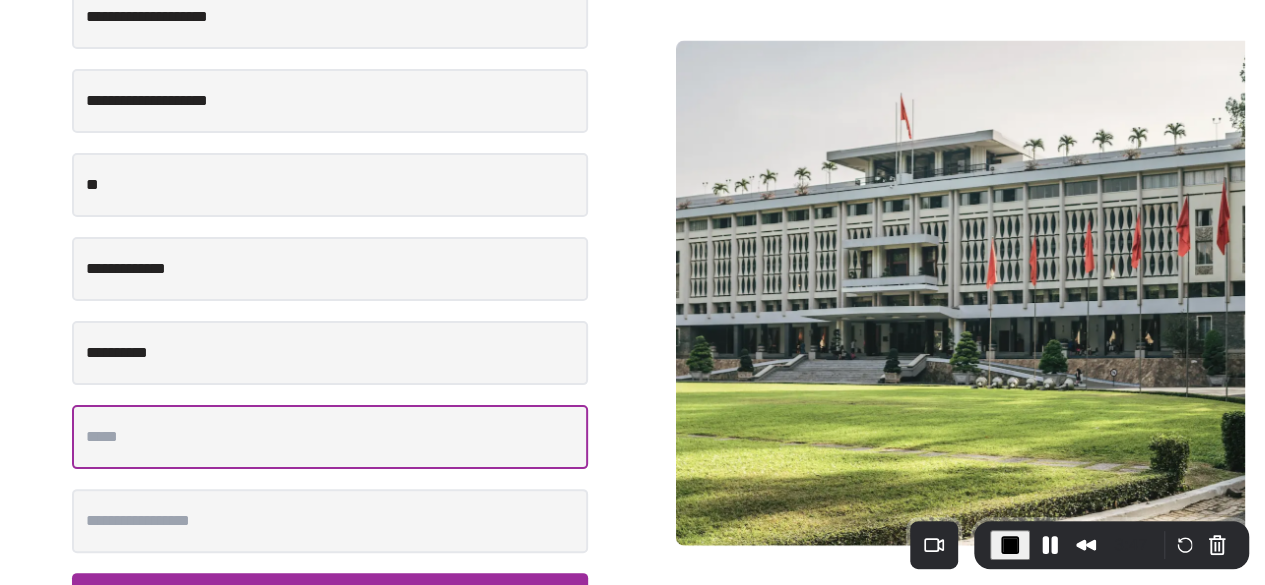 click at bounding box center [330, 437] 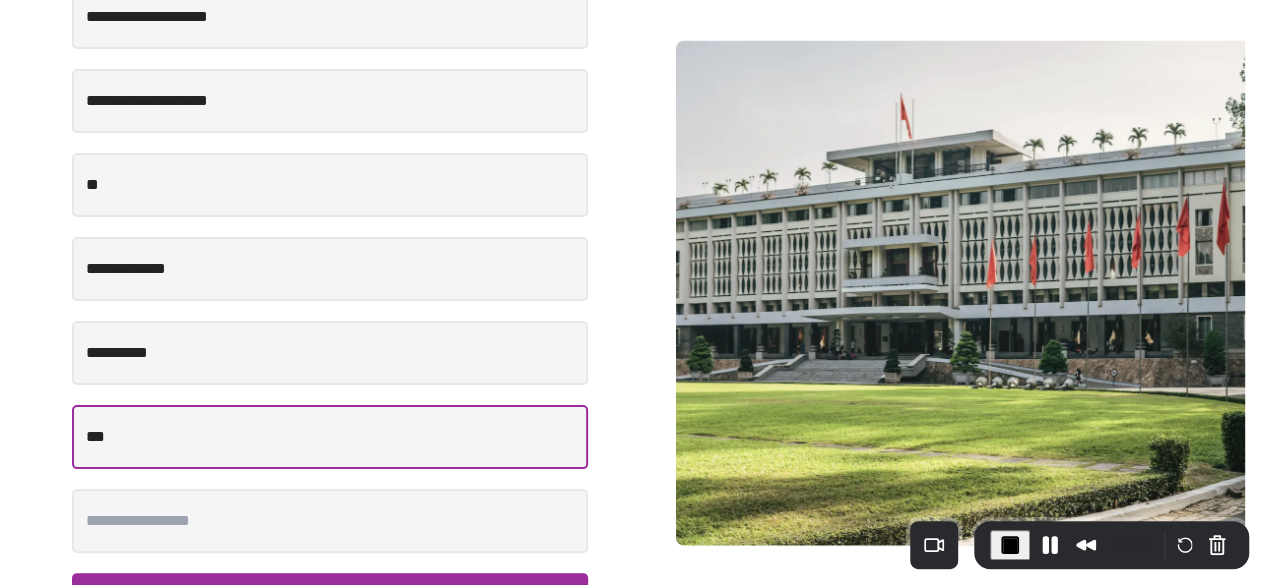 scroll, scrollTop: 442, scrollLeft: 0, axis: vertical 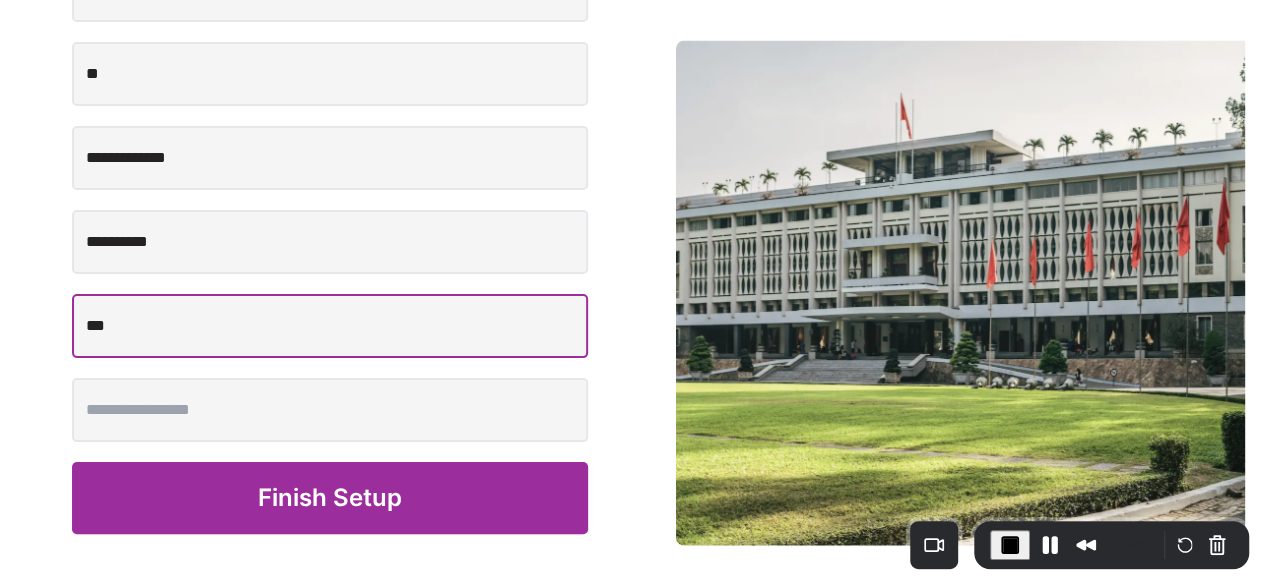 type on "***" 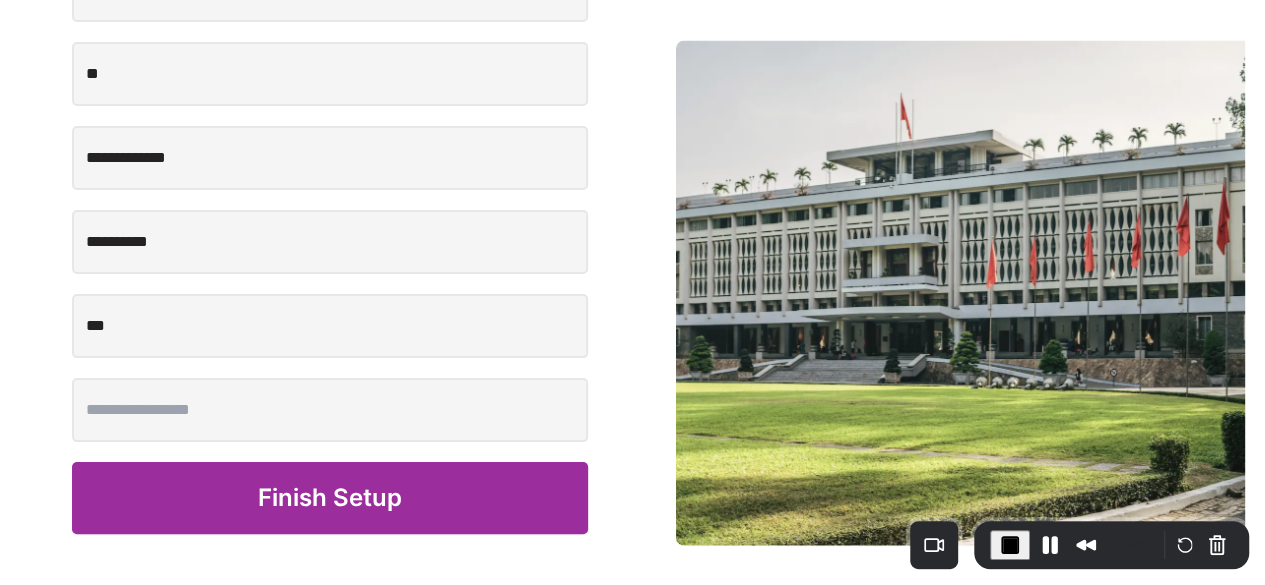 click on "Finish Setup" at bounding box center [330, 498] 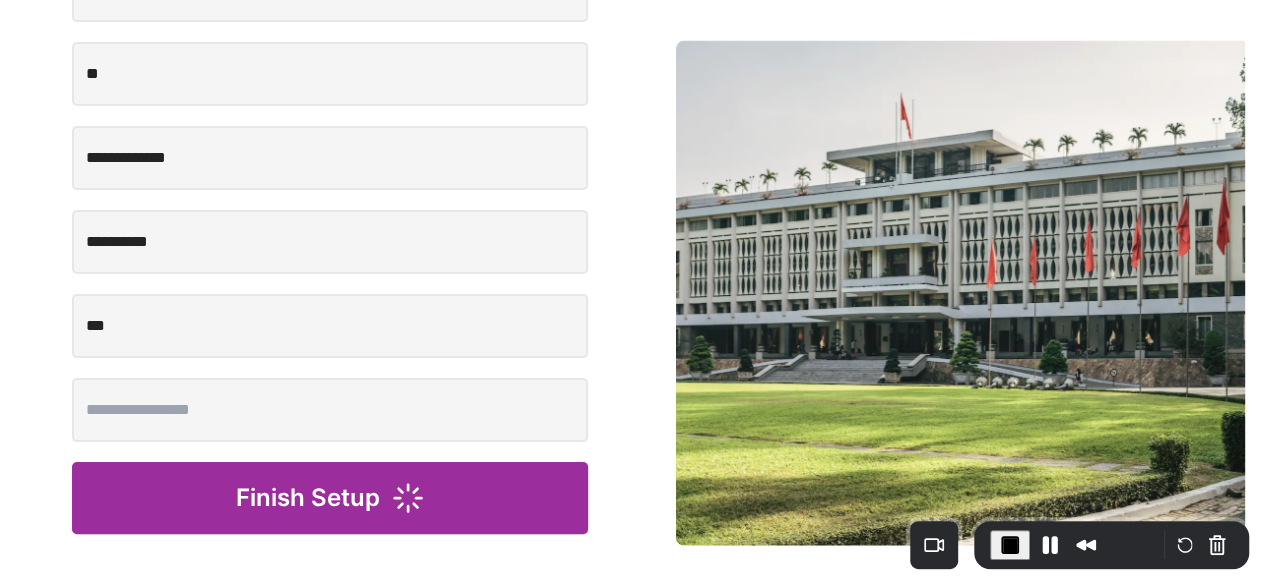 scroll, scrollTop: 0, scrollLeft: 0, axis: both 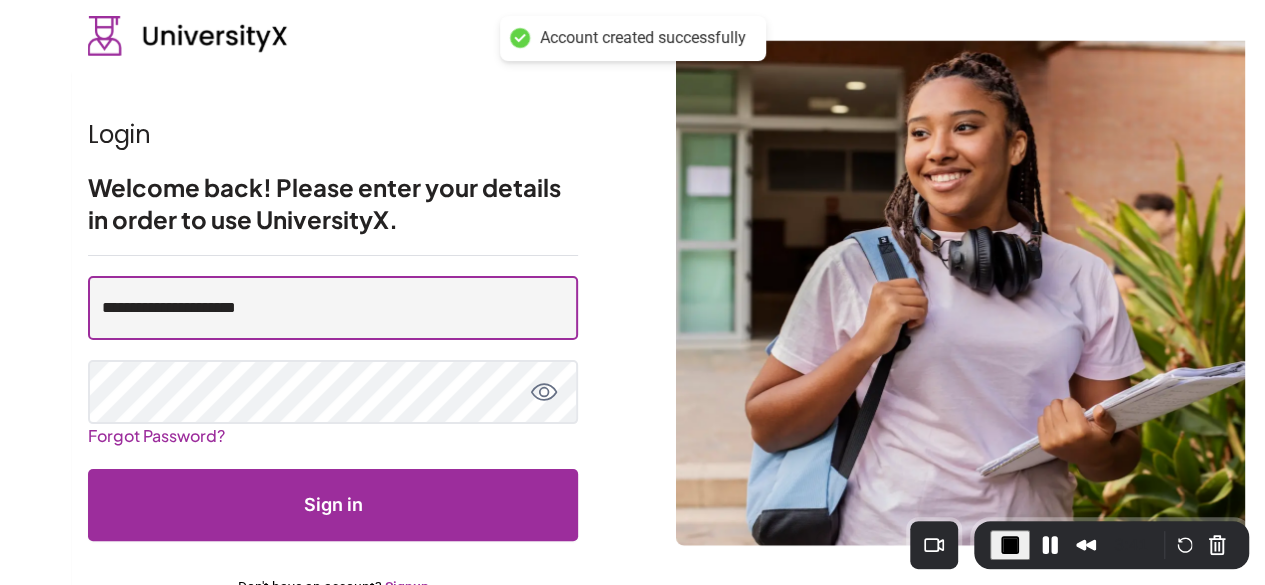 type on "**********" 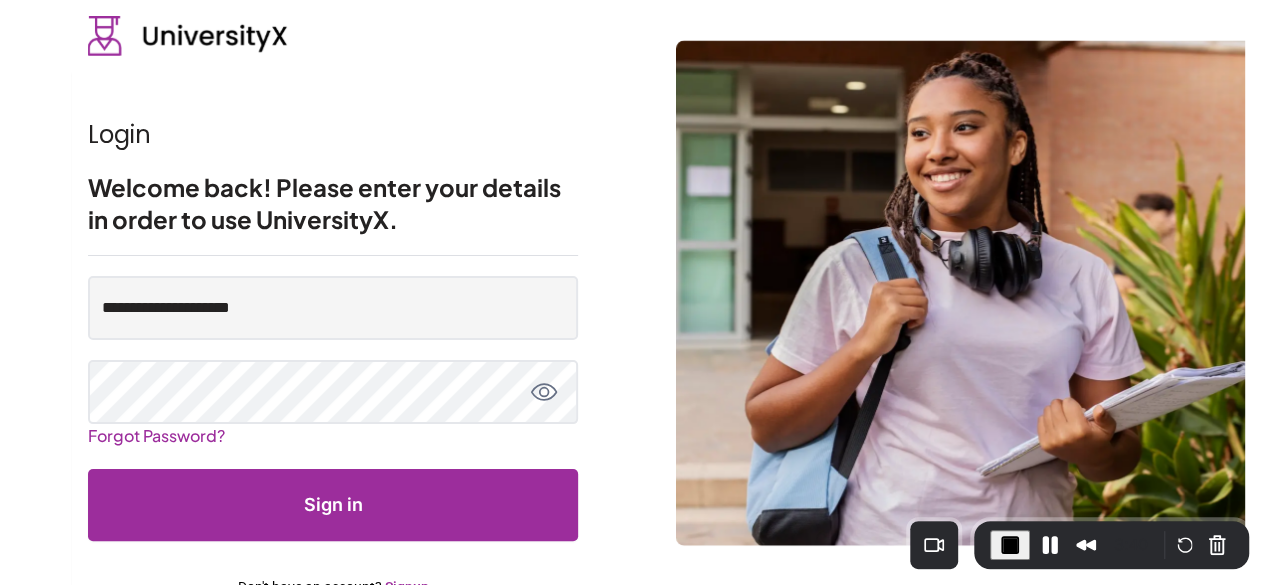 click on "Sign in" at bounding box center (333, 505) 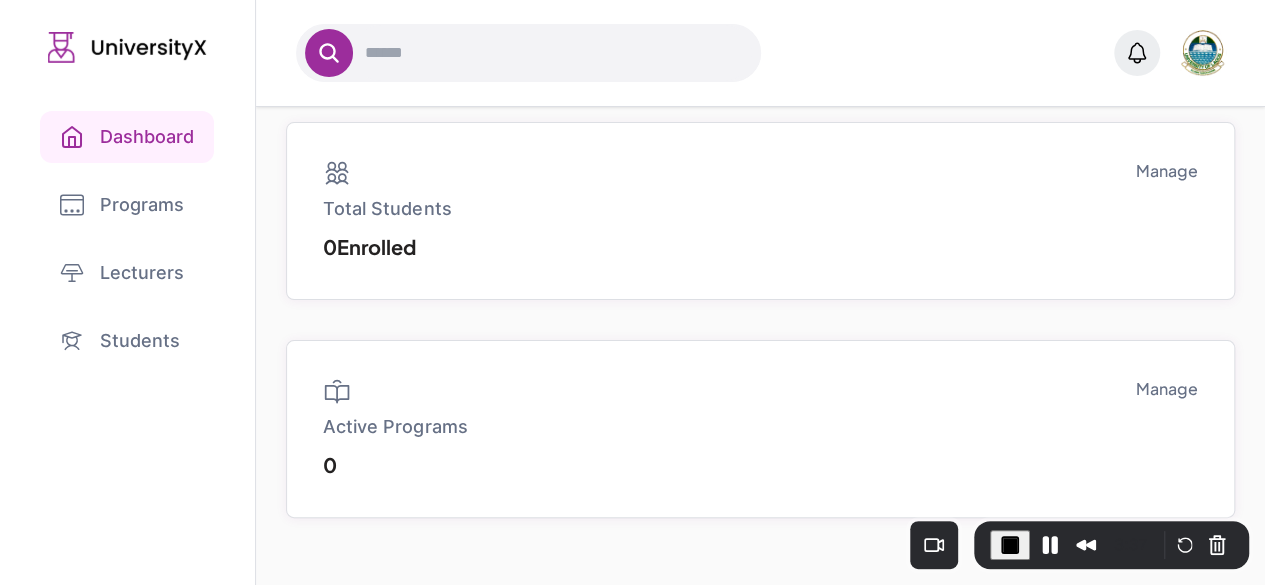 scroll, scrollTop: 0, scrollLeft: 0, axis: both 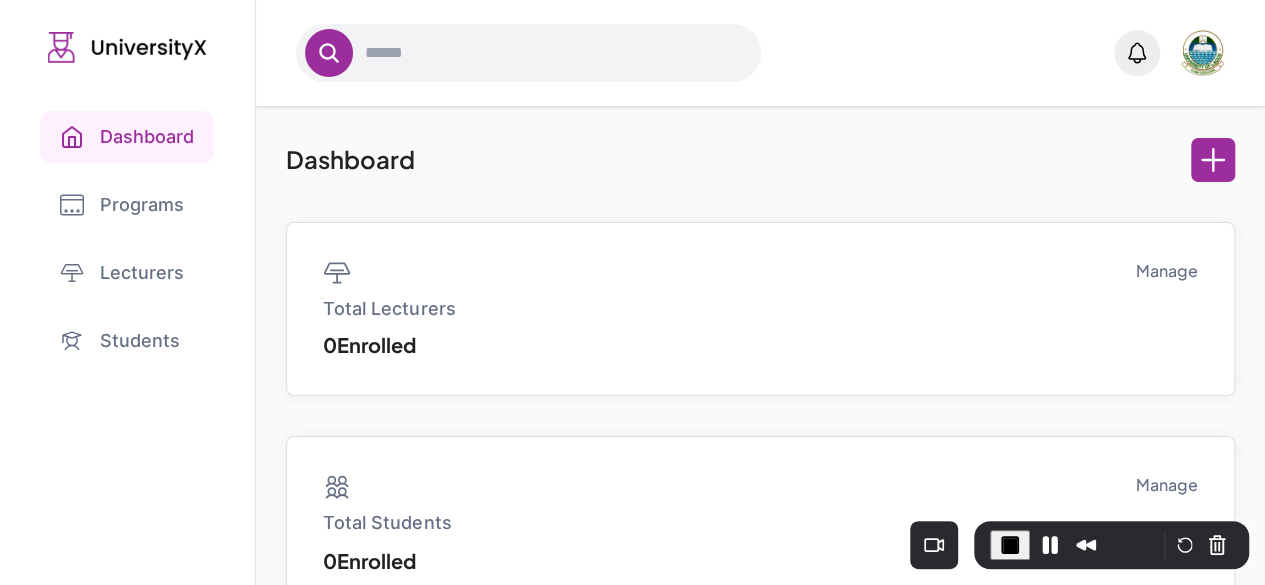 click on "Programs" at bounding box center (127, 205) 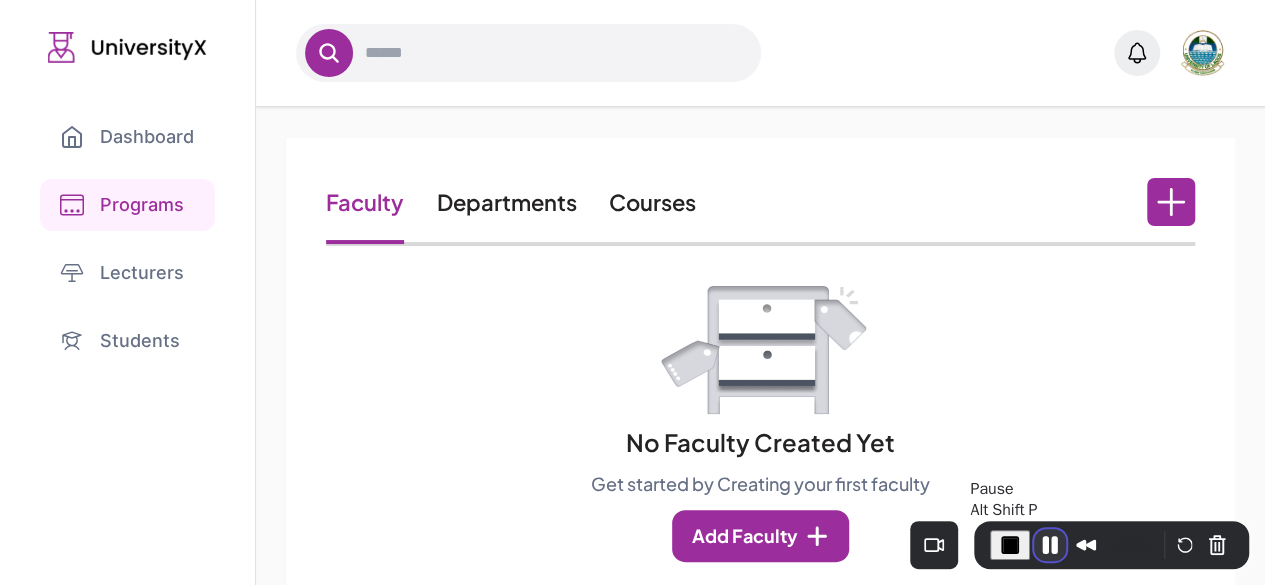 click at bounding box center (1050, 545) 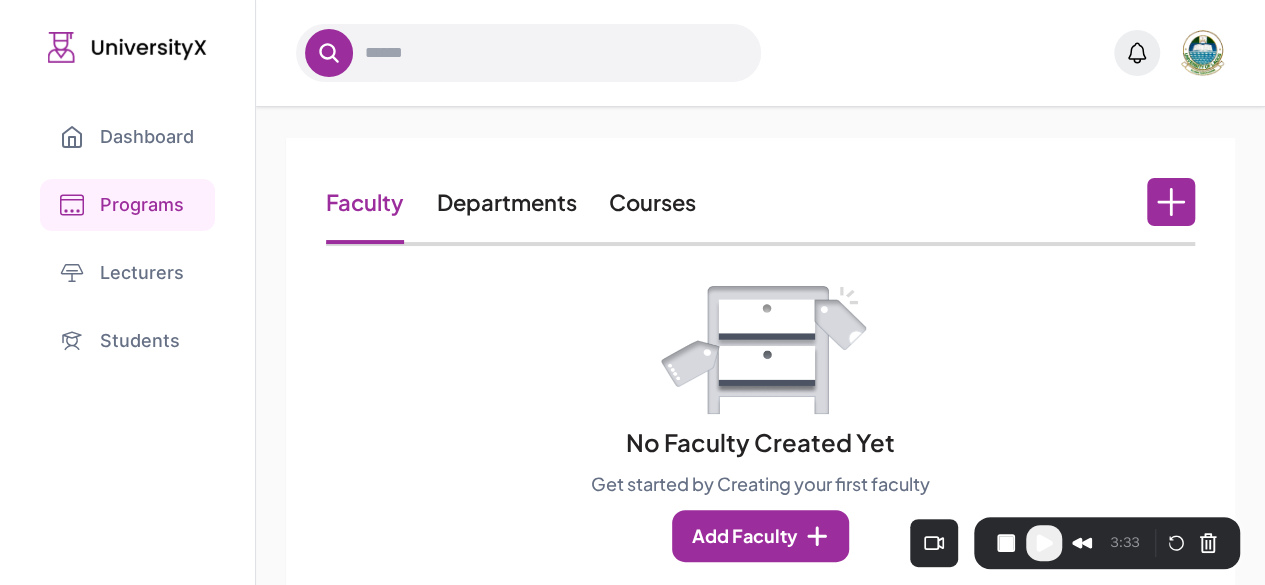 click on "Courses" at bounding box center (651, 202) 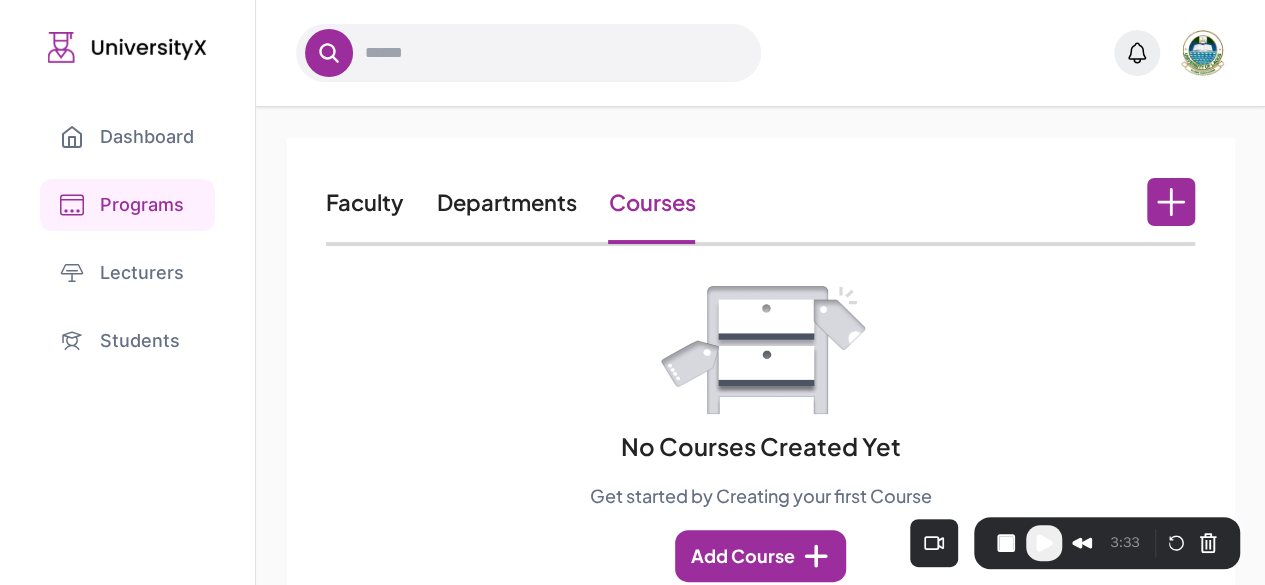 click 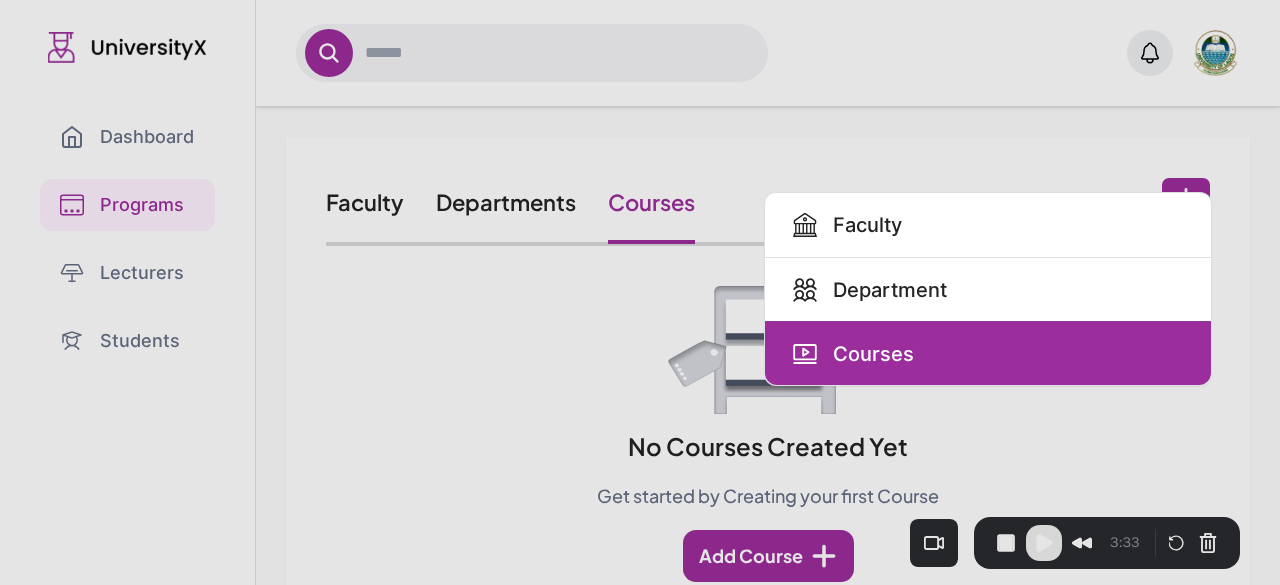 click on "Courses" at bounding box center [988, 353] 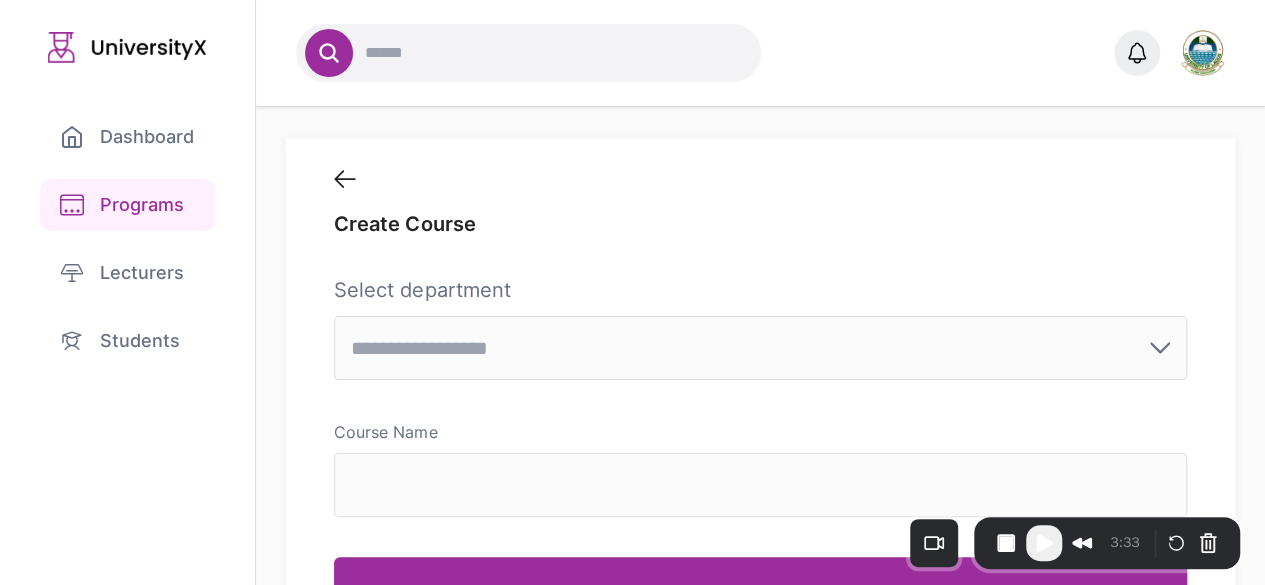 click at bounding box center [760, 348] 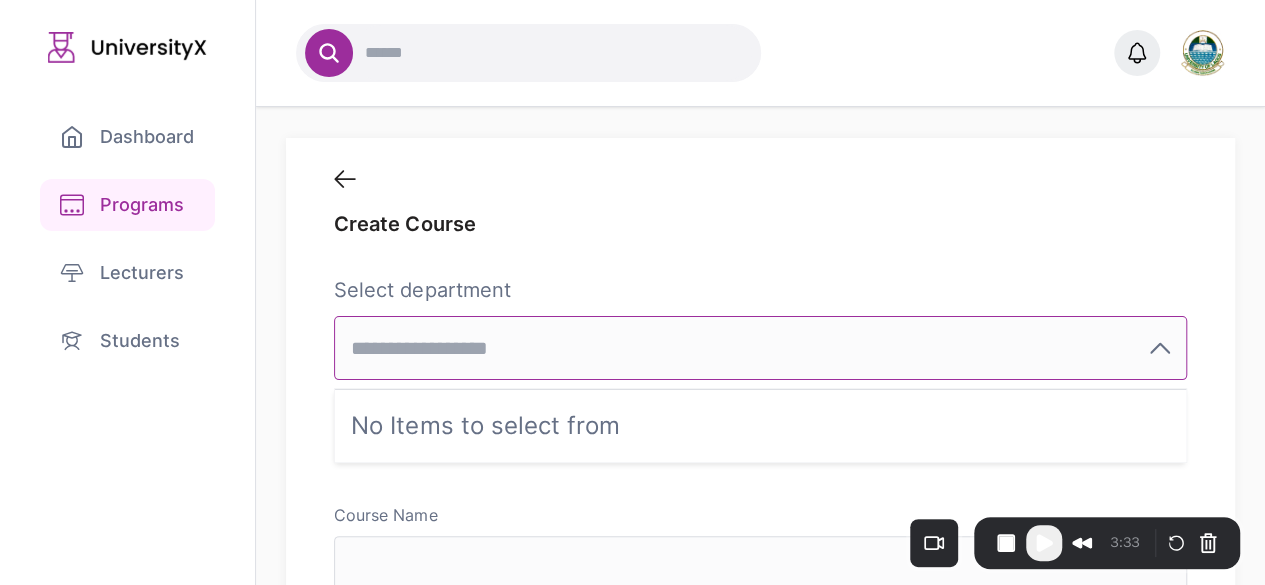 click at bounding box center [760, 348] 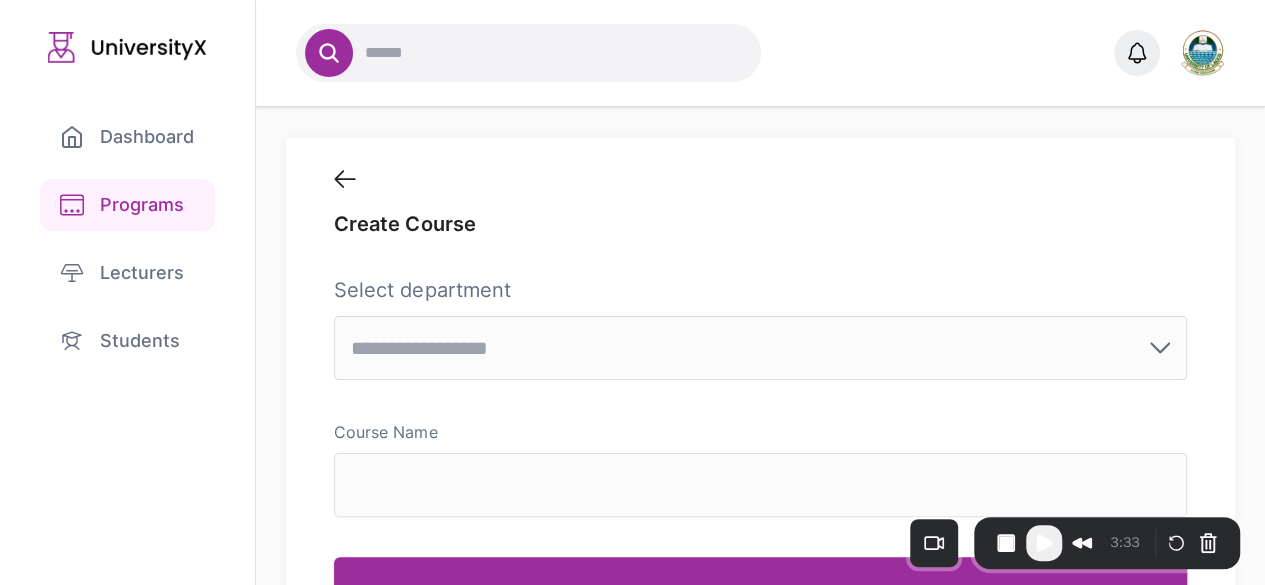 click 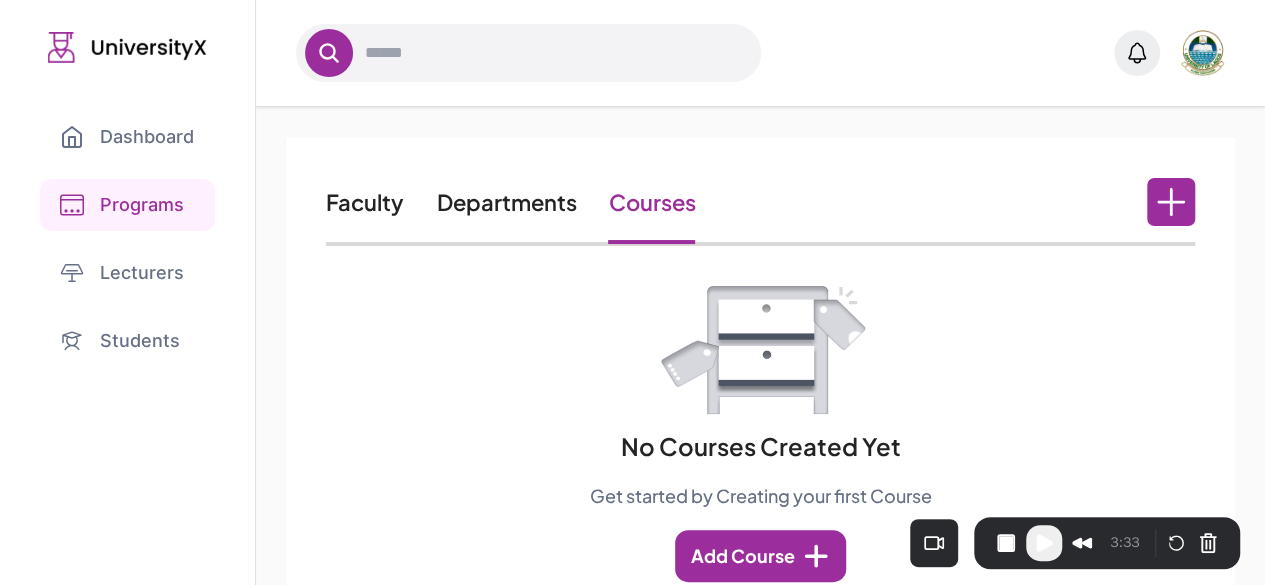 click on "Faculty Departments Courses No Courses Created Yet Get started by Creating your first Course   Add Course" at bounding box center [760, 372] 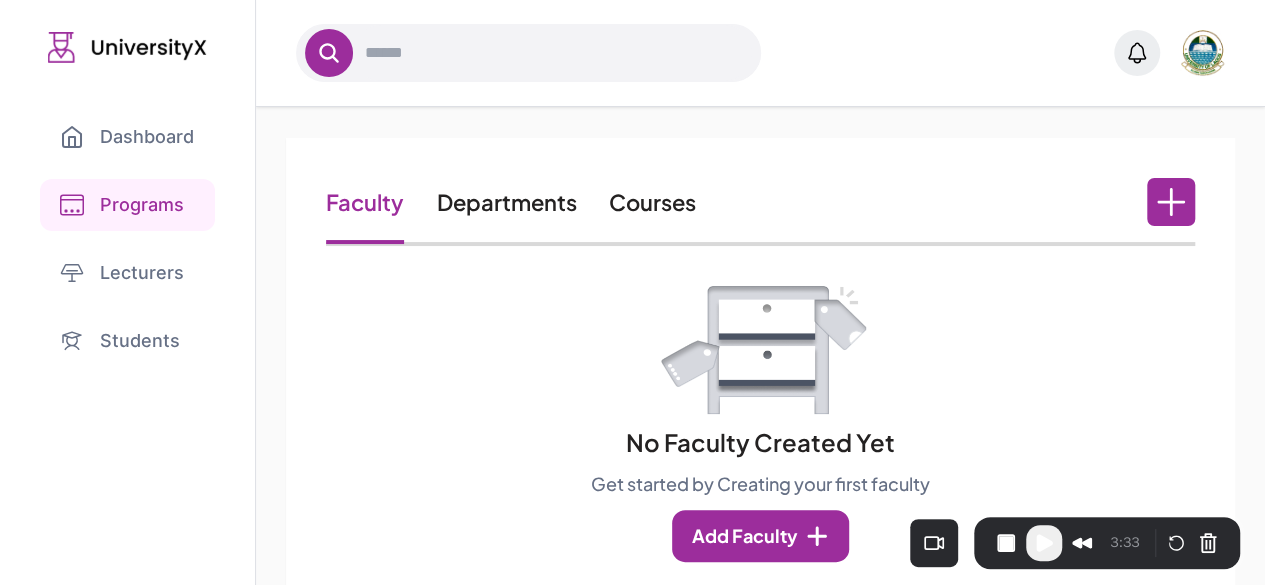 click on "Add Faculty" at bounding box center [760, 536] 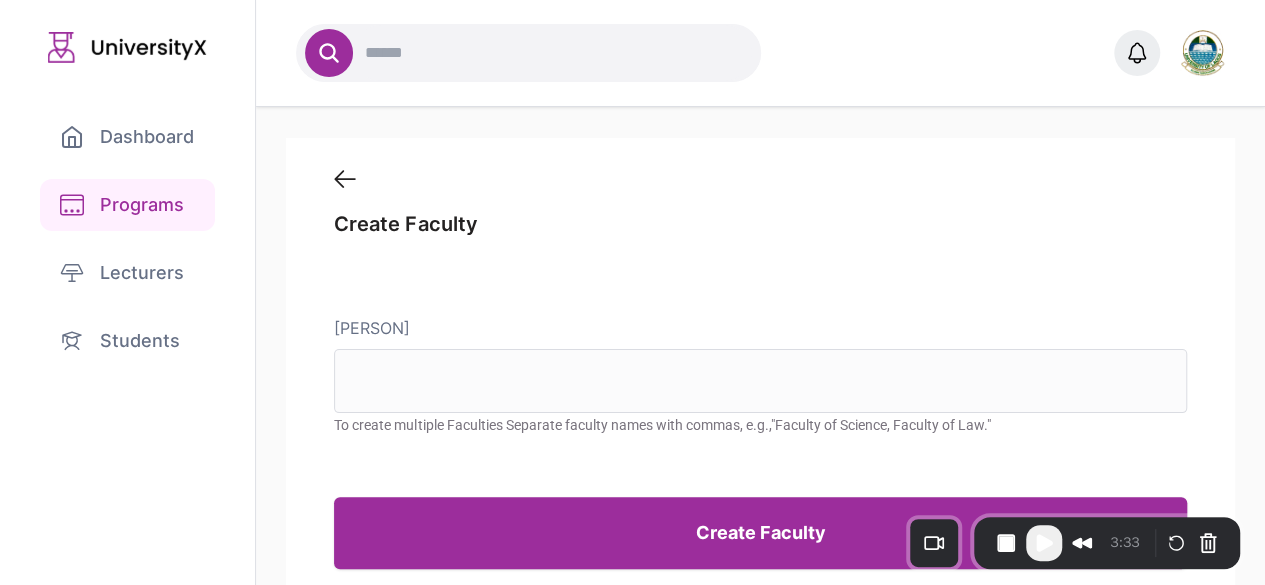 click 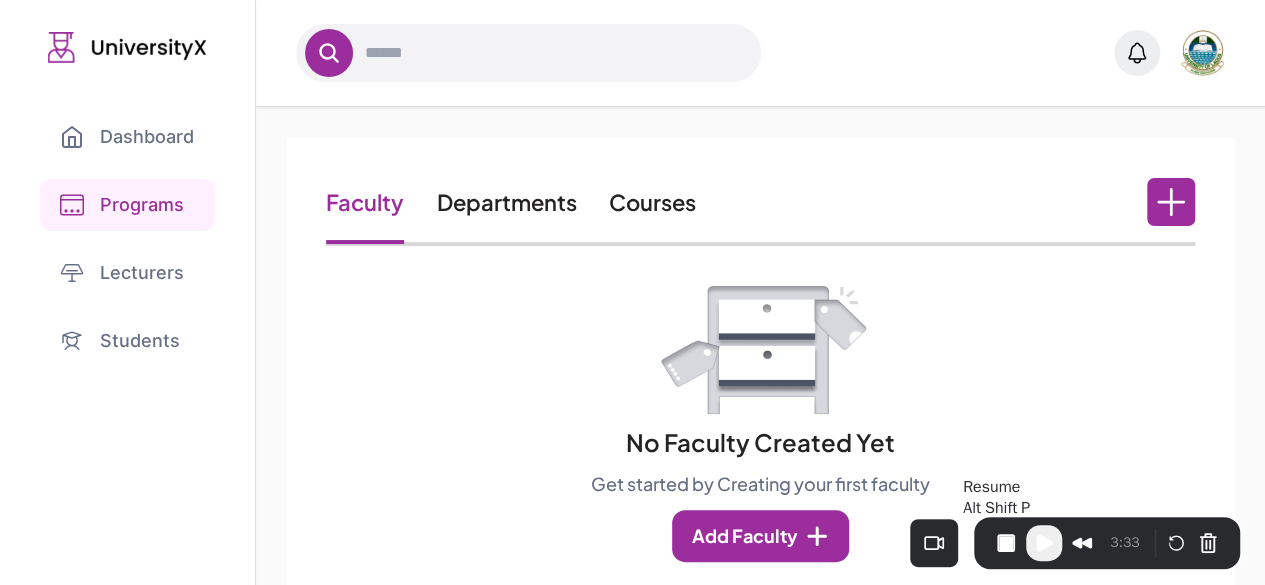 click at bounding box center [1044, 543] 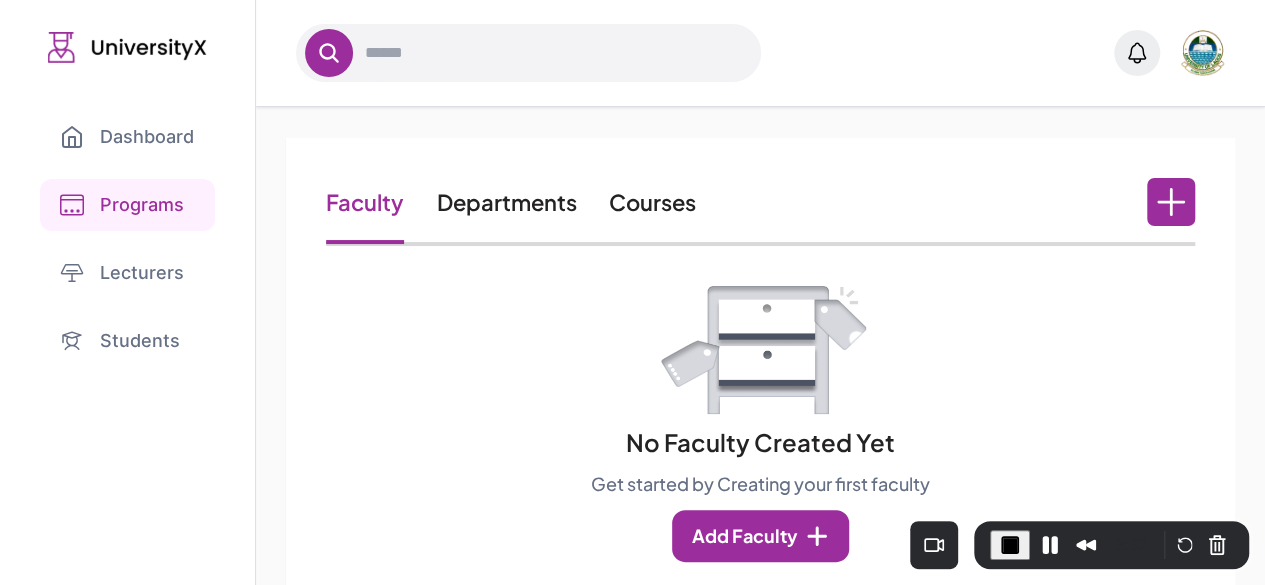 click on "Add Faculty" at bounding box center (760, 536) 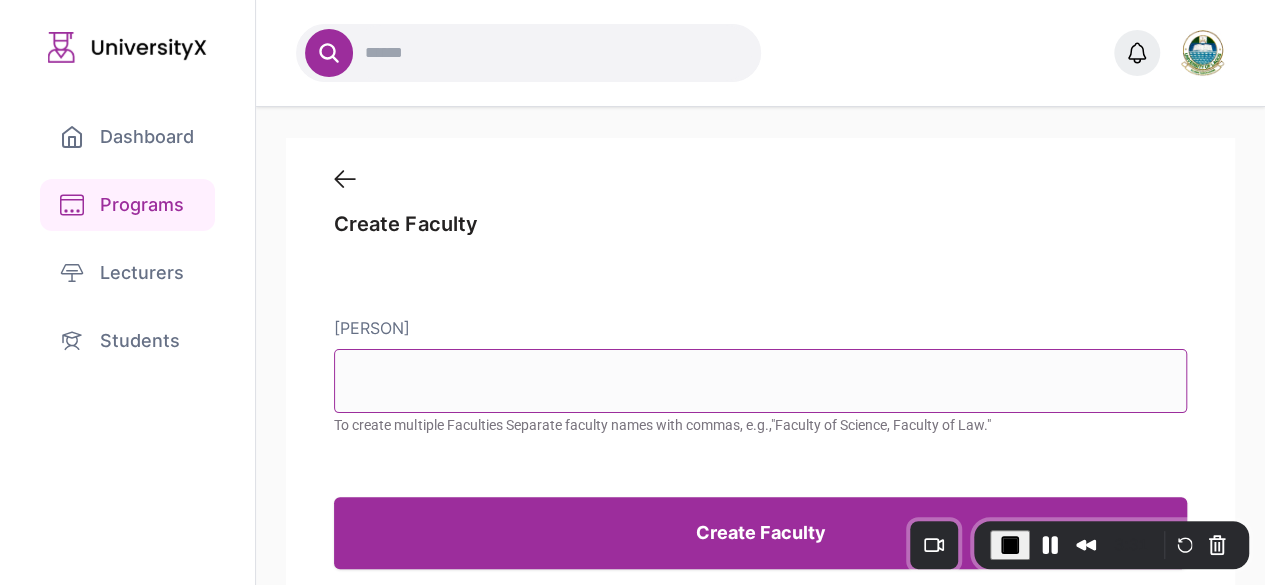 click on "Faculty Name" at bounding box center (760, 381) 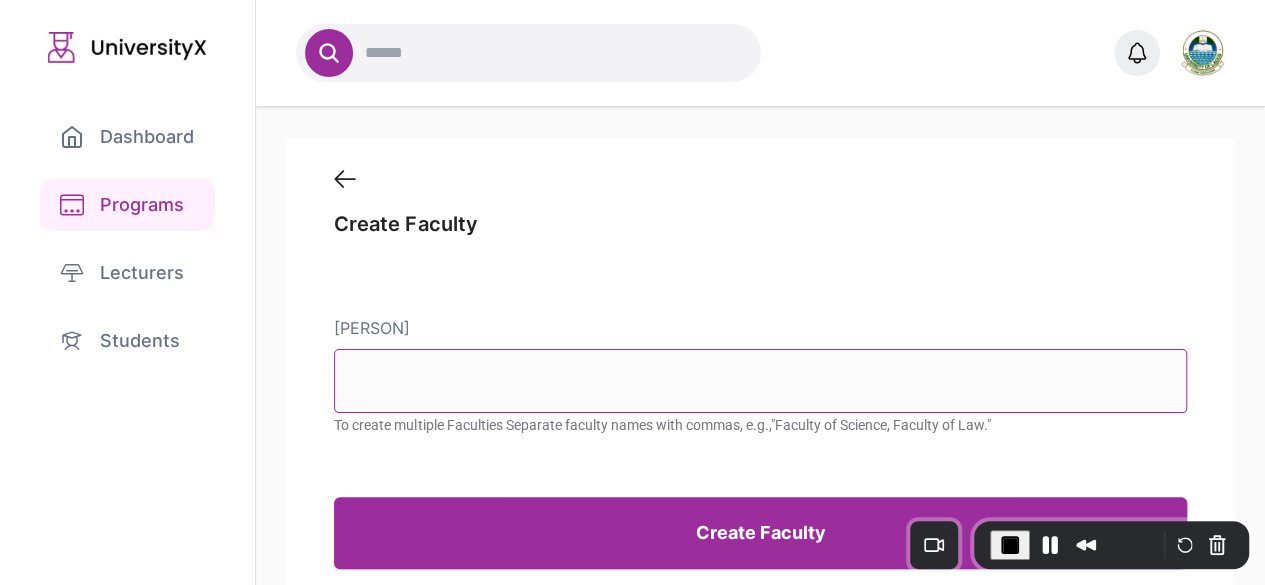 type on "**********" 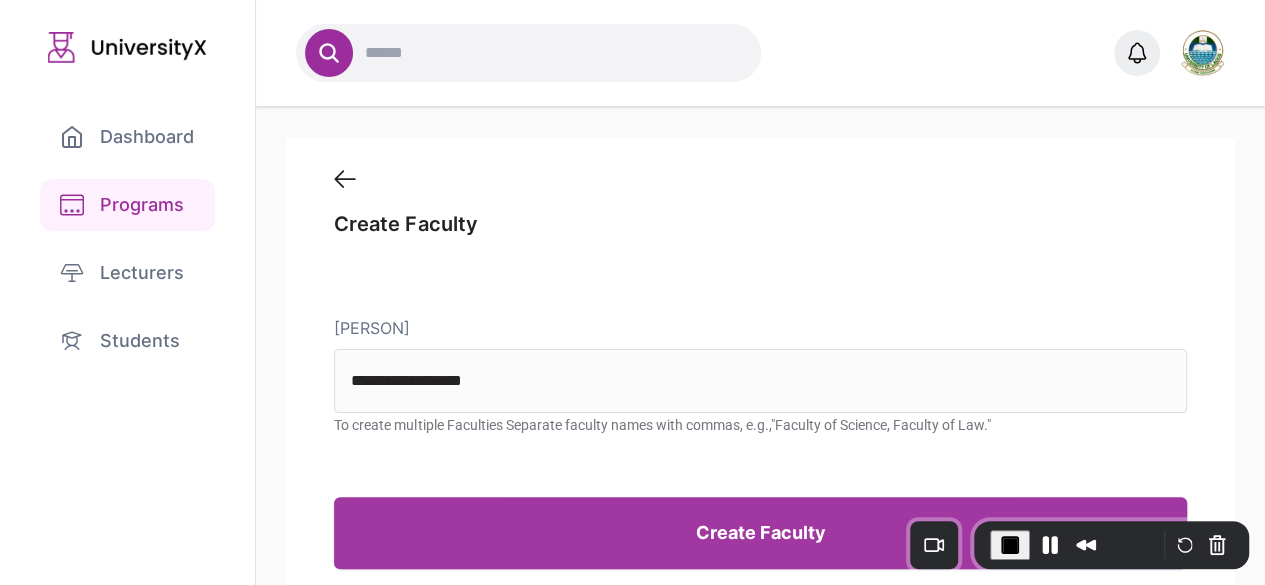 click on "Create Faculty" at bounding box center (760, 533) 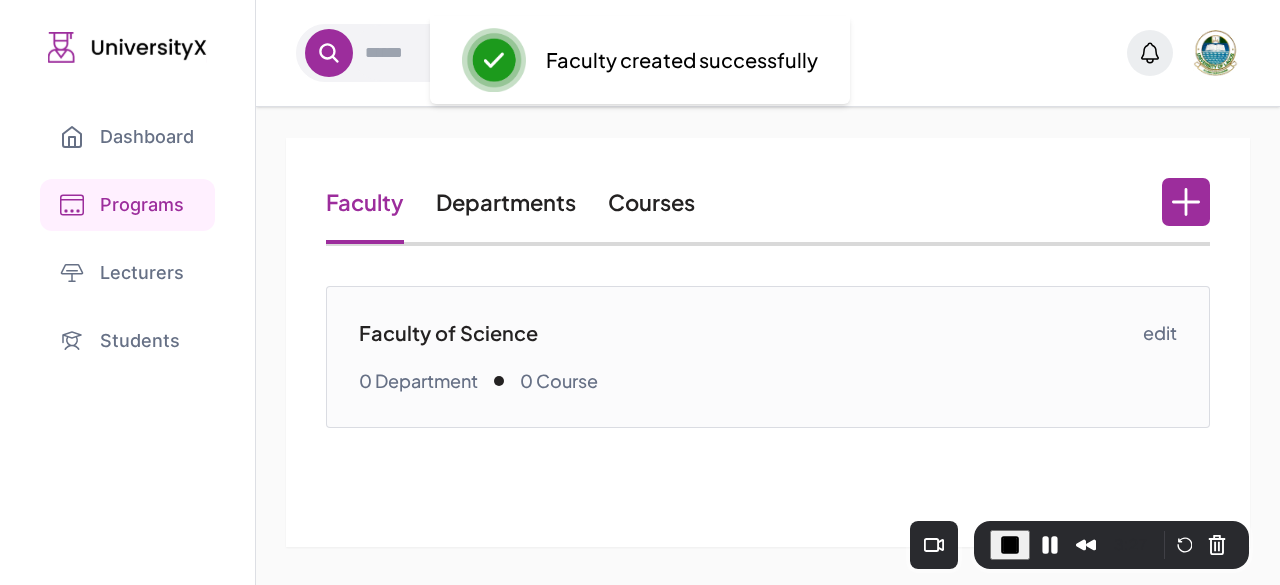 click on "Faculty of Science" at bounding box center (750, 333) 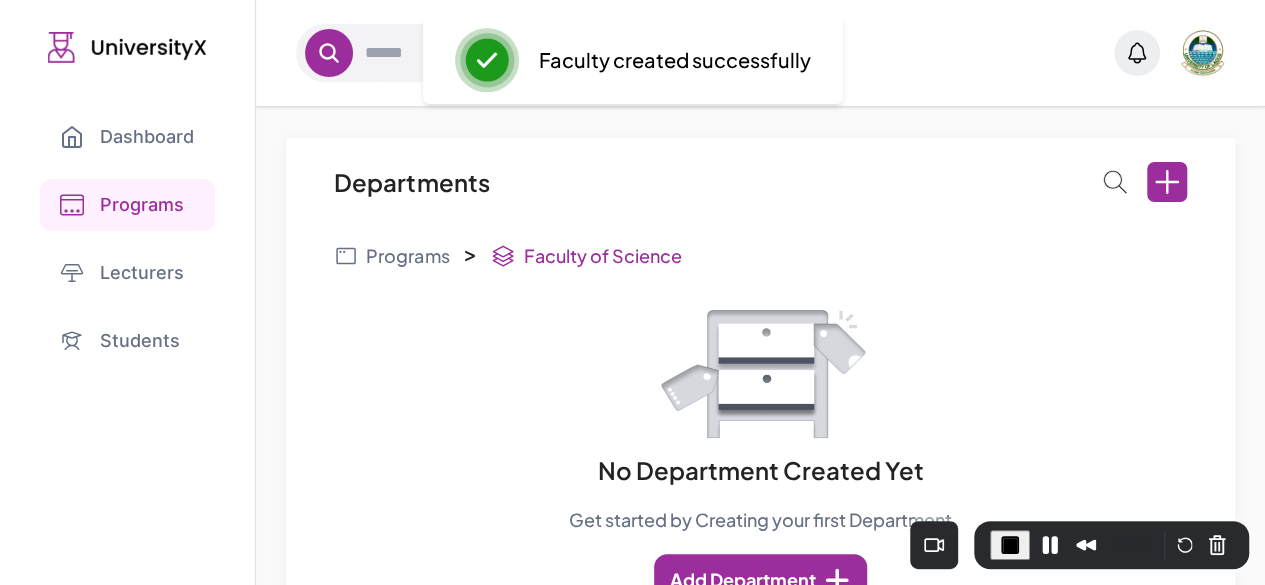 click on "Add Department" at bounding box center [760, 580] 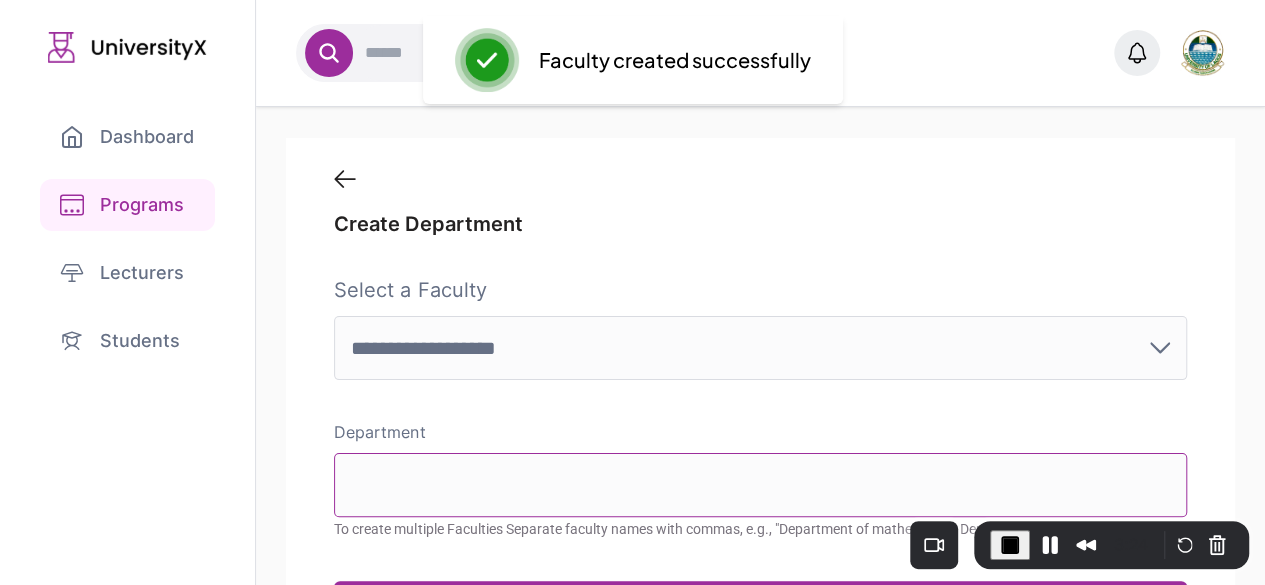 click on "Department" at bounding box center (760, 485) 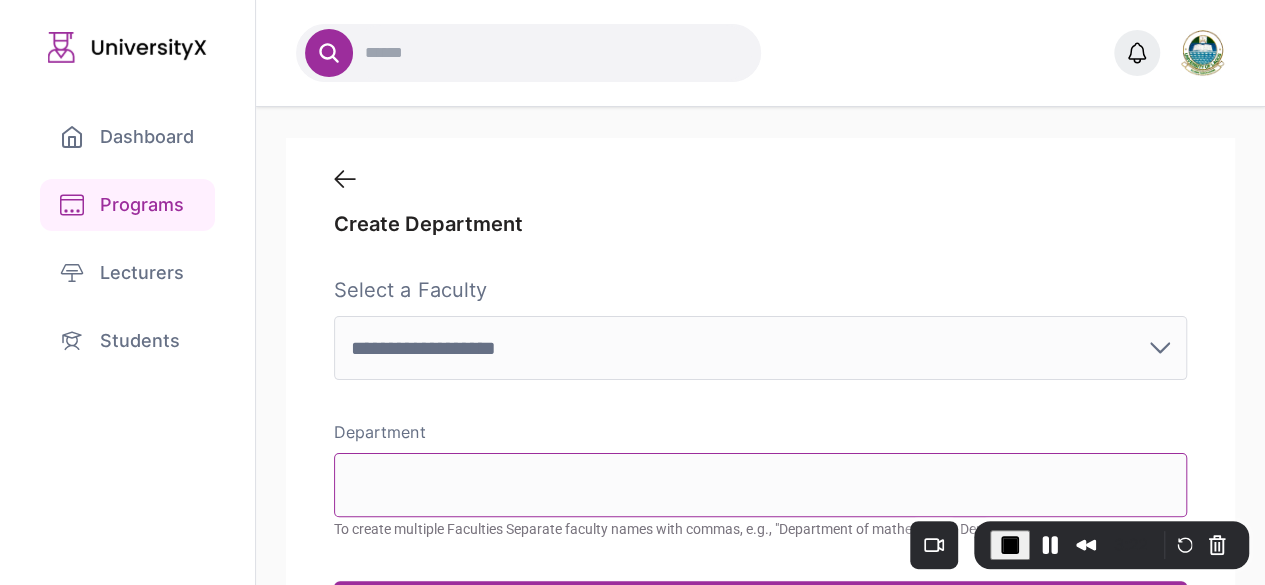 type on "**********" 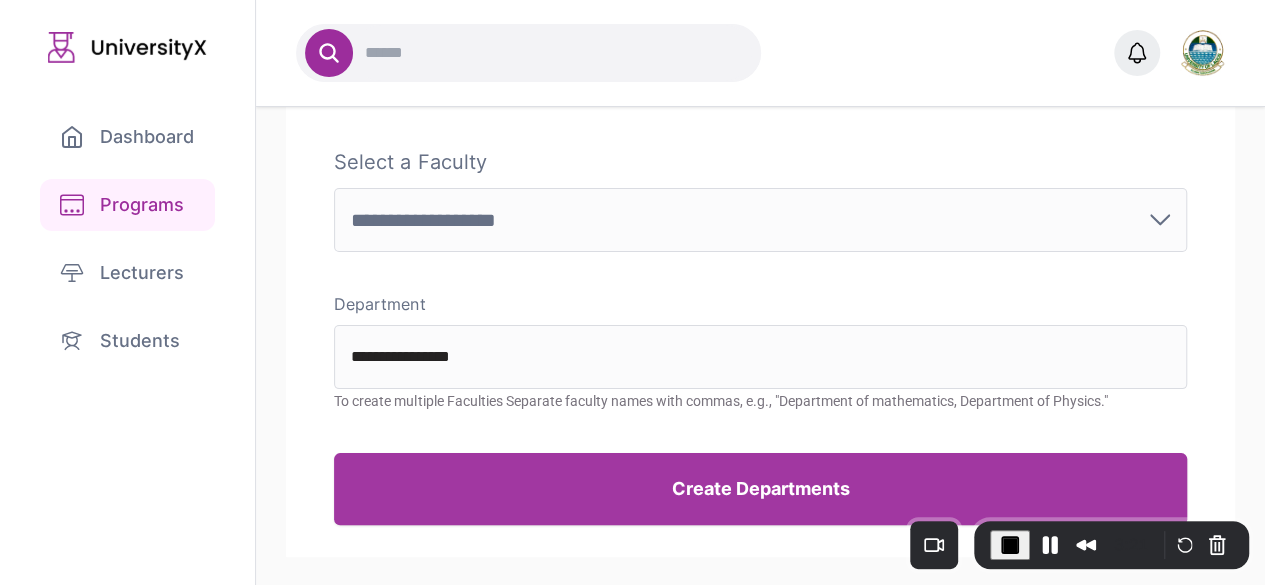 click on "Create Departments" at bounding box center [760, 489] 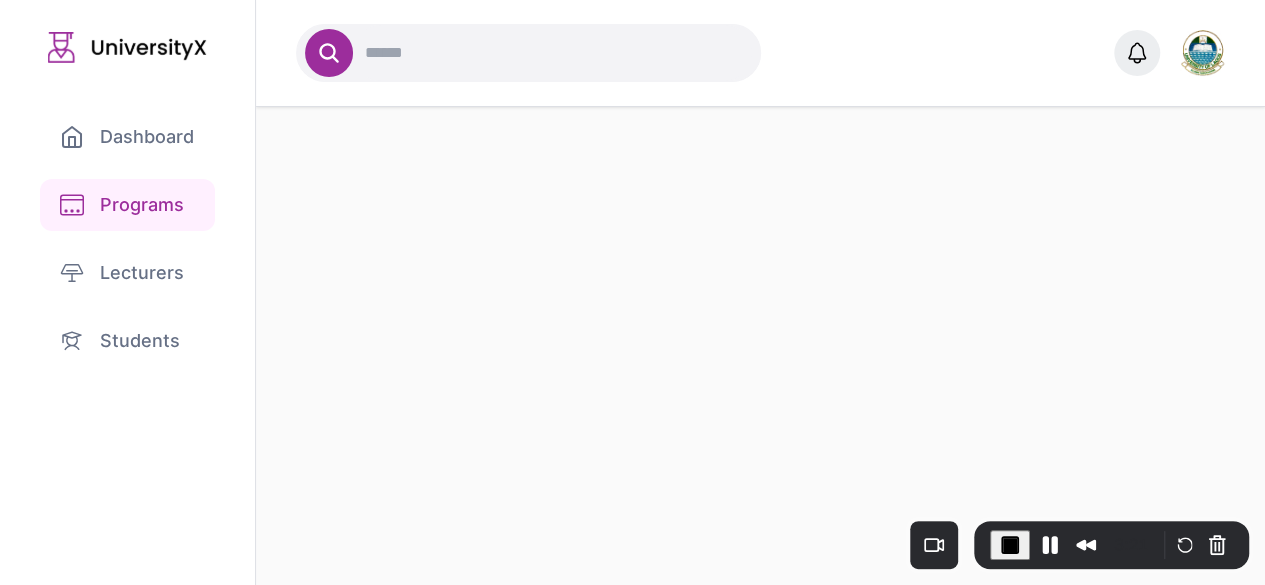 scroll, scrollTop: 22, scrollLeft: 0, axis: vertical 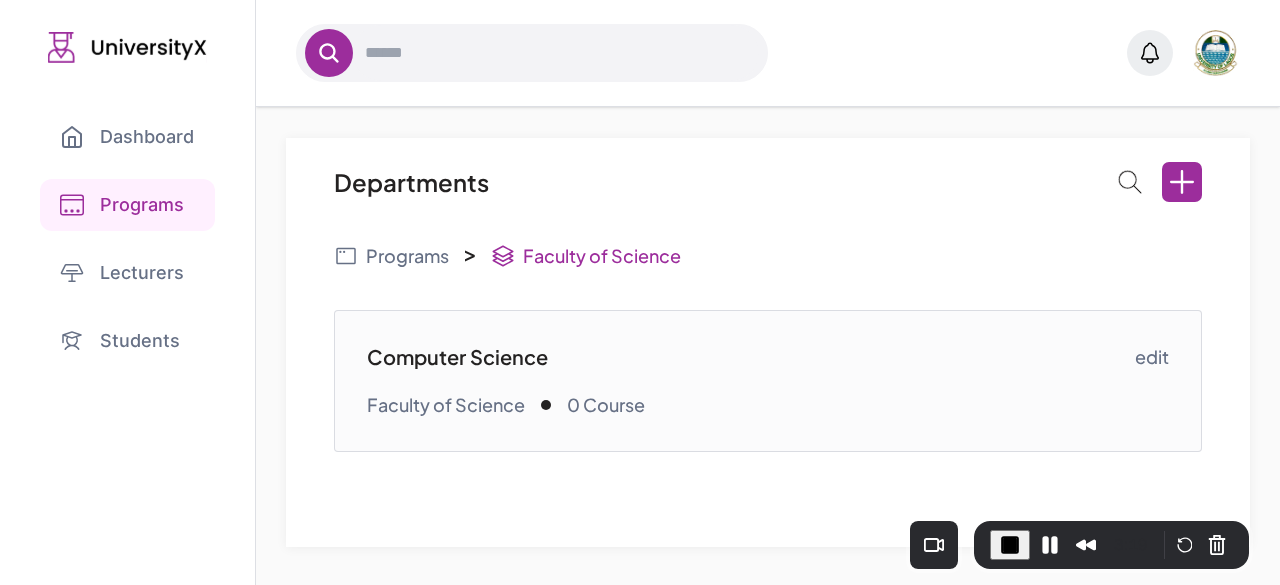 click on "Computer Science" at bounding box center (750, 357) 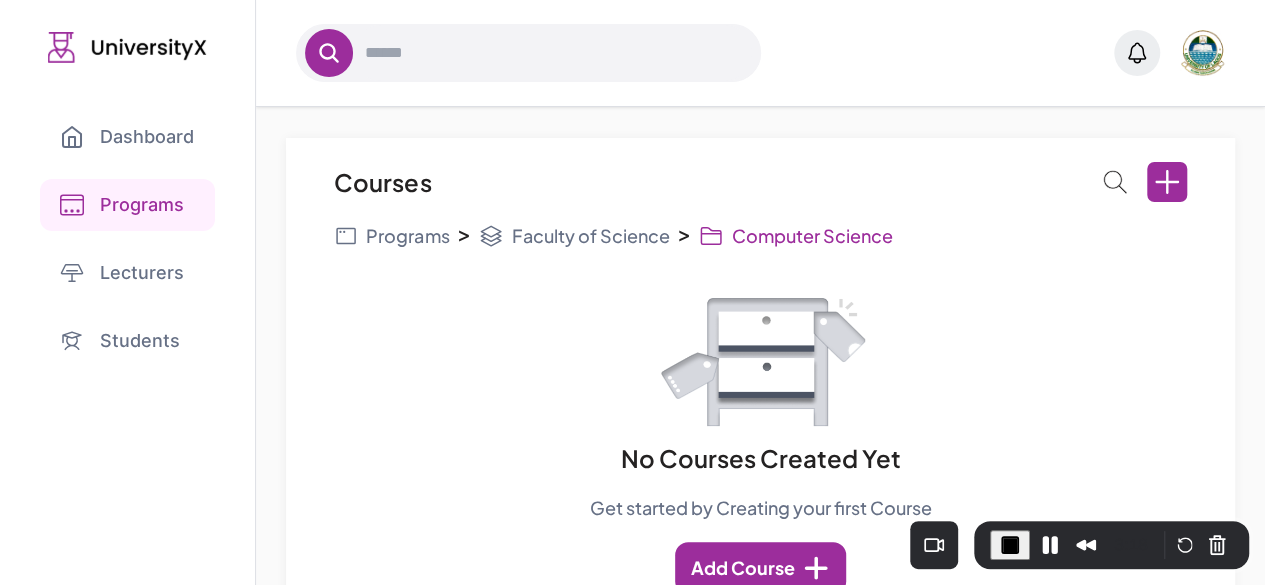 scroll, scrollTop: 62, scrollLeft: 0, axis: vertical 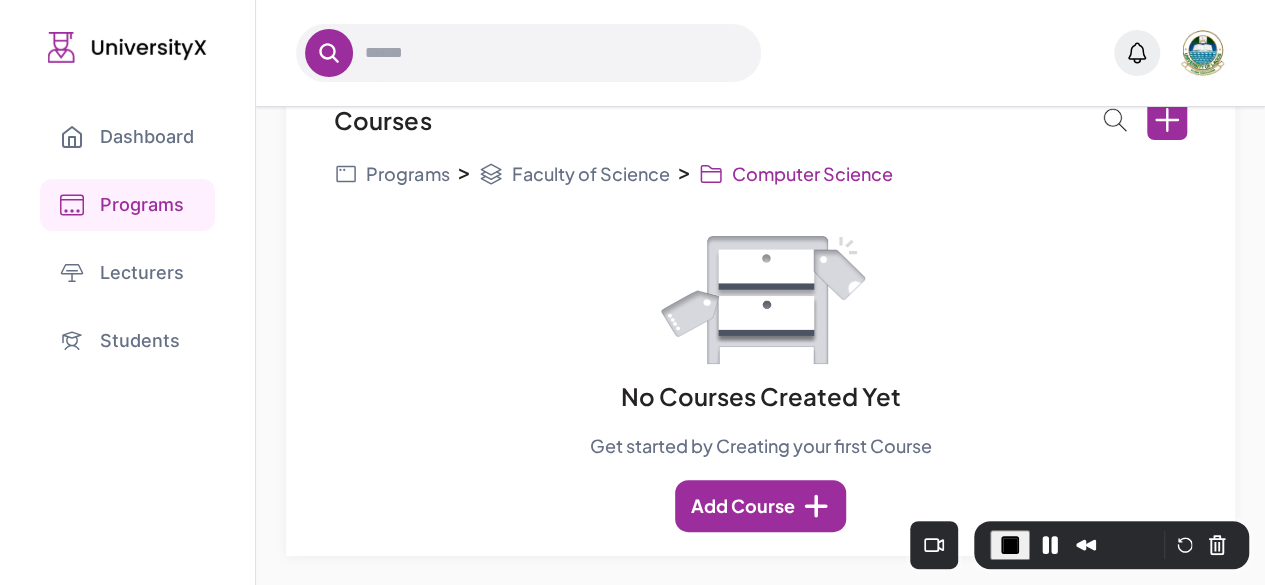 click on "Add Course" at bounding box center [760, 506] 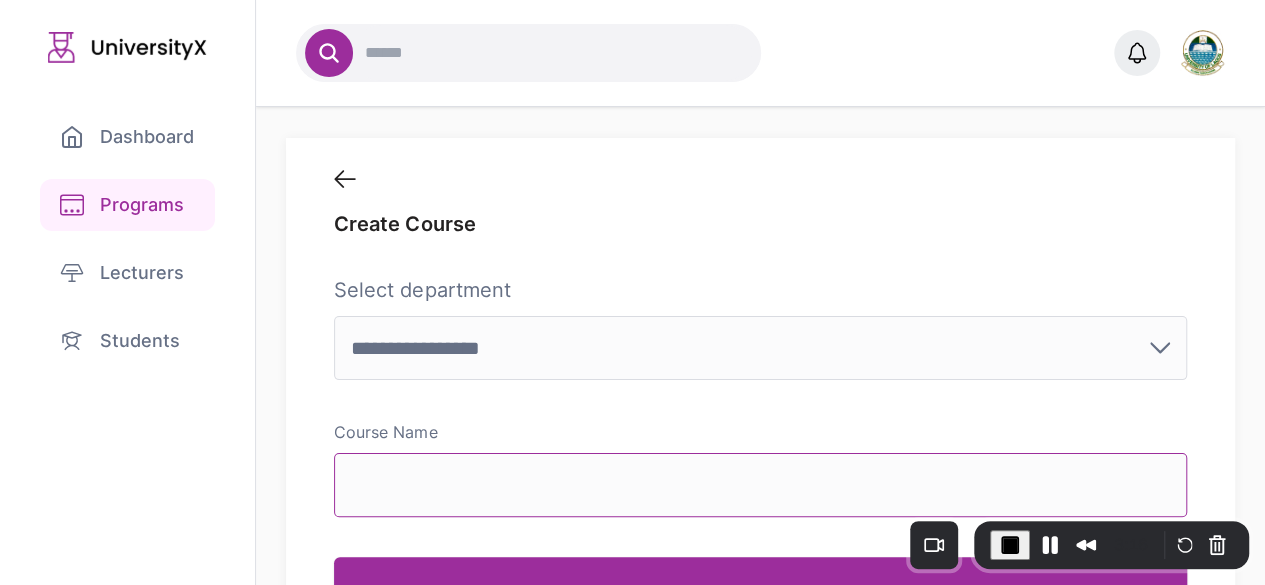 click on "Course Name" at bounding box center [760, 485] 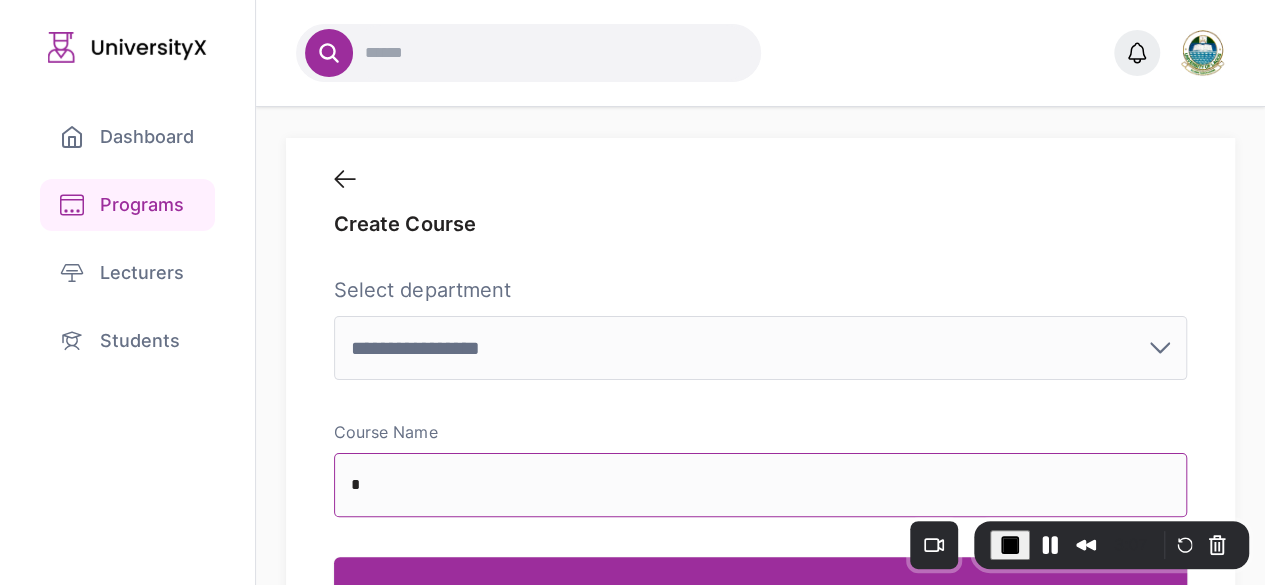 type on "**********" 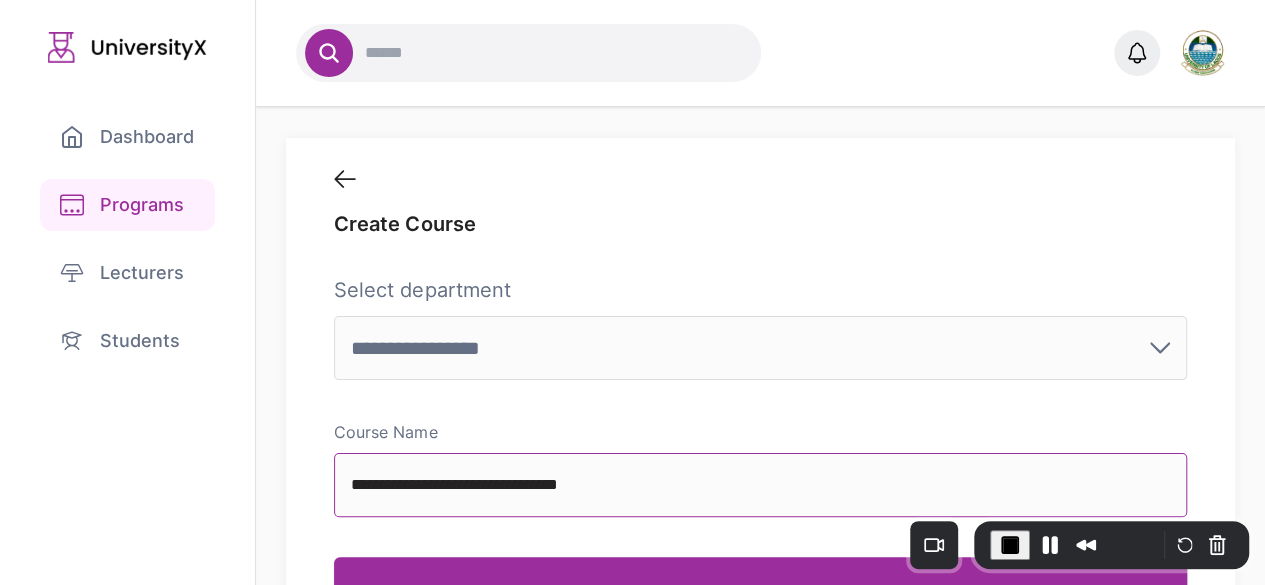 scroll, scrollTop: 104, scrollLeft: 0, axis: vertical 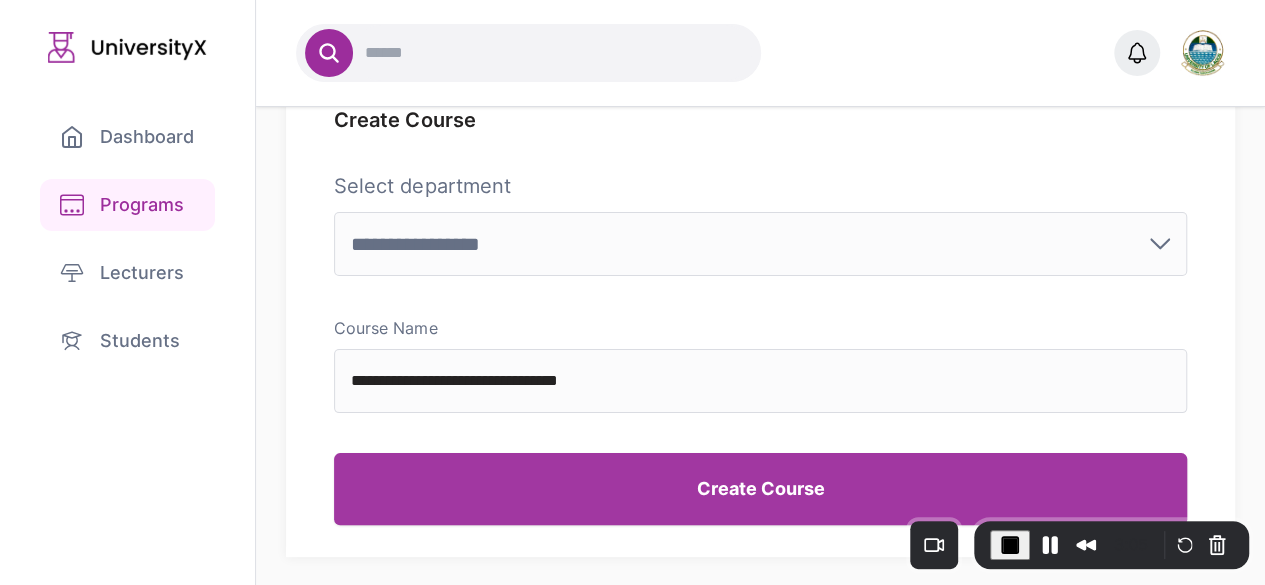click on "Create Course" at bounding box center [760, 489] 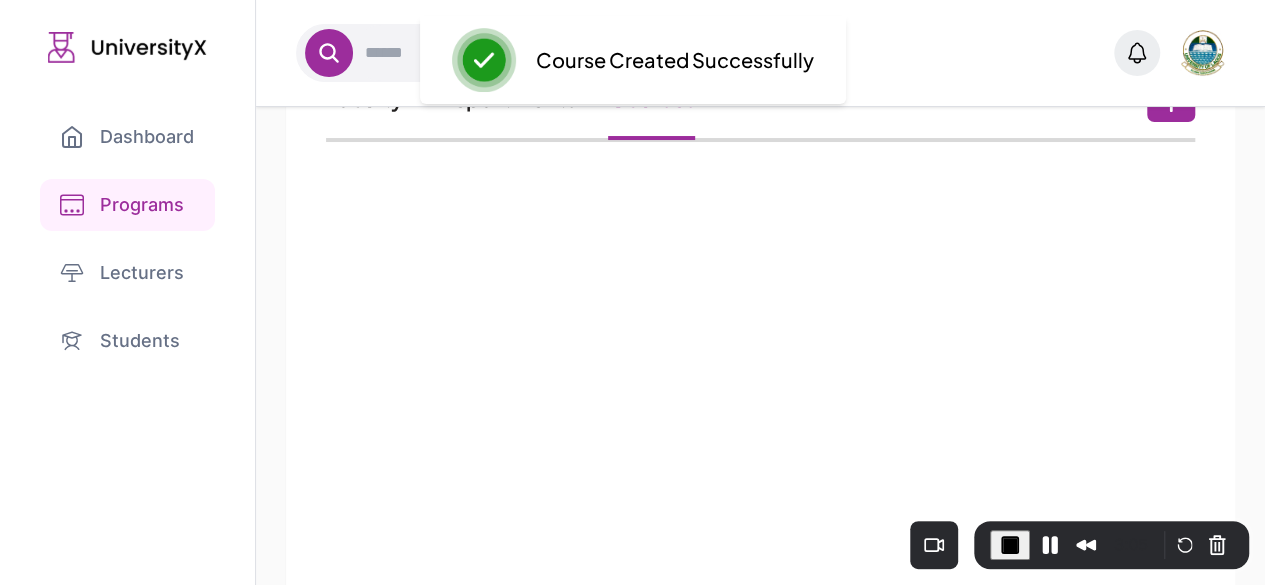 scroll, scrollTop: 0, scrollLeft: 0, axis: both 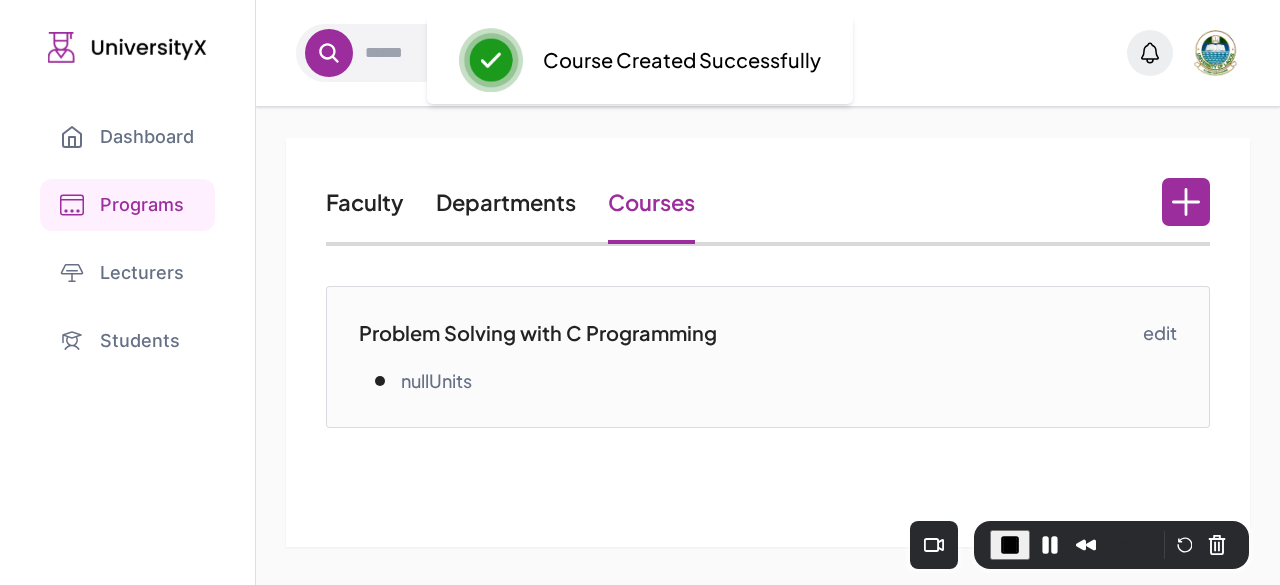 click on "edit" at bounding box center (1160, 333) 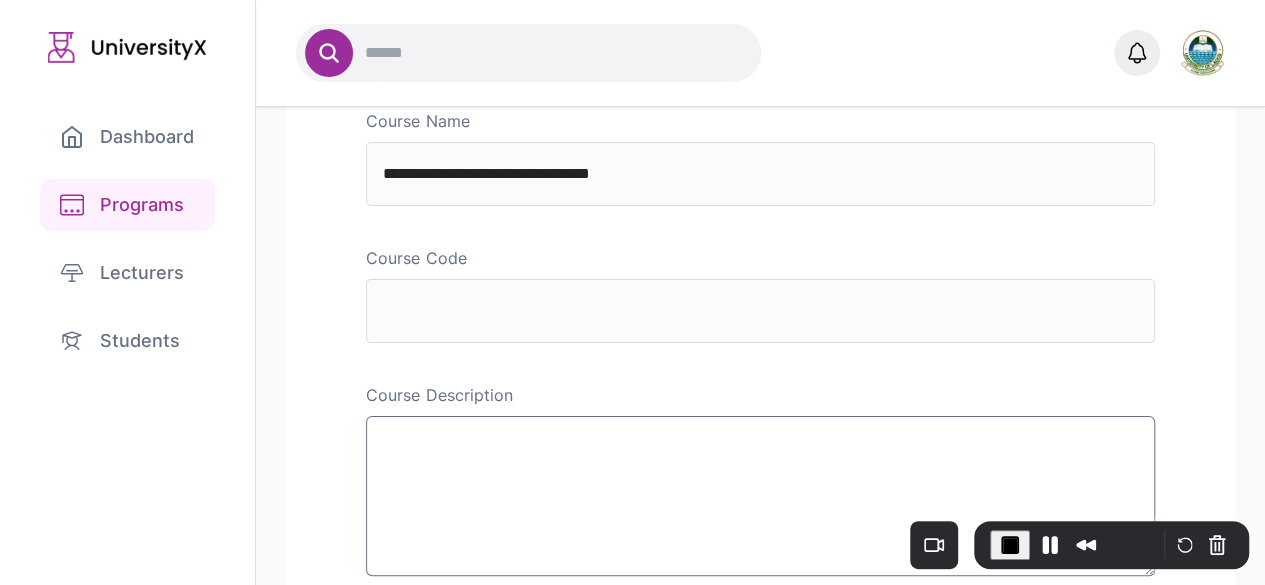 scroll, scrollTop: 206, scrollLeft: 0, axis: vertical 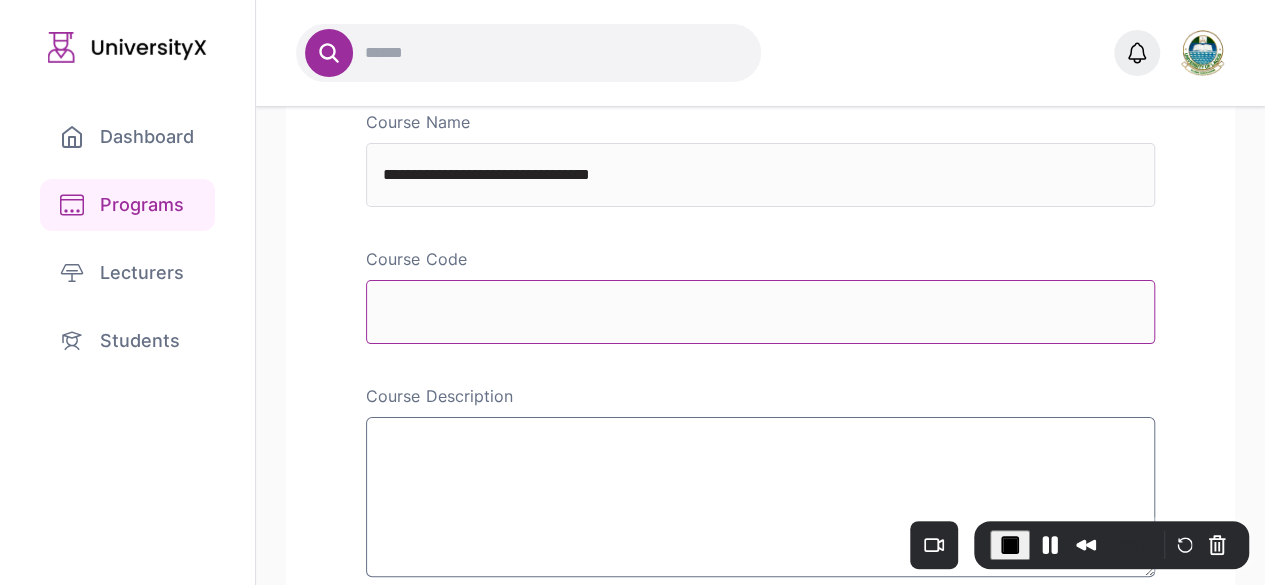 click on "Course Code" at bounding box center [760, 312] 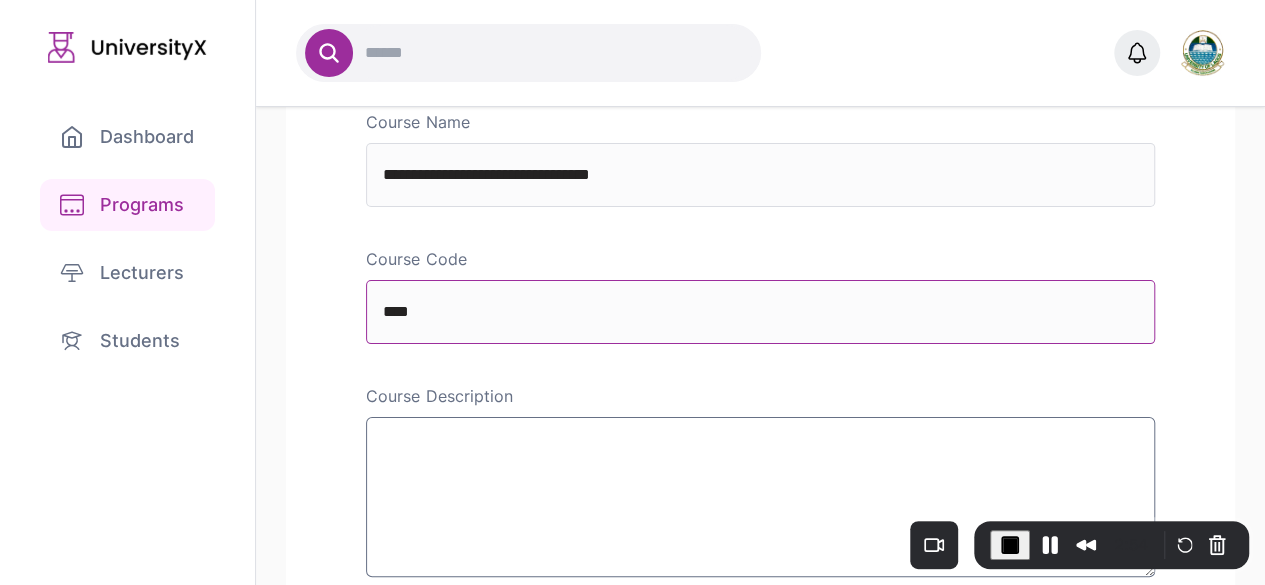 type on "*******" 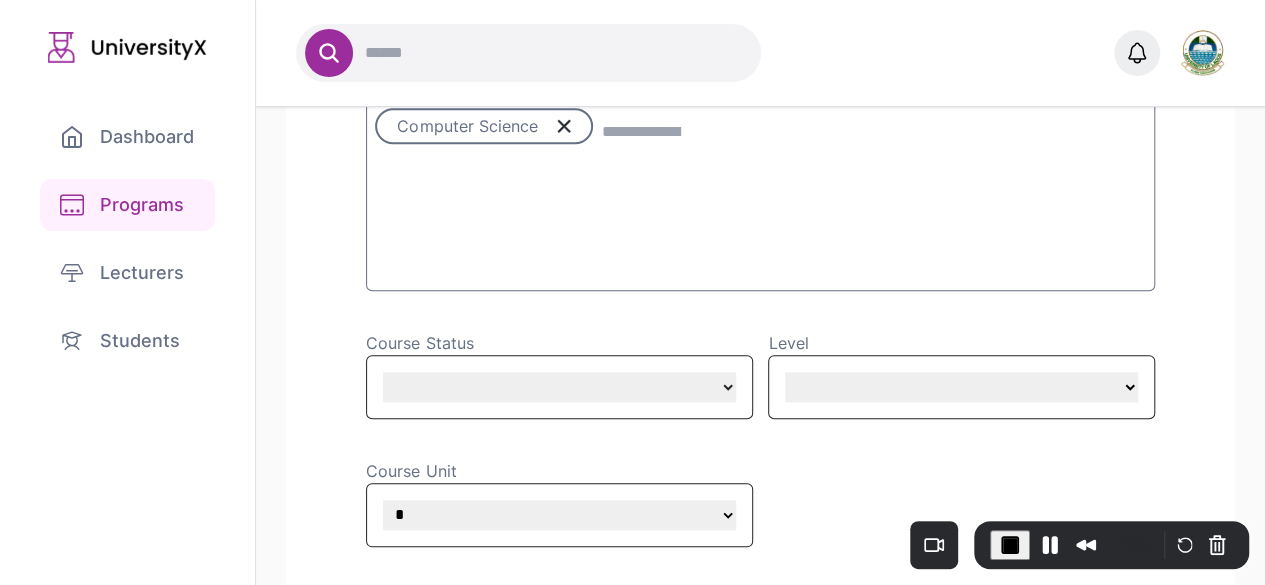 scroll, scrollTop: 804, scrollLeft: 0, axis: vertical 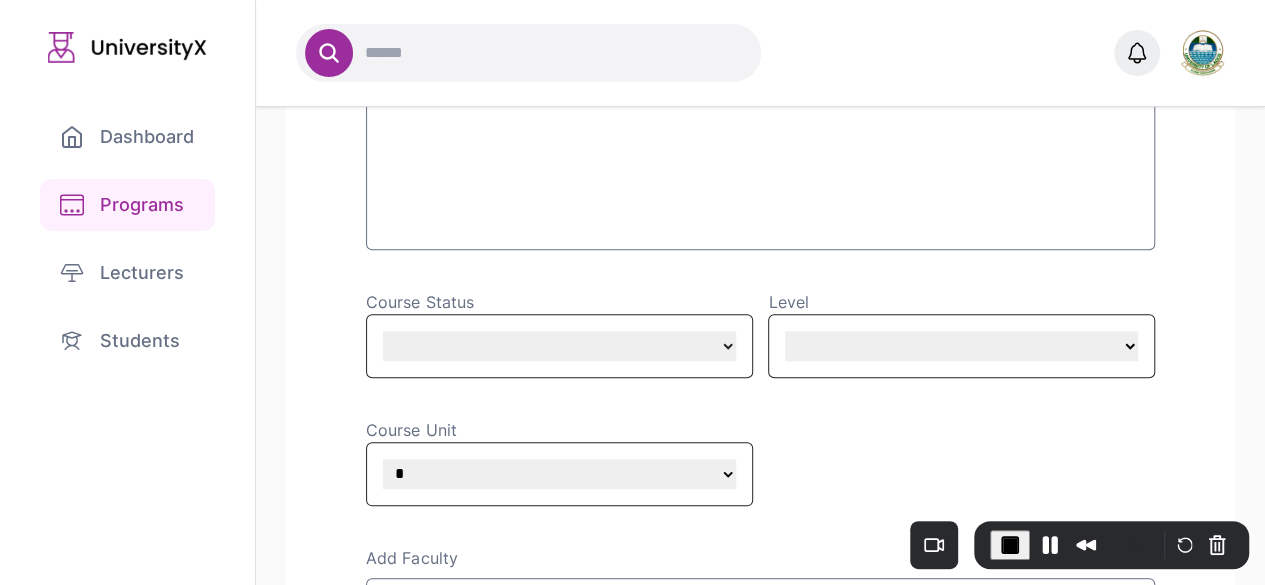 click on "*** *** *** *** ***" at bounding box center (961, 346) 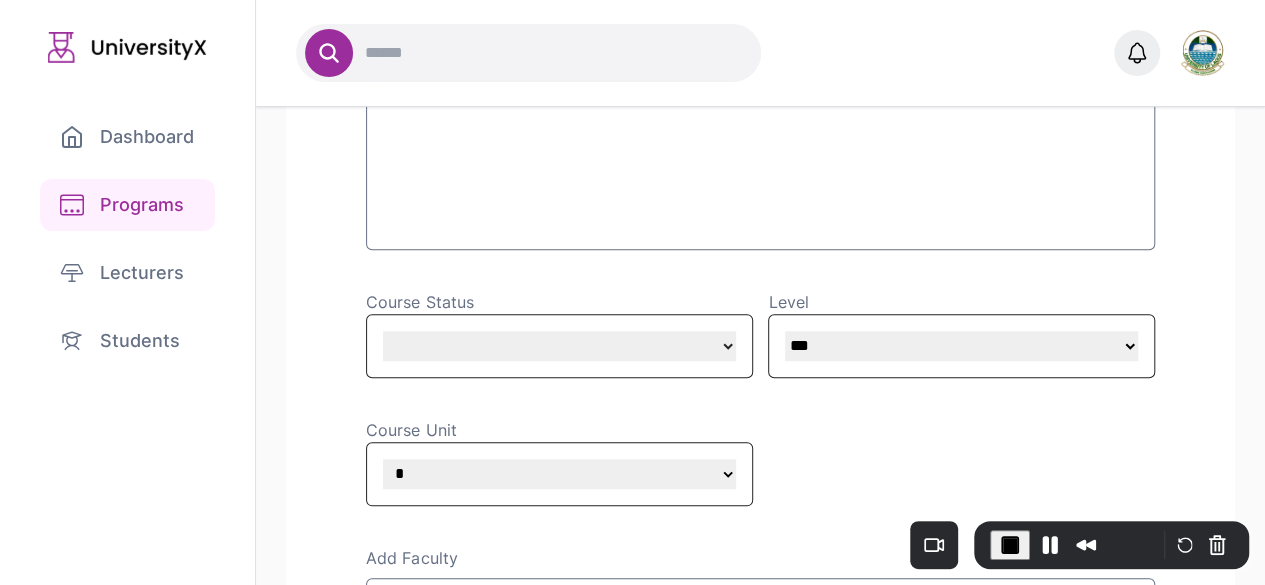 click on "*** *** *** *** ***" at bounding box center (961, 346) 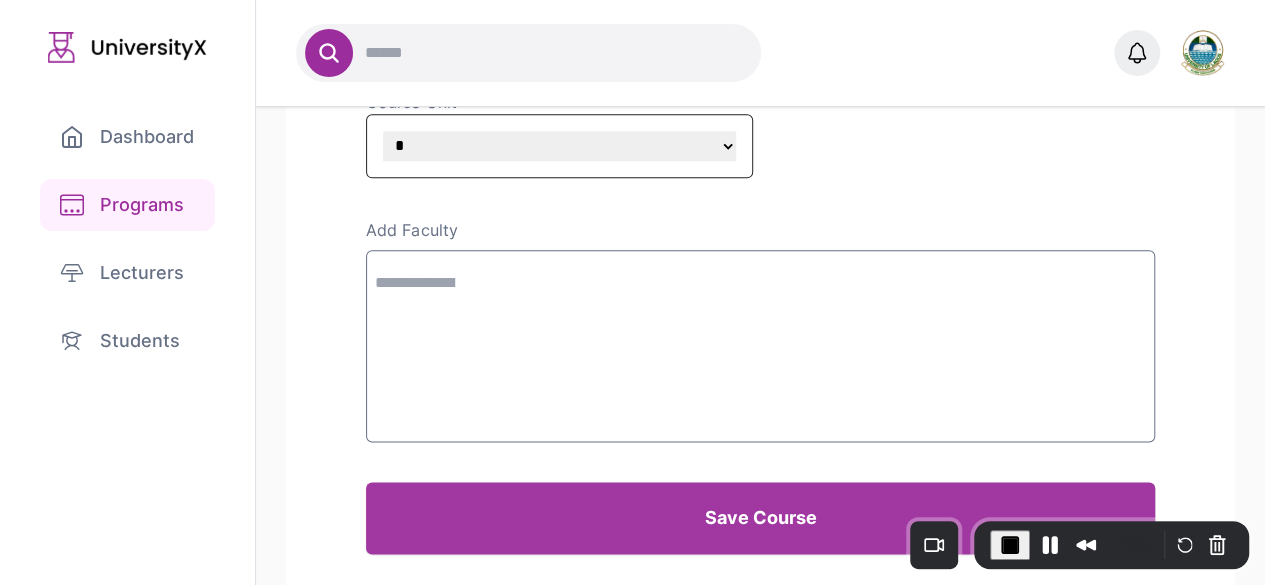 click on "Save Course" at bounding box center (760, 518) 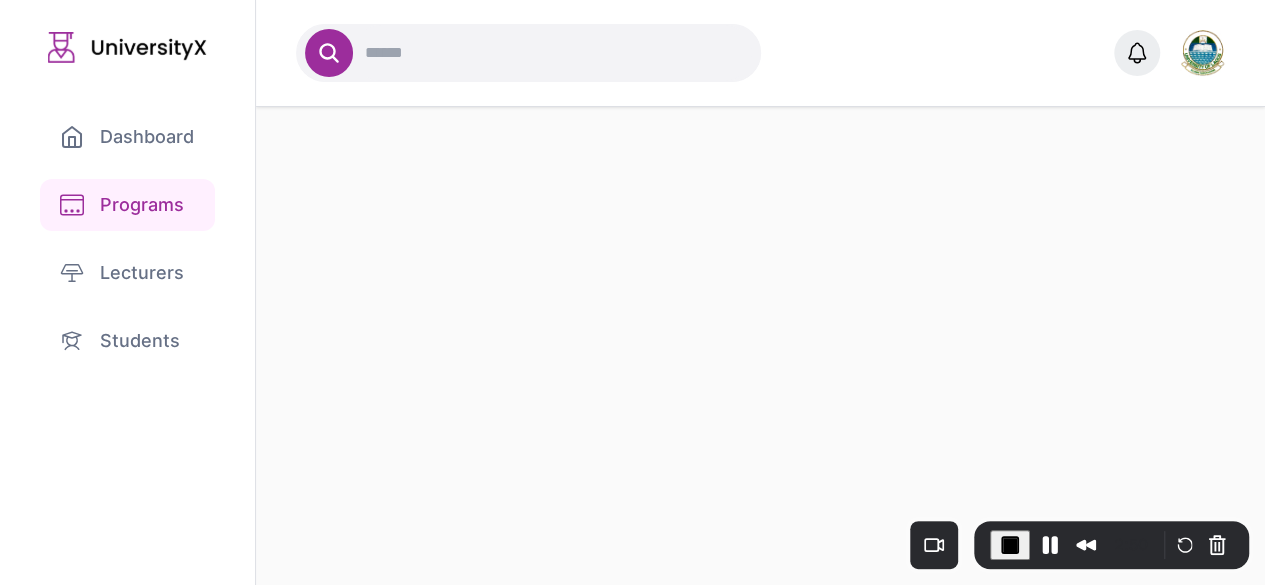 scroll, scrollTop: 168, scrollLeft: 0, axis: vertical 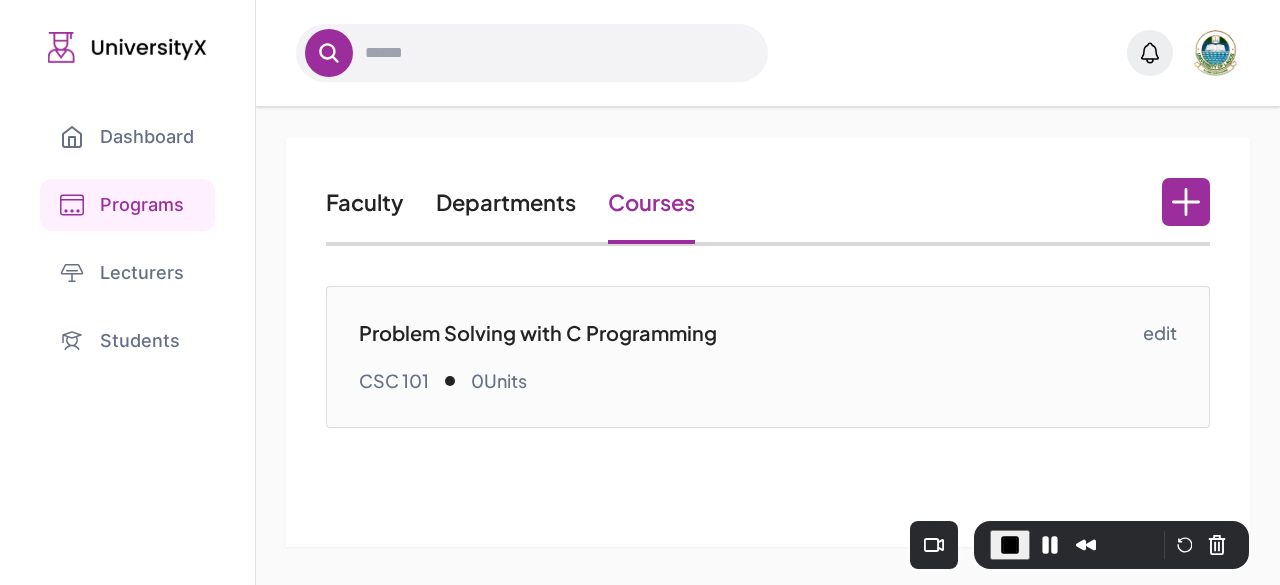 click on "Problem Solving with C Programming" at bounding box center (750, 333) 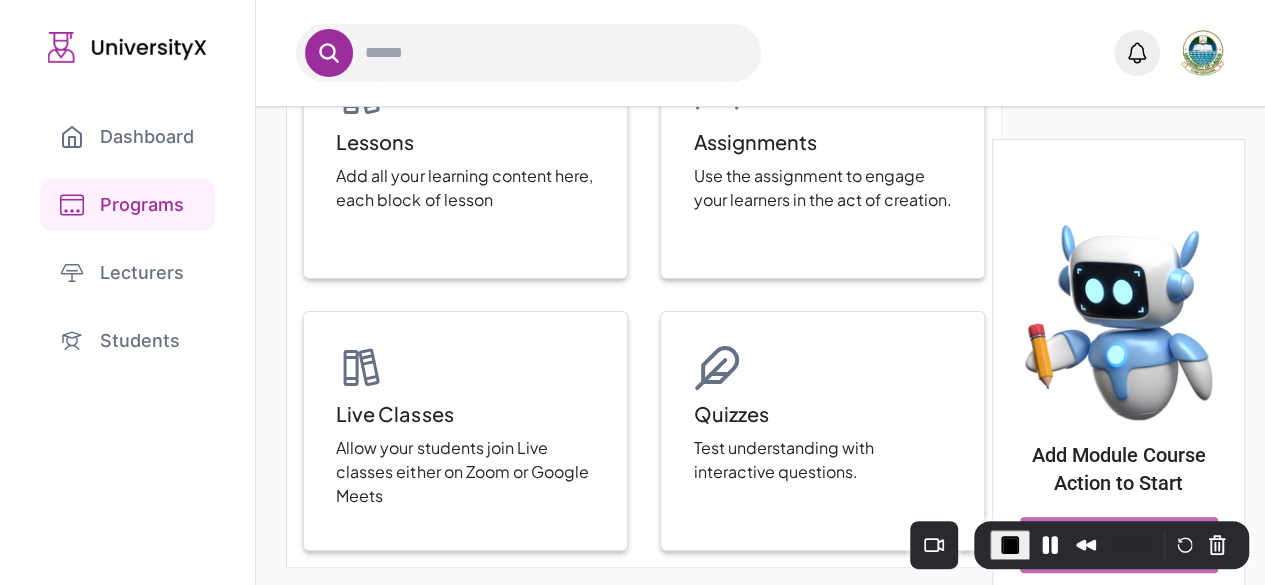 scroll, scrollTop: 465, scrollLeft: 0, axis: vertical 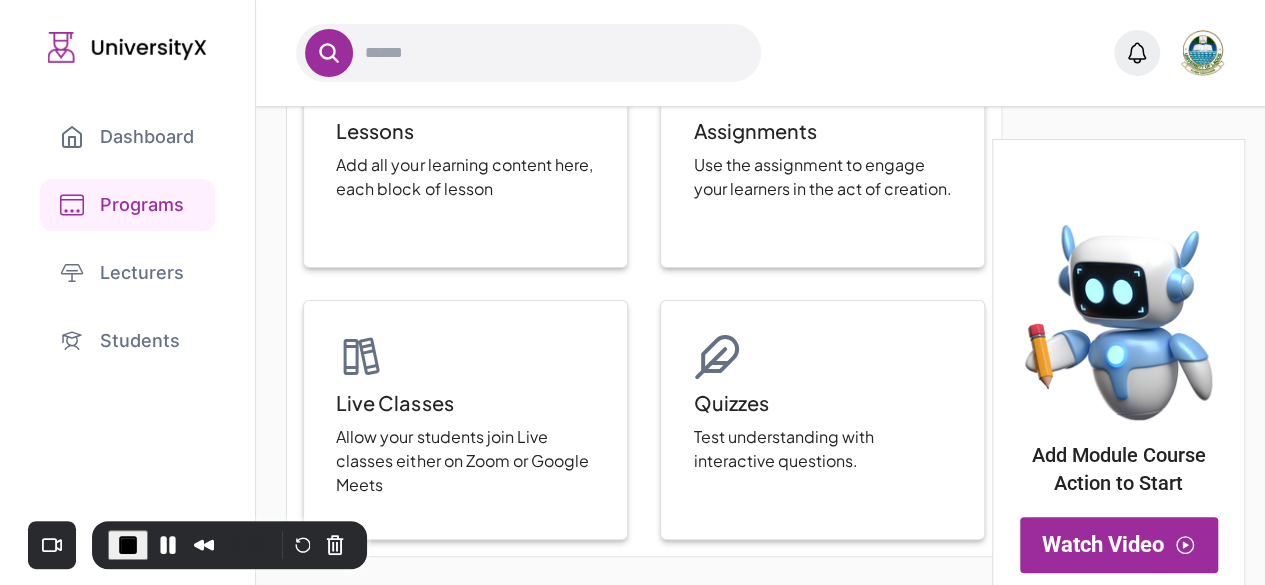 drag, startPoint x: 1115, startPoint y: 557, endPoint x: 200, endPoint y: 575, distance: 915.177 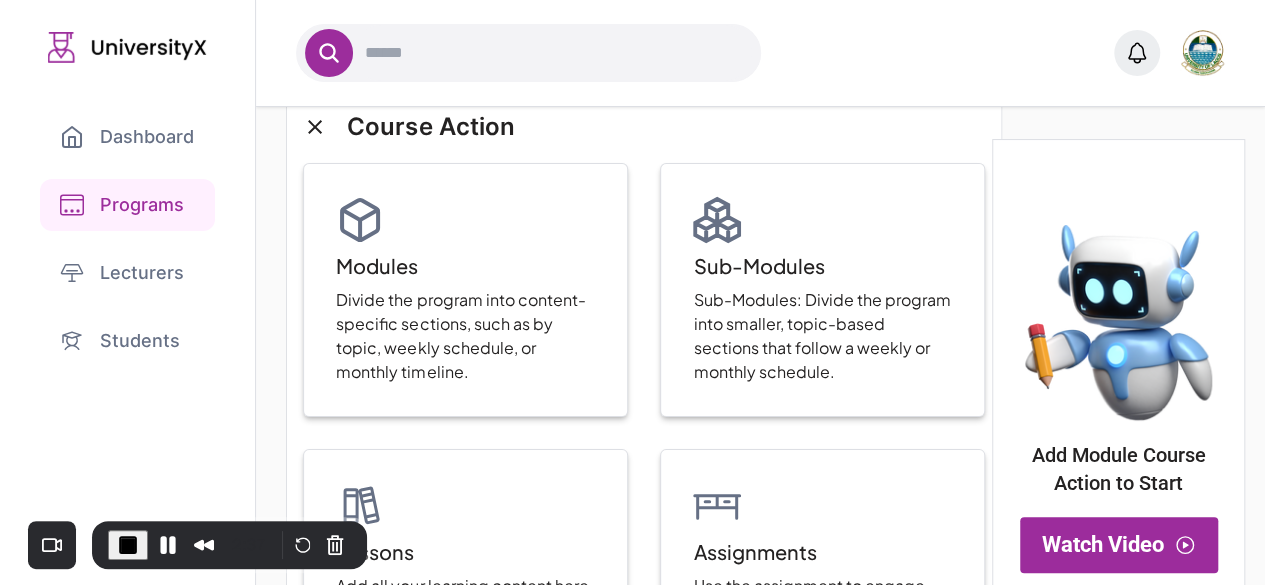 scroll, scrollTop: 0, scrollLeft: 0, axis: both 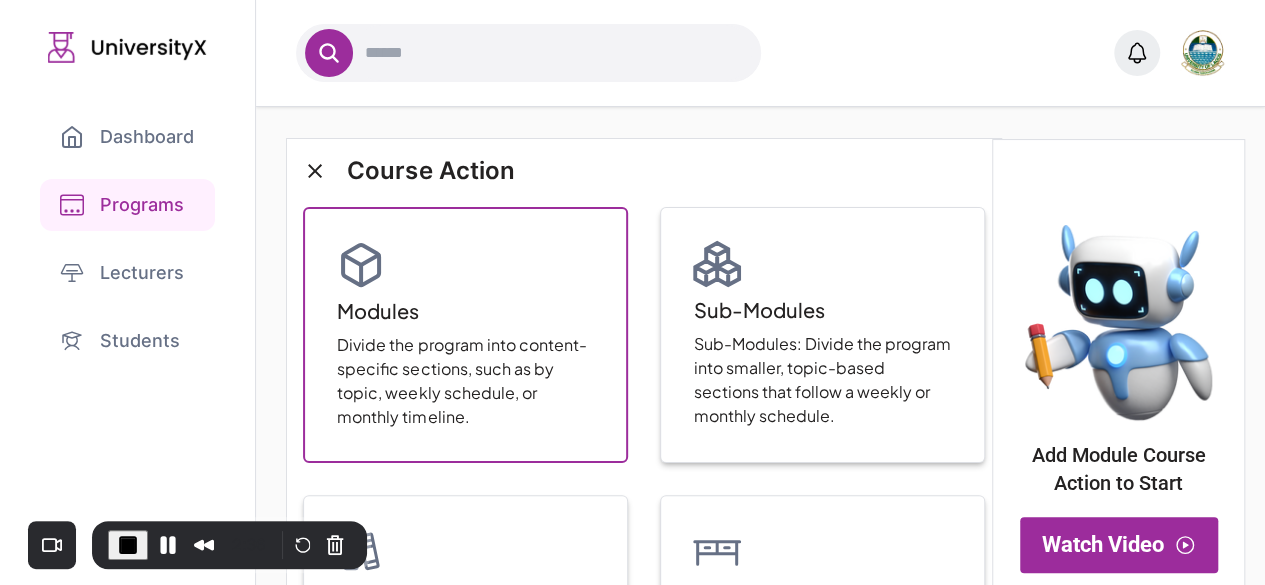 click on "Modules  Divide the program into content-specific sections, such as by topic, weekly schedule, or monthly timeline." at bounding box center [465, 335] 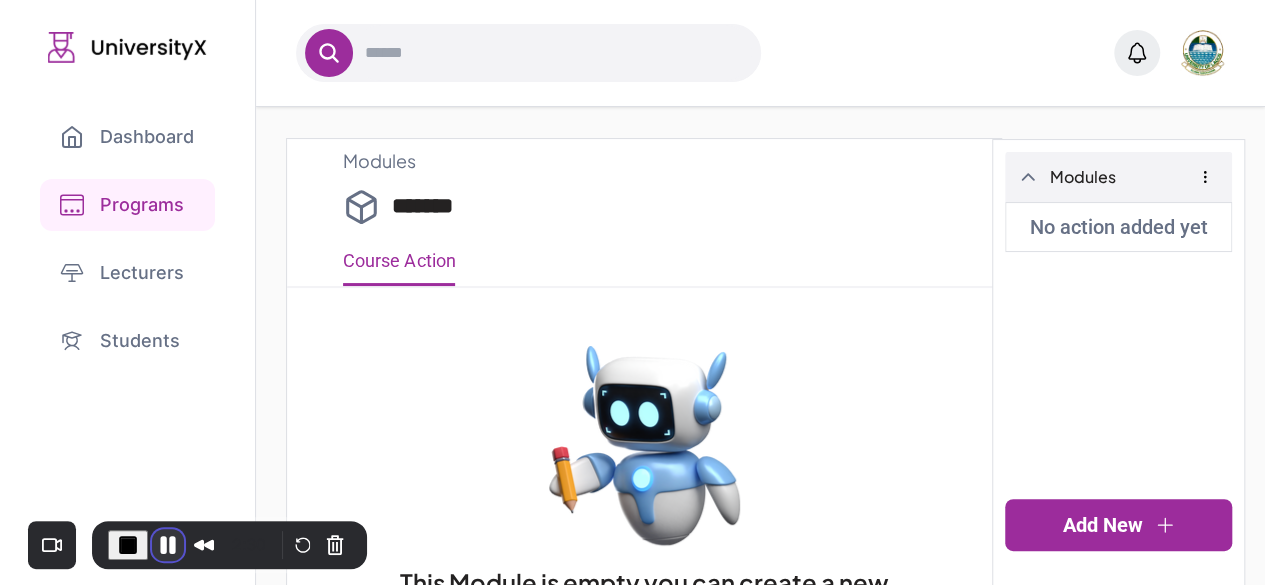 click at bounding box center [168, 545] 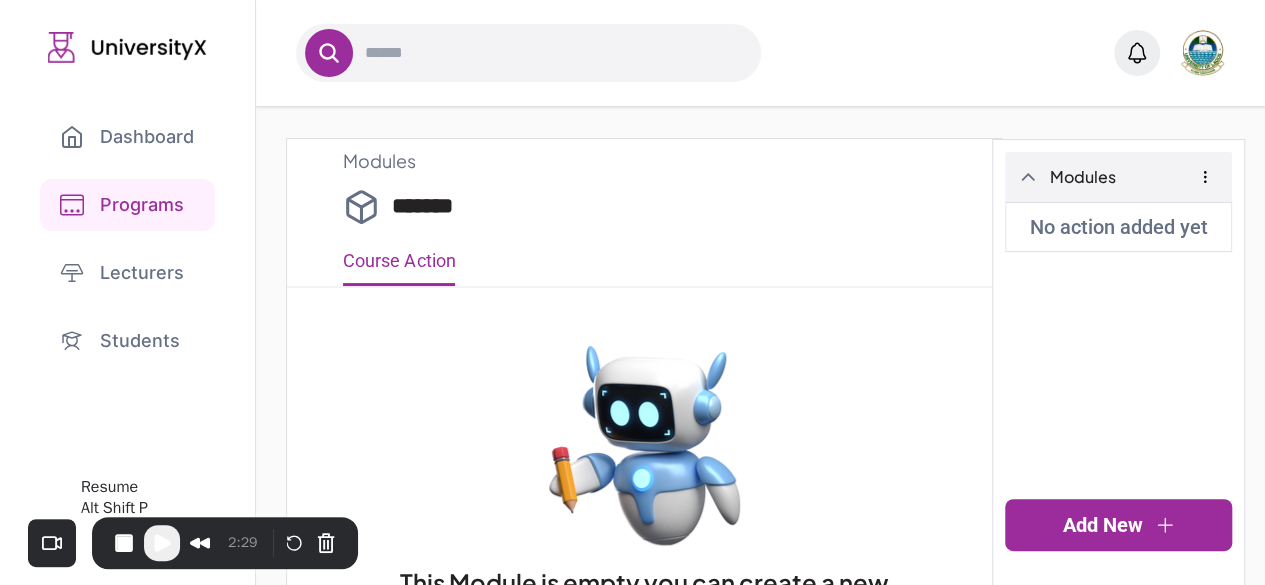 click at bounding box center (162, 543) 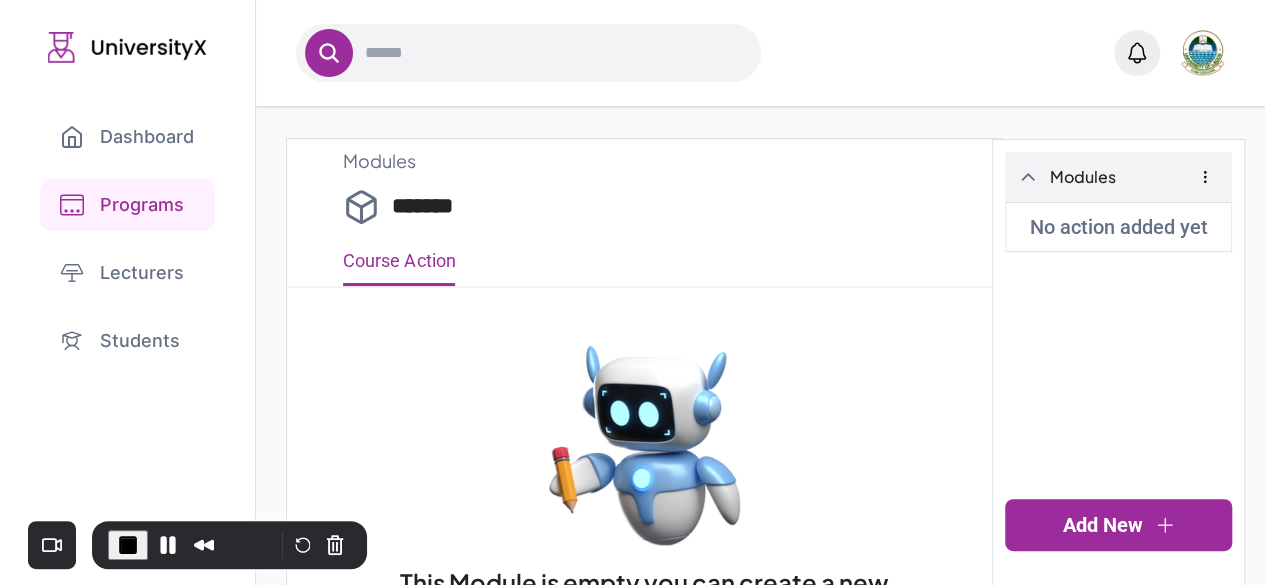click on "*******" at bounding box center (668, 206) 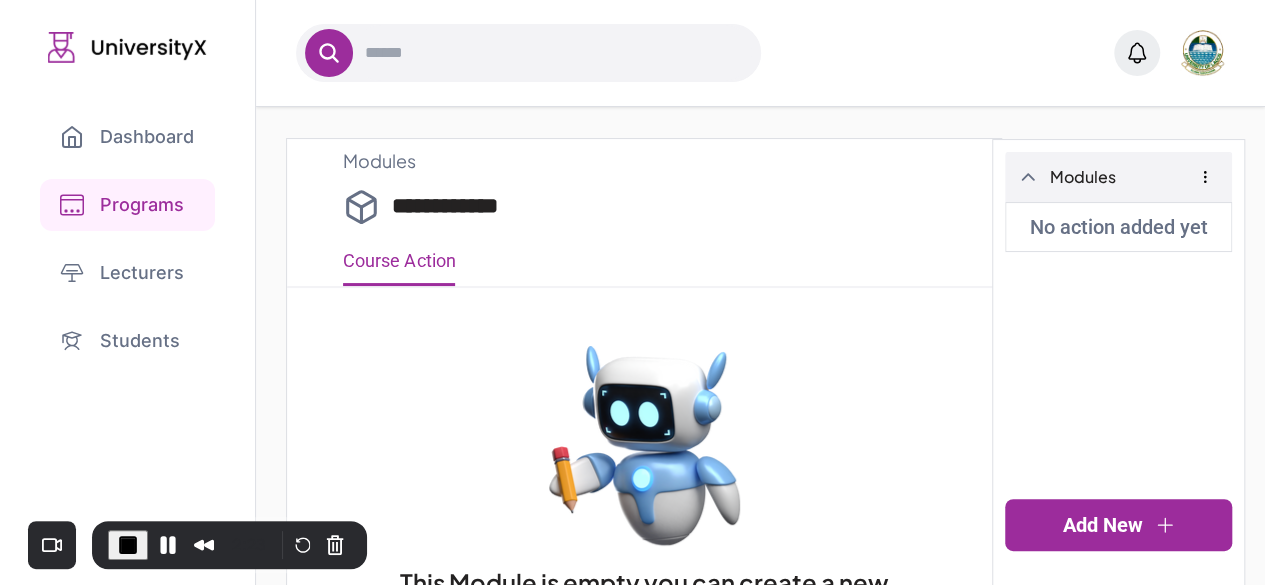 type on "**********" 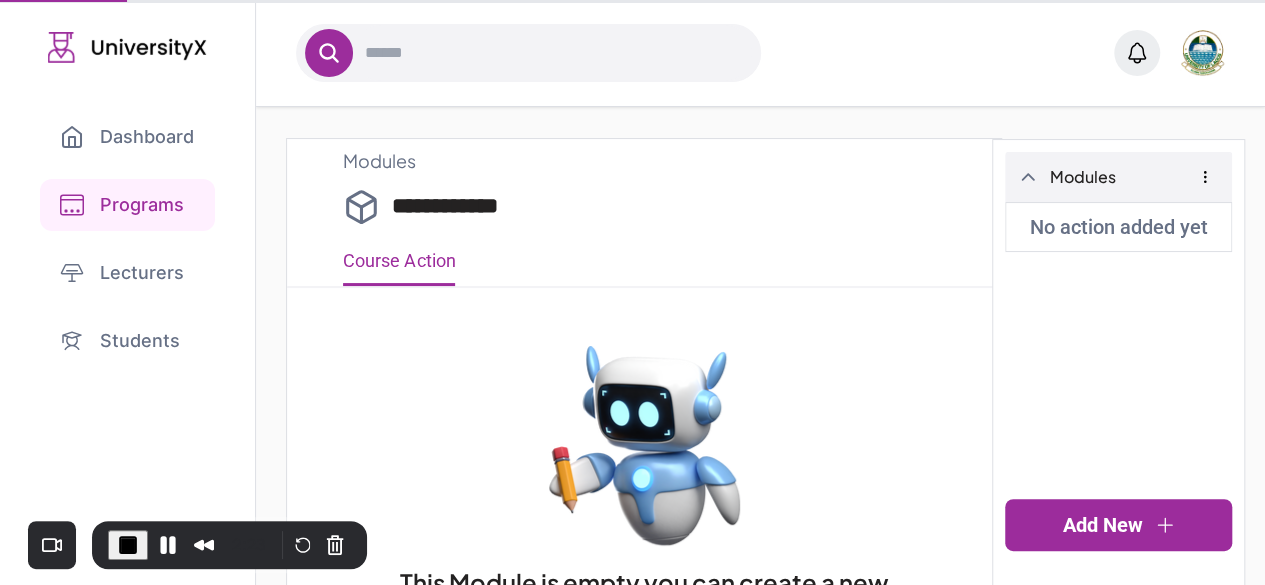 click on "Add New" at bounding box center (1118, 525) 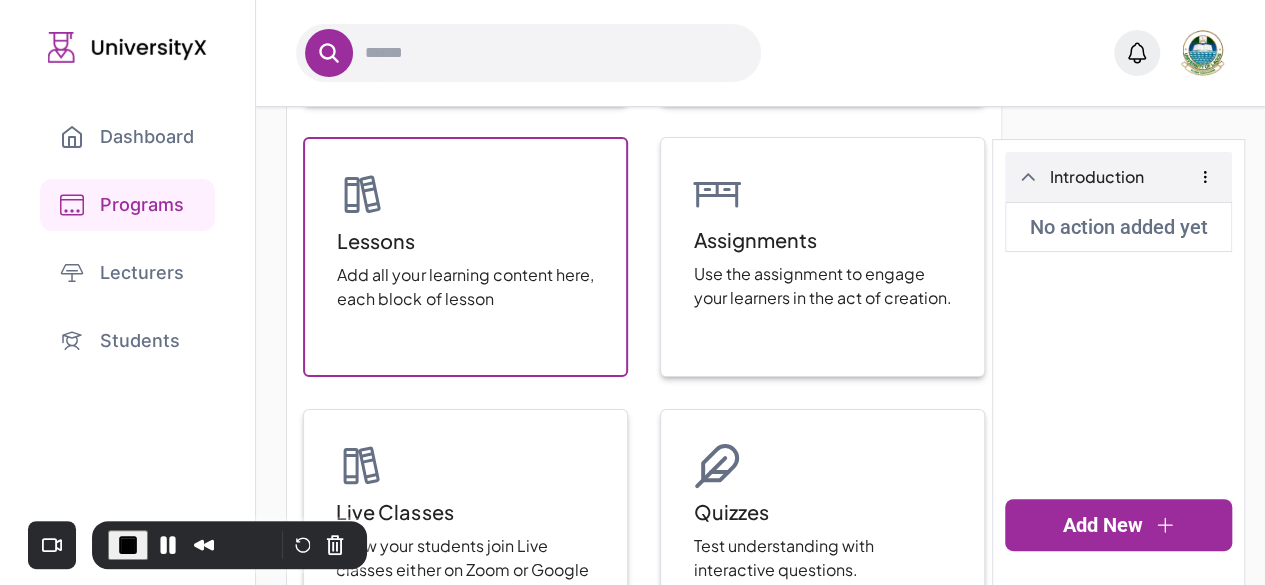 scroll, scrollTop: 364, scrollLeft: 0, axis: vertical 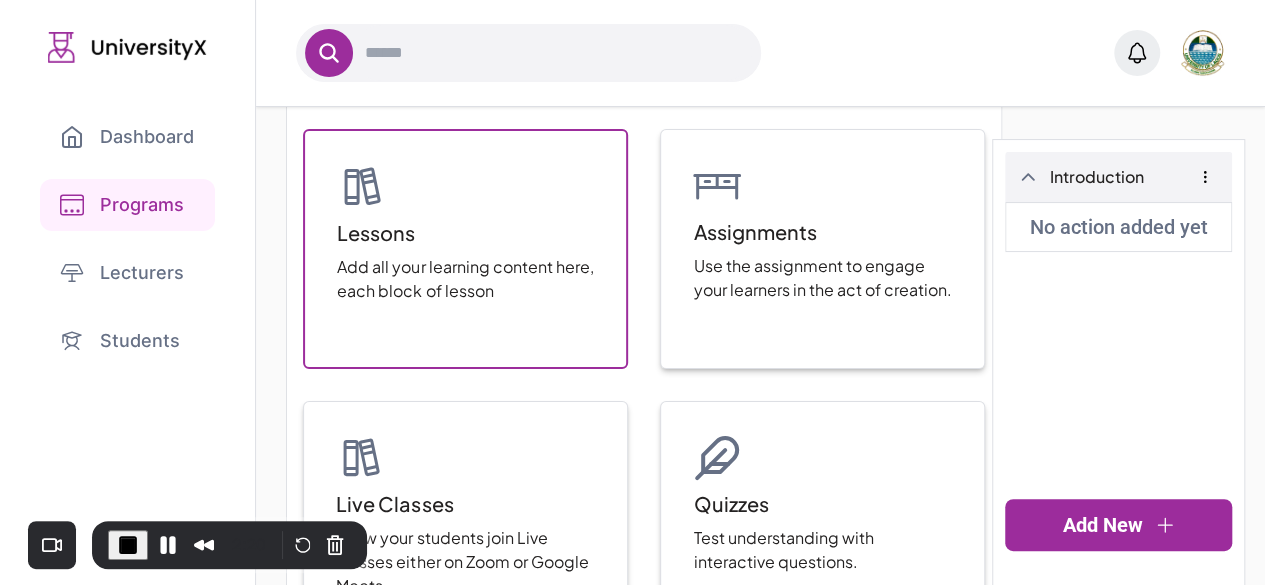 click on "Lessons Add all your learning content here, each block of lesson" at bounding box center (465, 249) 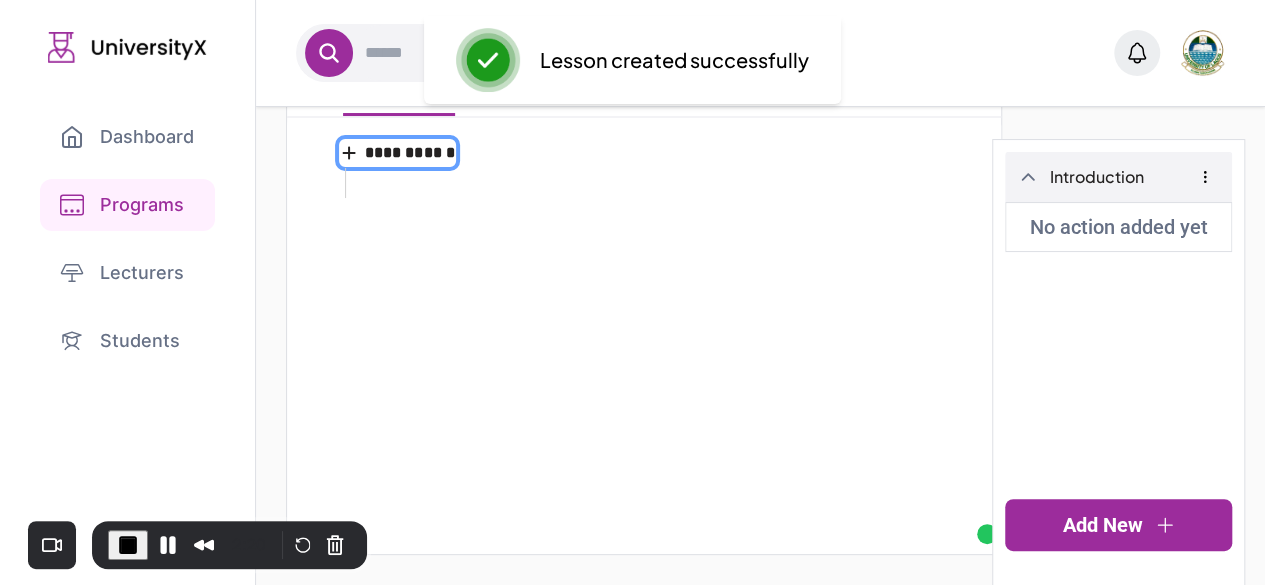 scroll, scrollTop: 0, scrollLeft: 0, axis: both 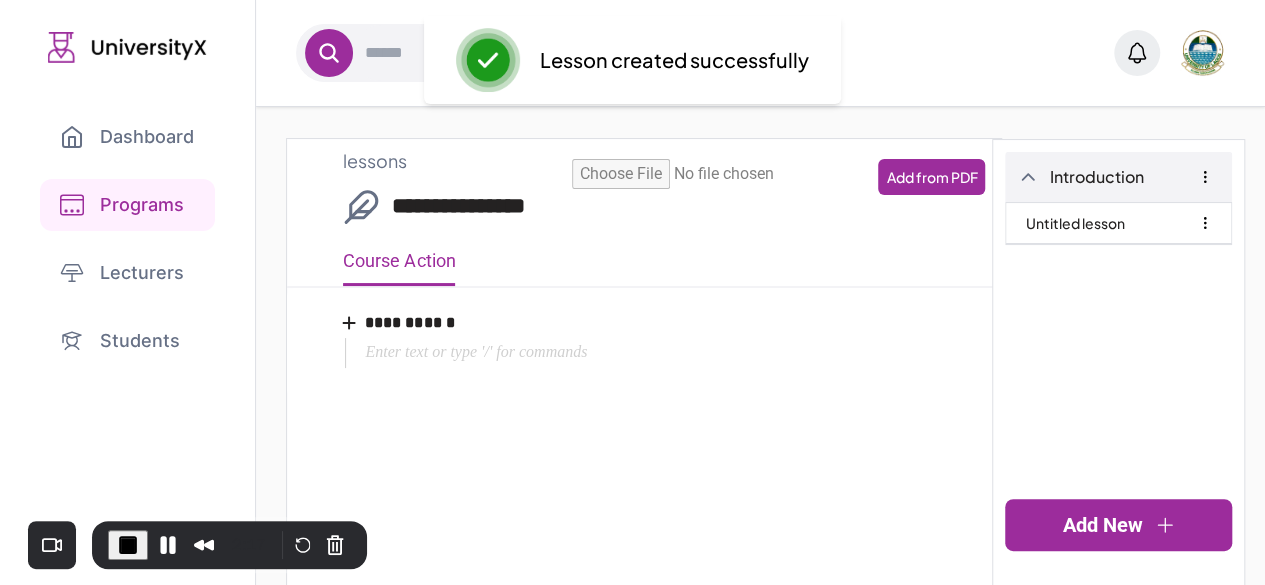 click on "**********" at bounding box center (668, 206) 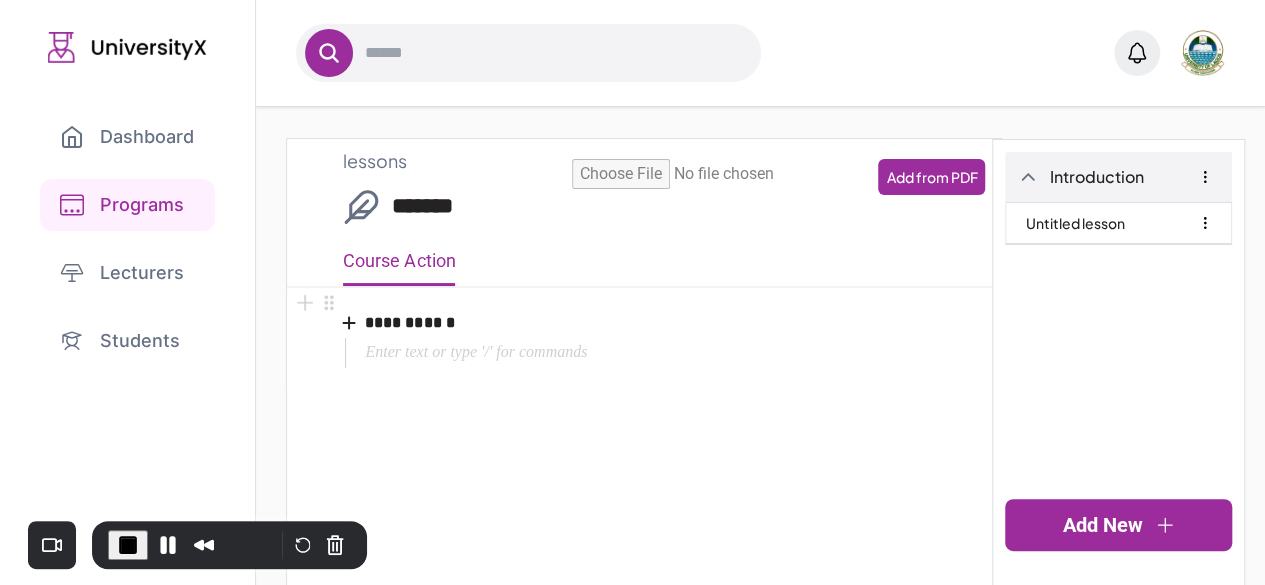type on "*******" 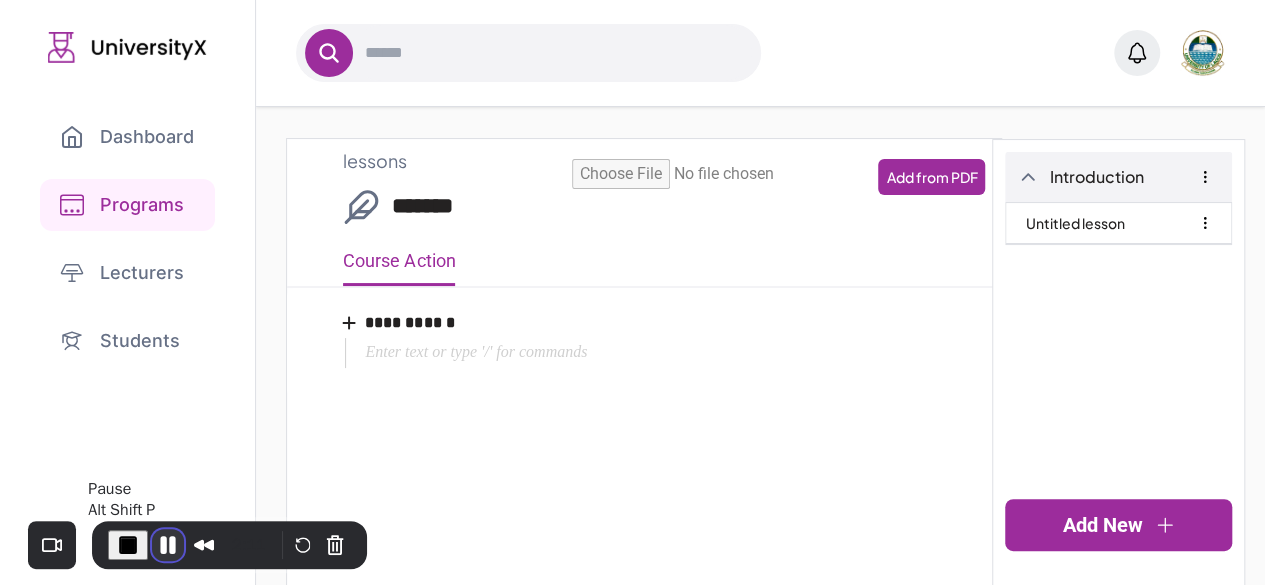 click at bounding box center (168, 545) 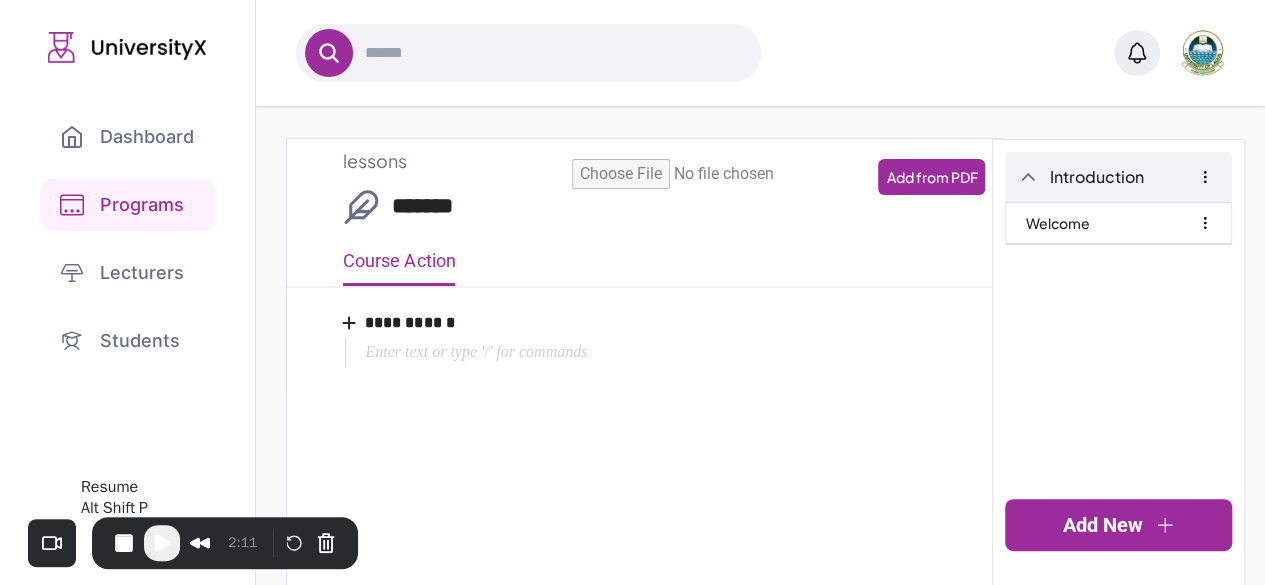 click at bounding box center (162, 543) 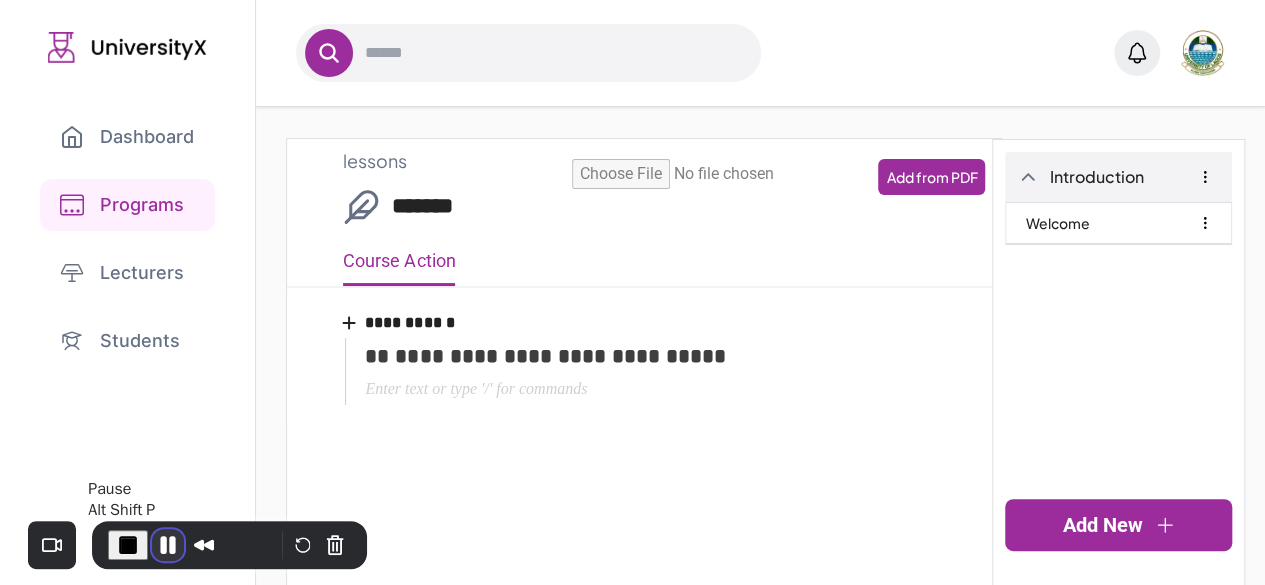 click at bounding box center [168, 545] 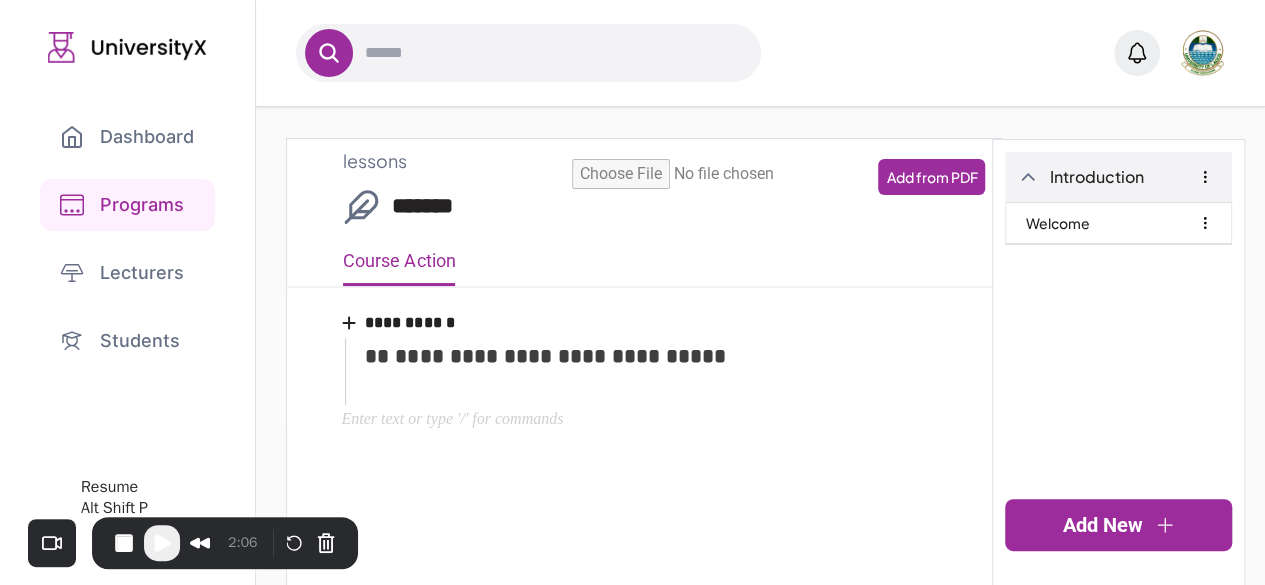 click at bounding box center [162, 543] 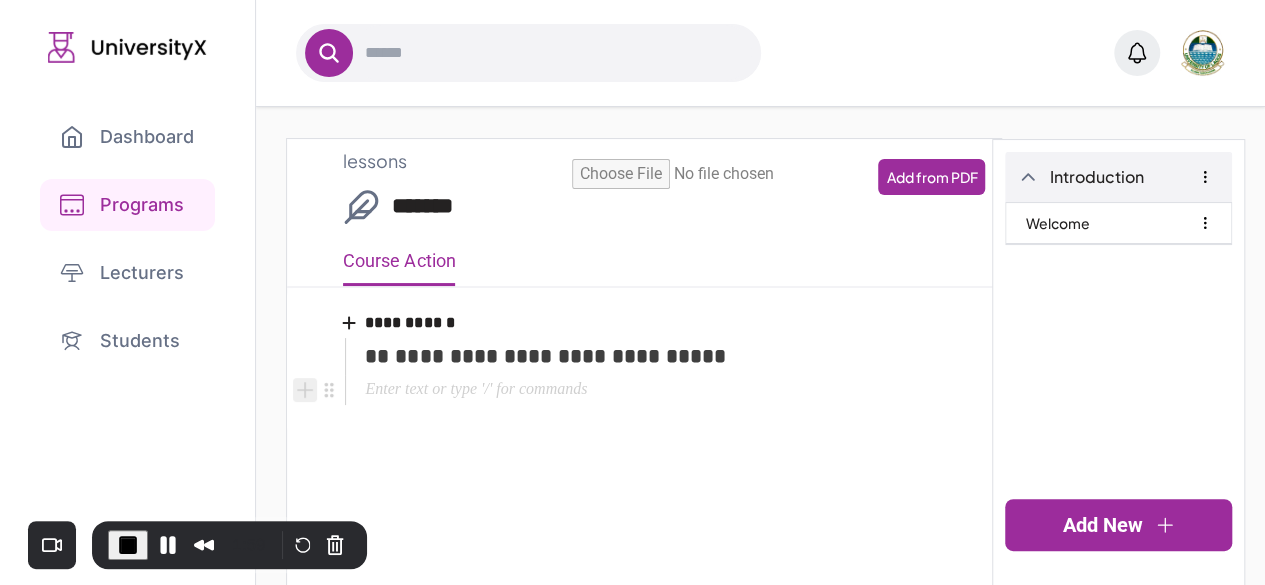 click 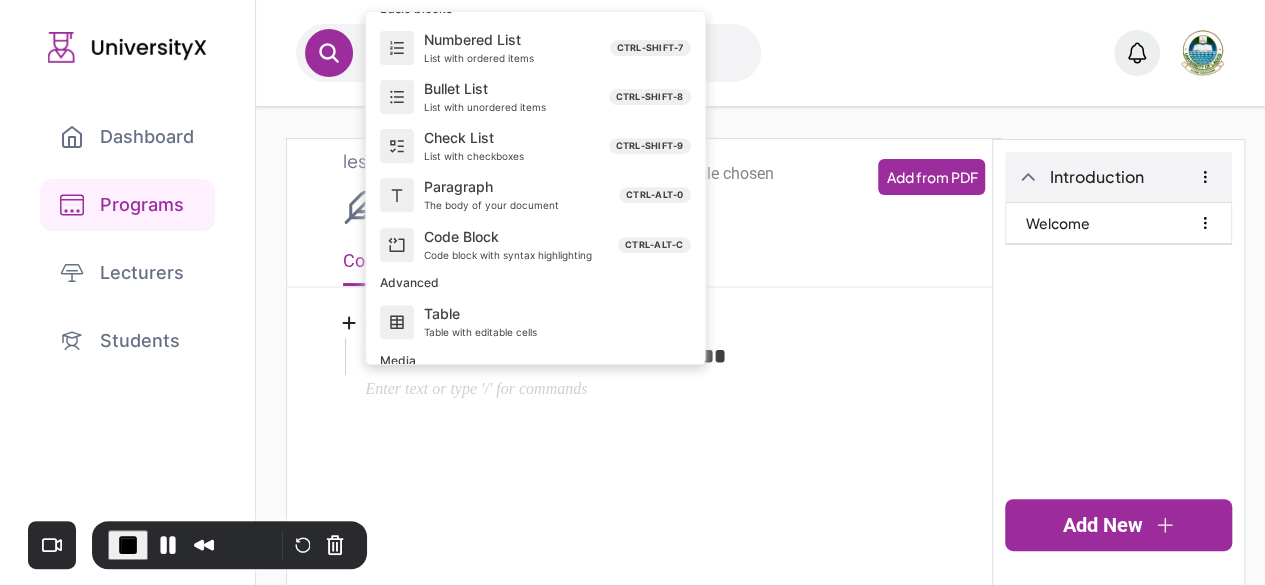 scroll, scrollTop: 357, scrollLeft: 0, axis: vertical 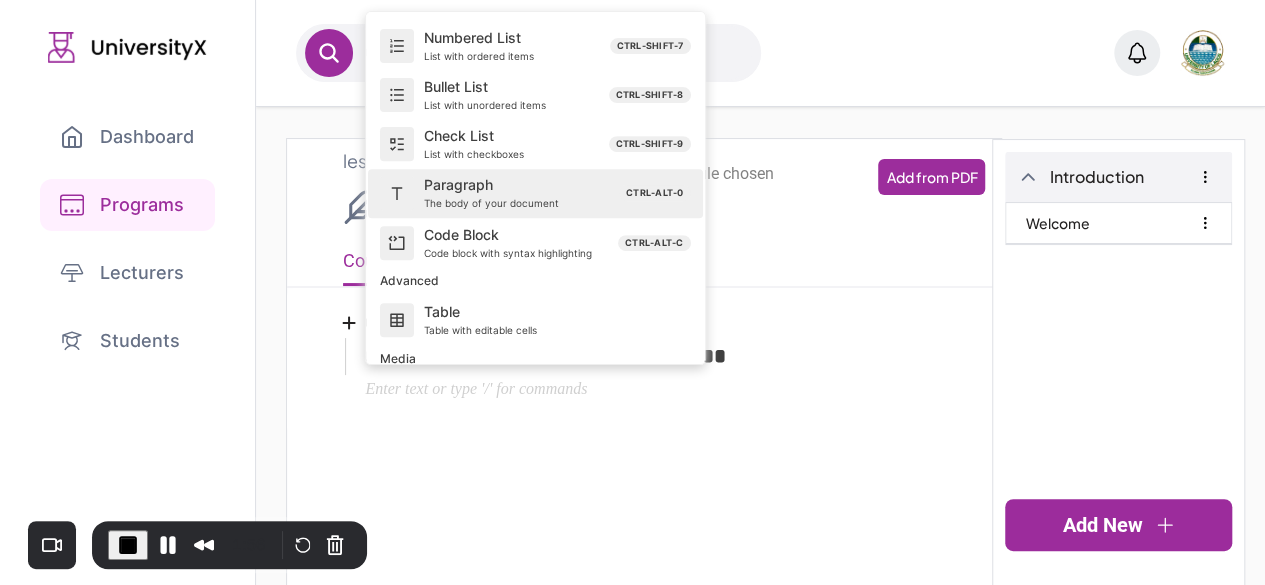 click on "Paragraph" at bounding box center [508, 185] 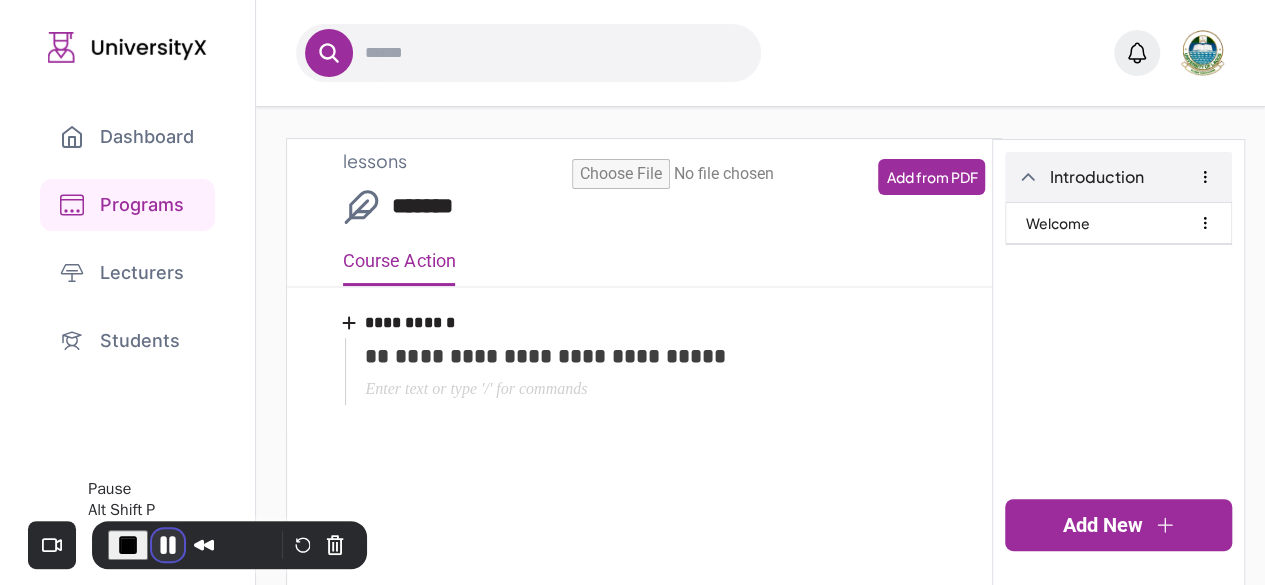click at bounding box center [168, 545] 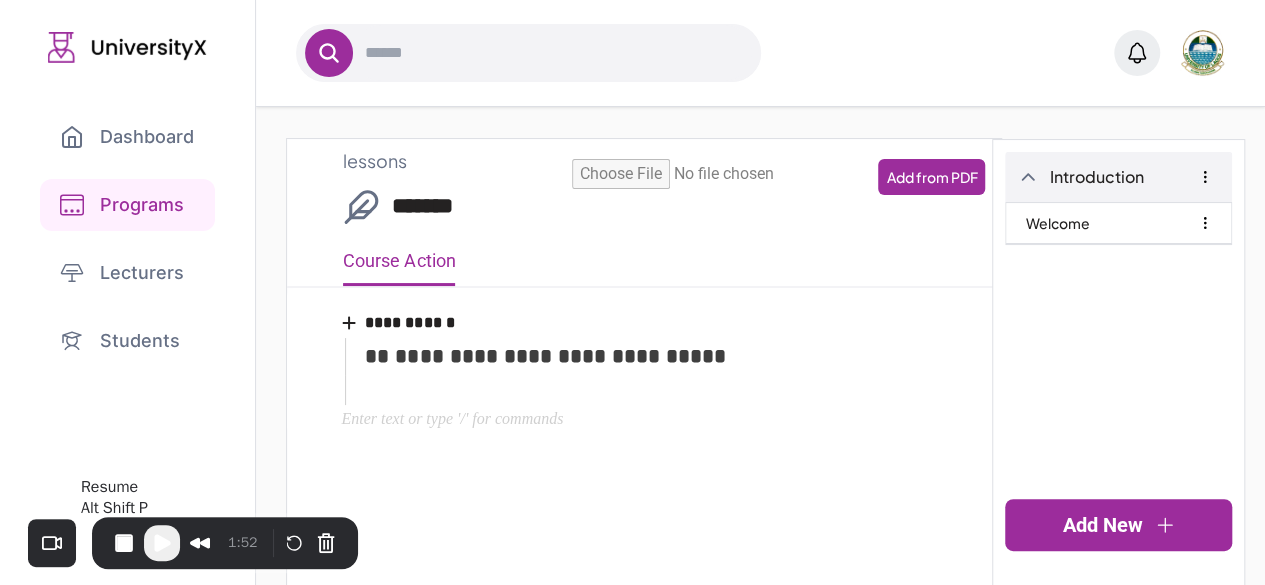 click at bounding box center [162, 543] 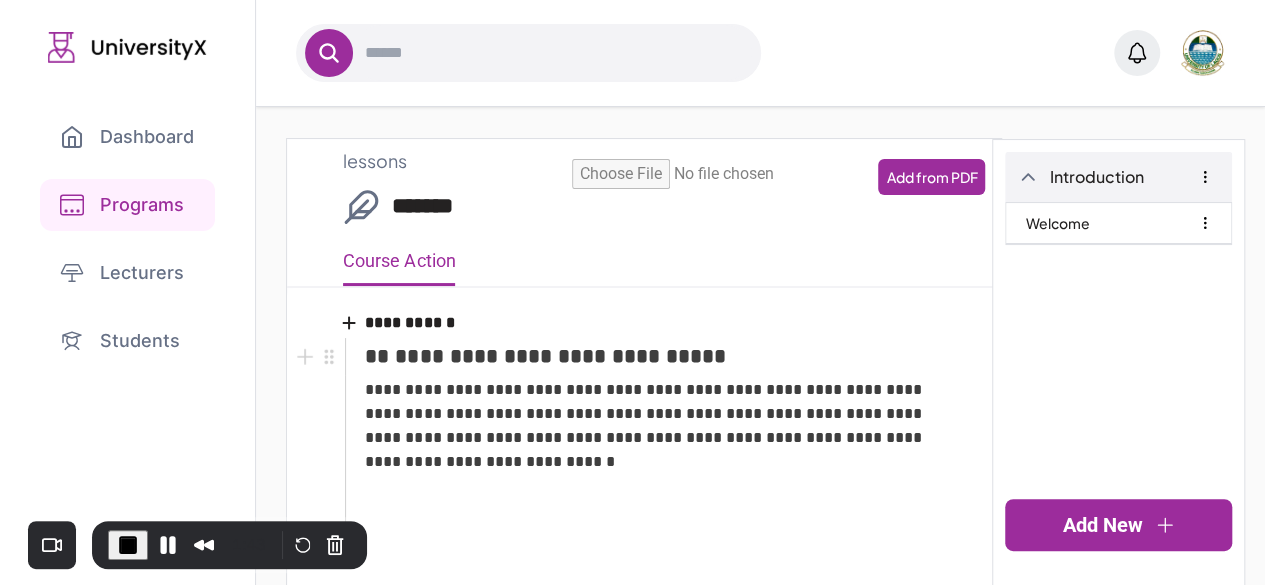 scroll, scrollTop: 169, scrollLeft: 0, axis: vertical 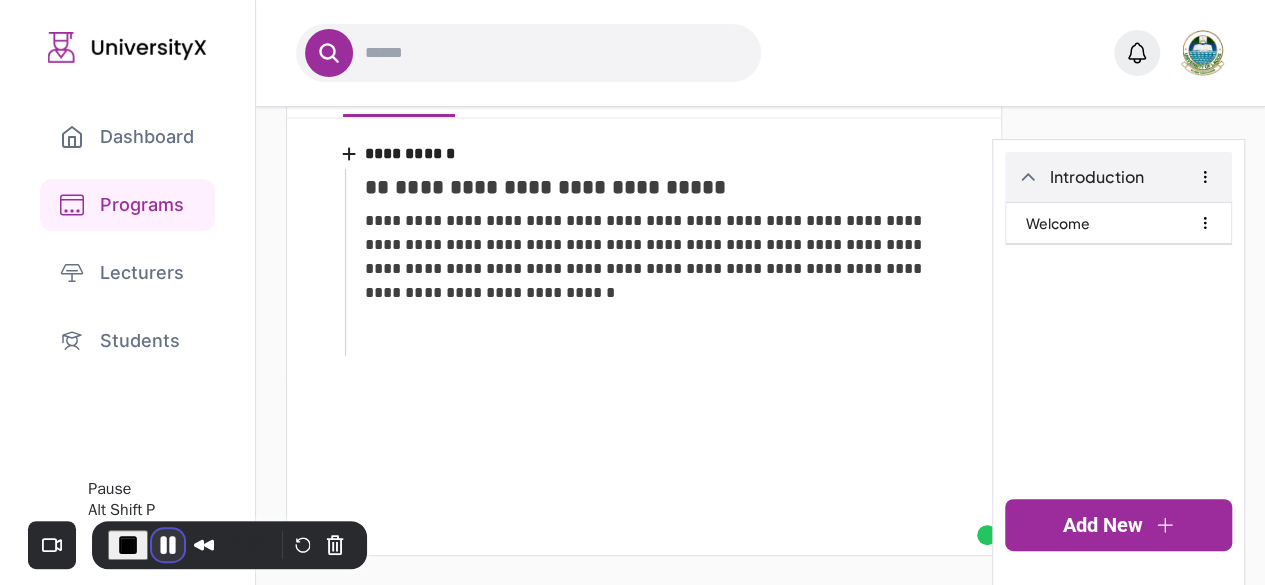 click at bounding box center (168, 545) 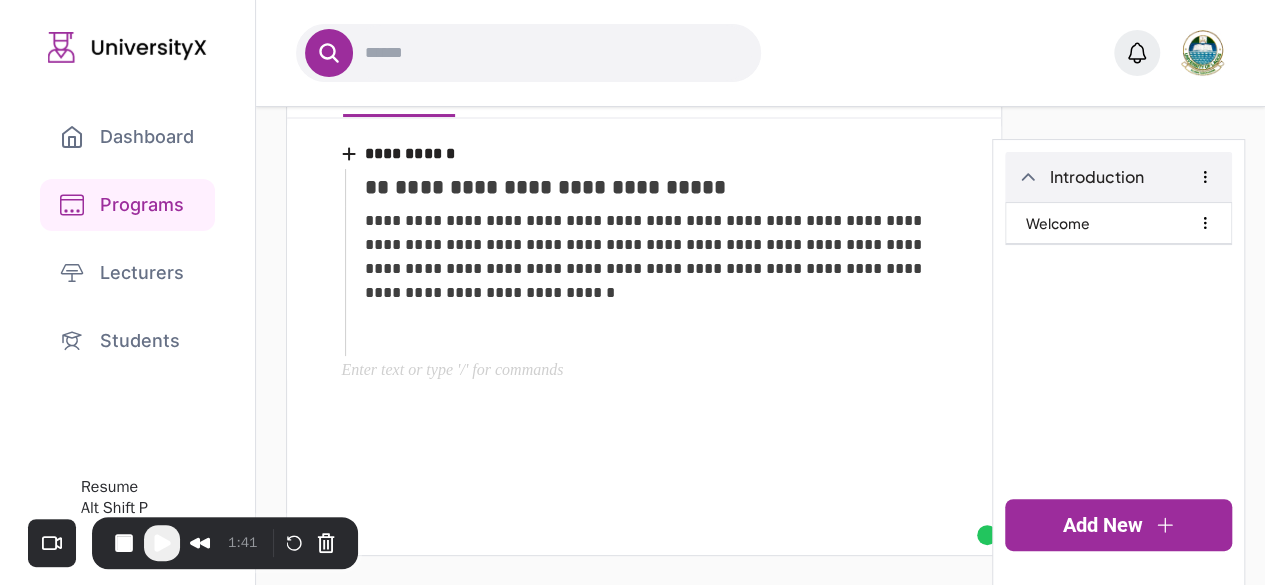 click at bounding box center [162, 543] 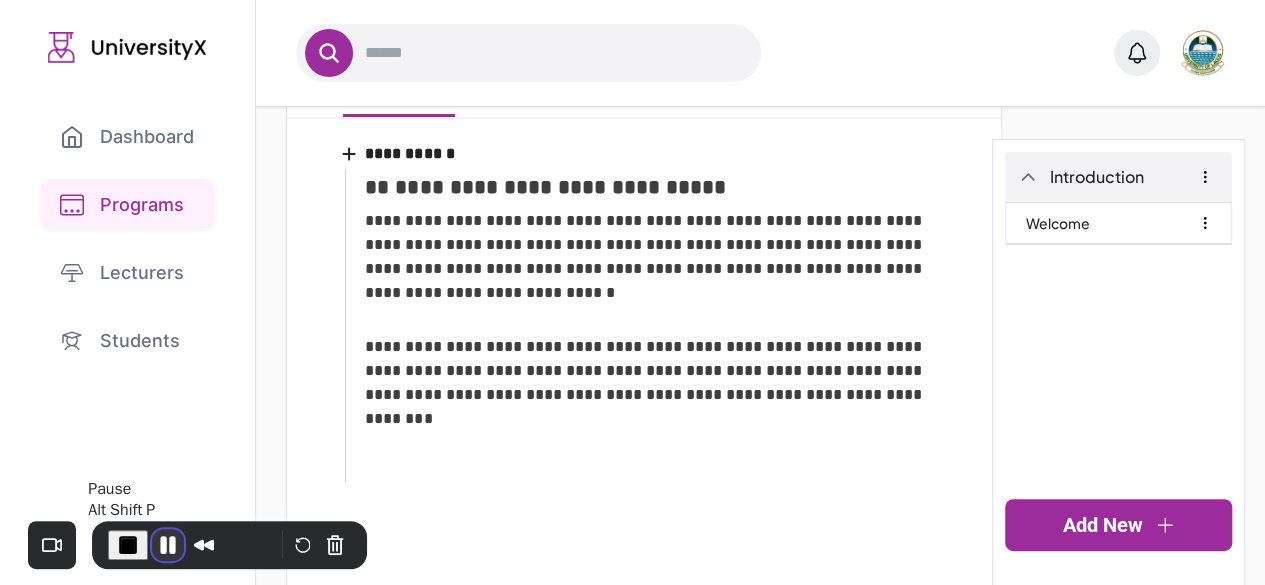 click at bounding box center (168, 545) 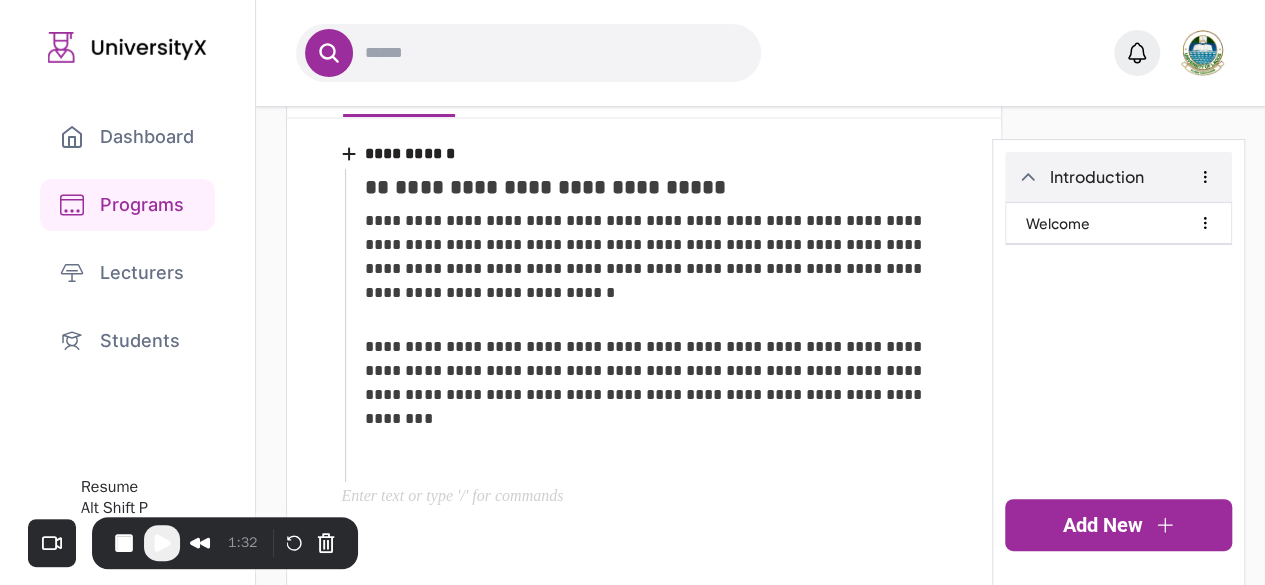 click at bounding box center (162, 543) 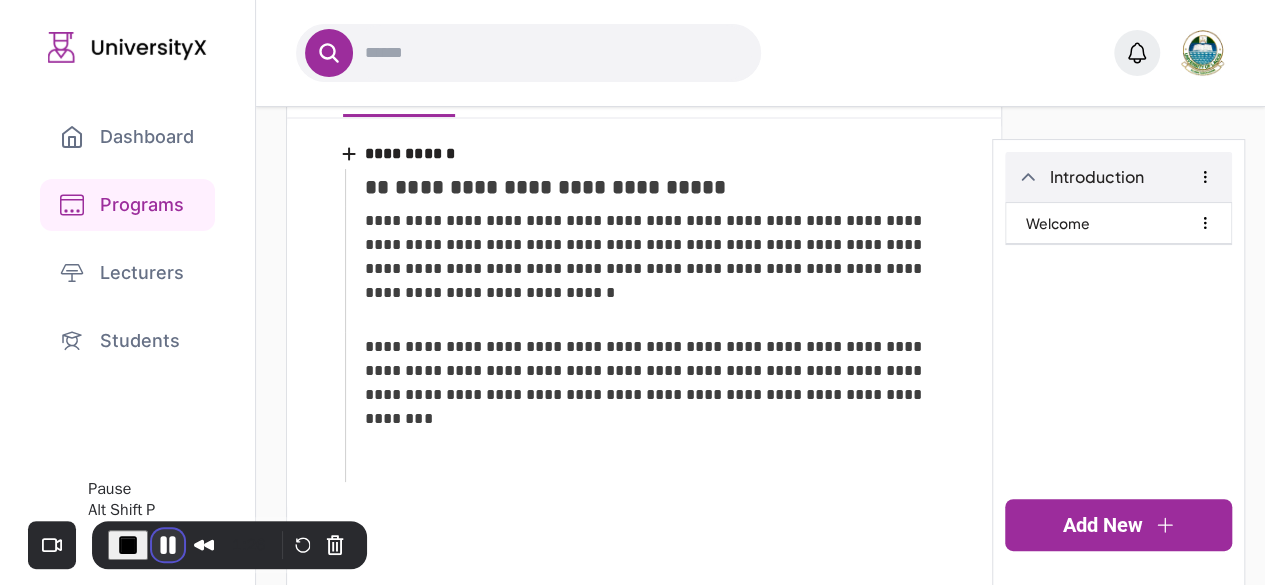 click at bounding box center [168, 545] 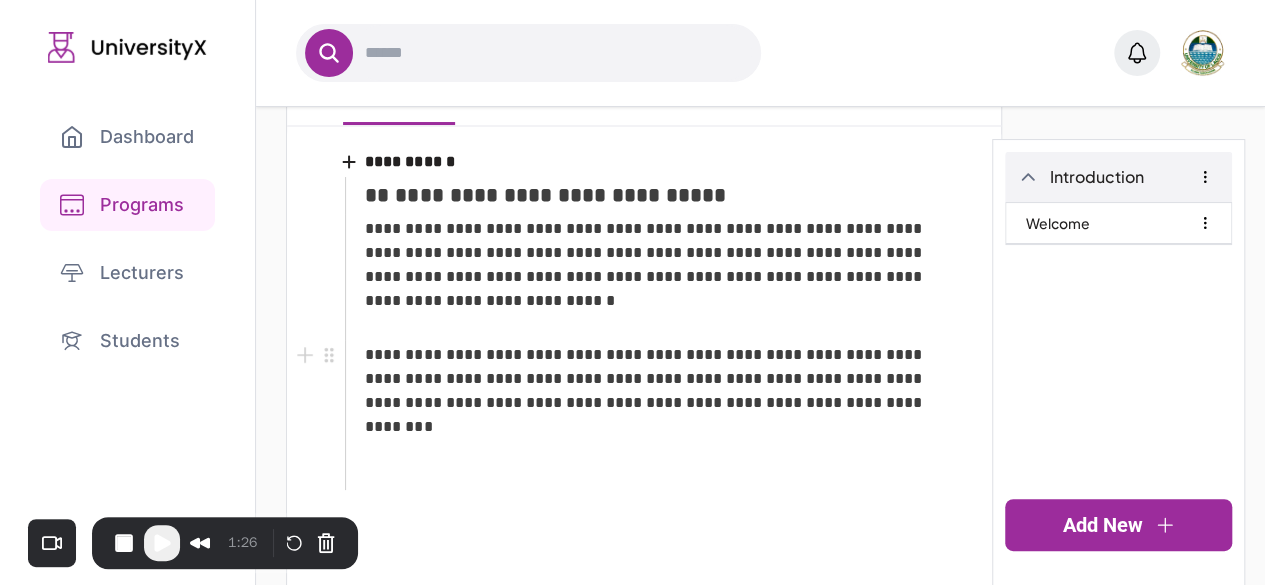 scroll, scrollTop: 156, scrollLeft: 0, axis: vertical 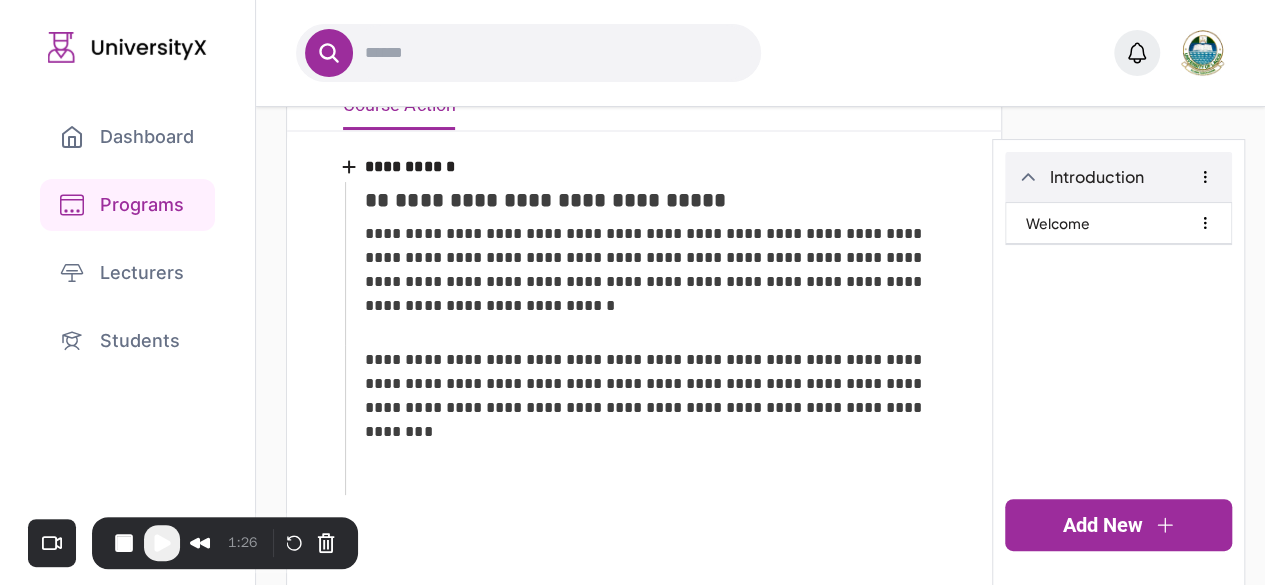 click at bounding box center [162, 543] 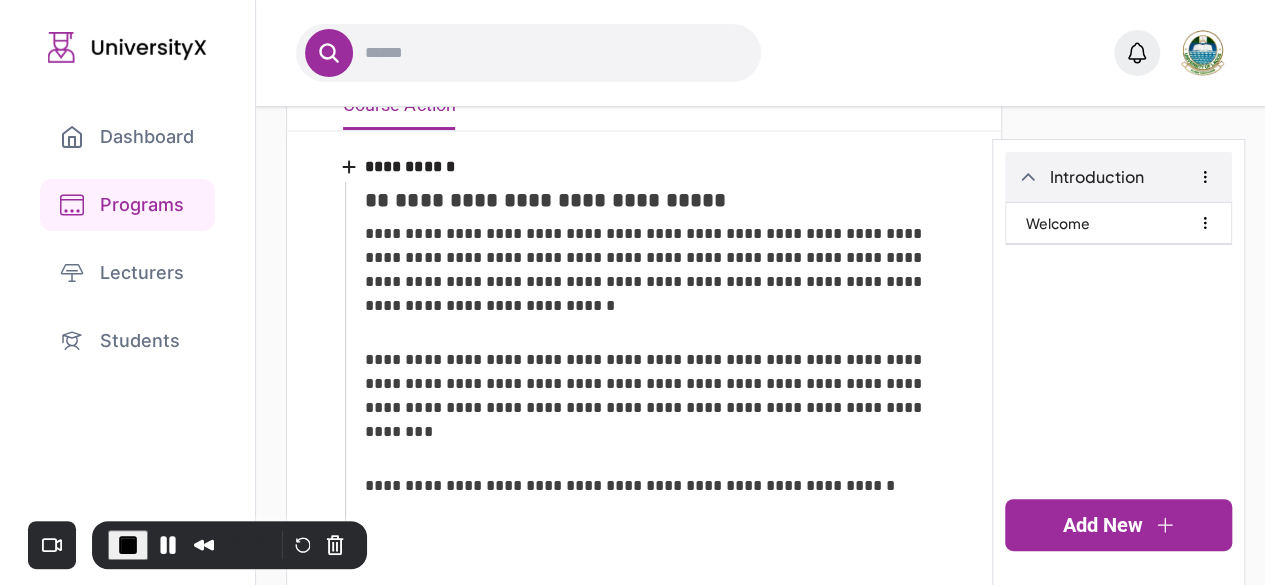scroll, scrollTop: 292, scrollLeft: 0, axis: vertical 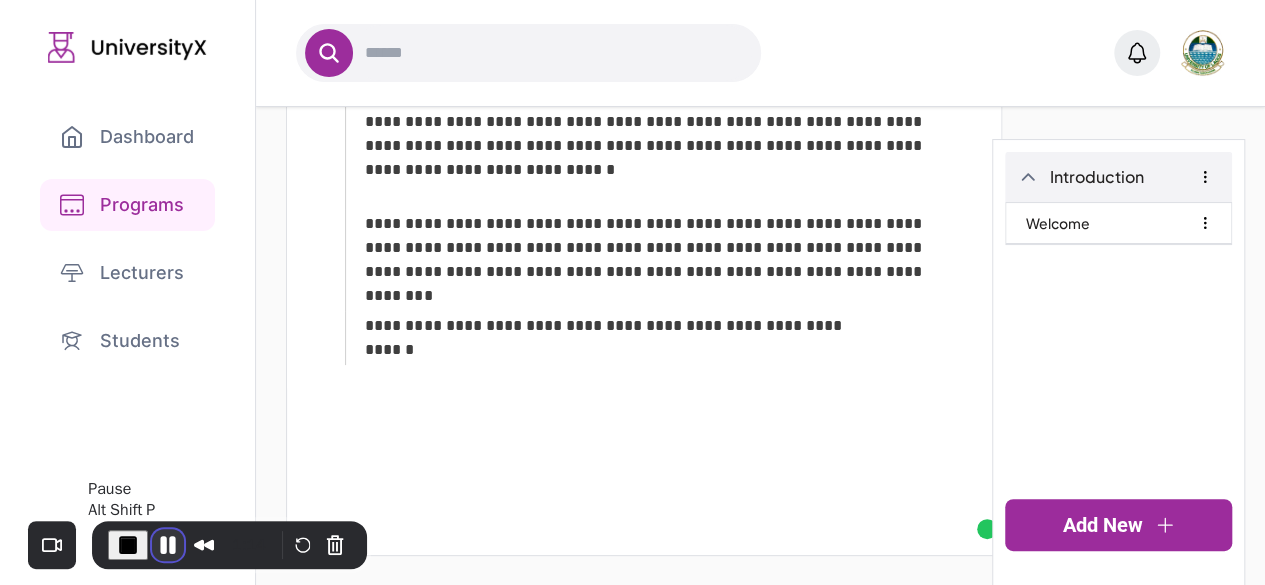 click at bounding box center (168, 545) 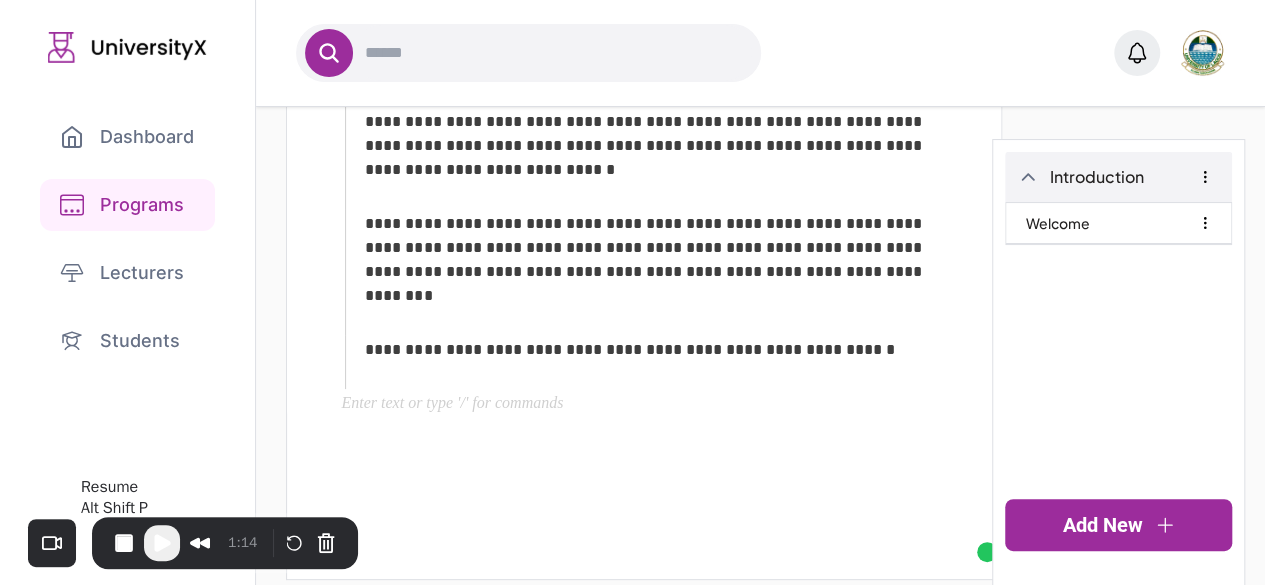 click at bounding box center (162, 543) 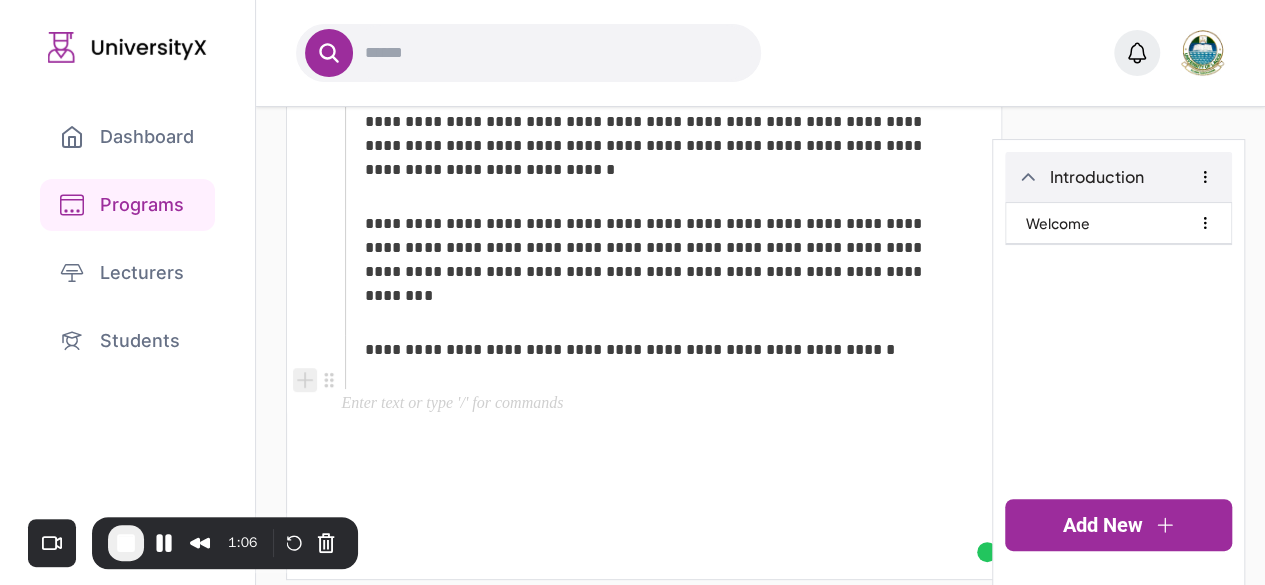 click 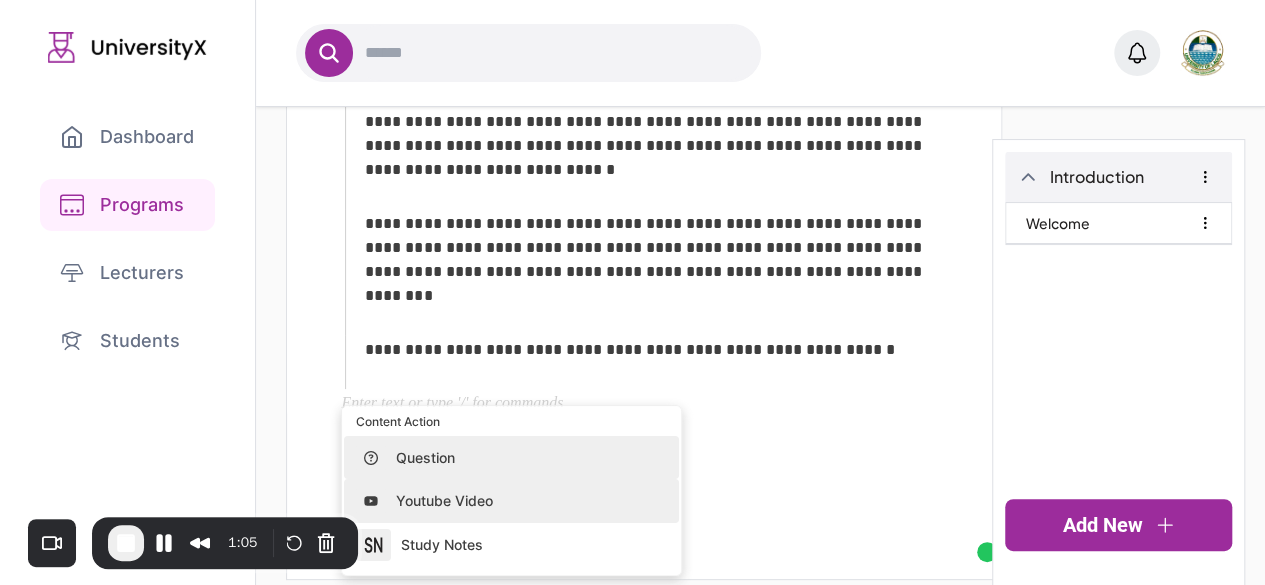 click on "Youtube Video" at bounding box center (523, 501) 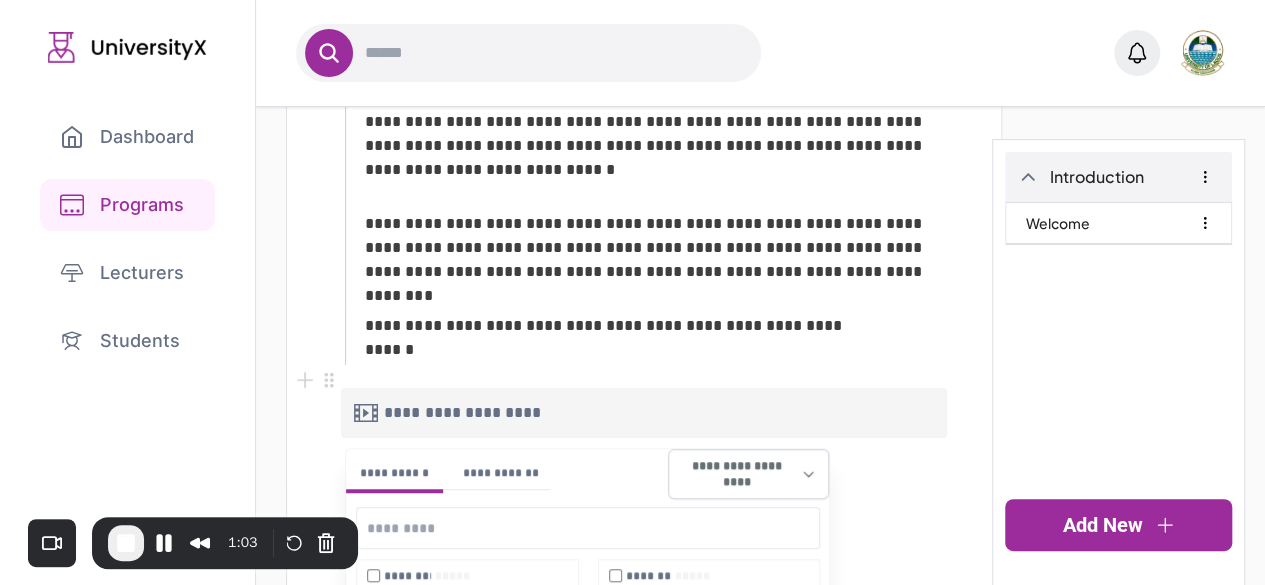 scroll, scrollTop: 387, scrollLeft: 0, axis: vertical 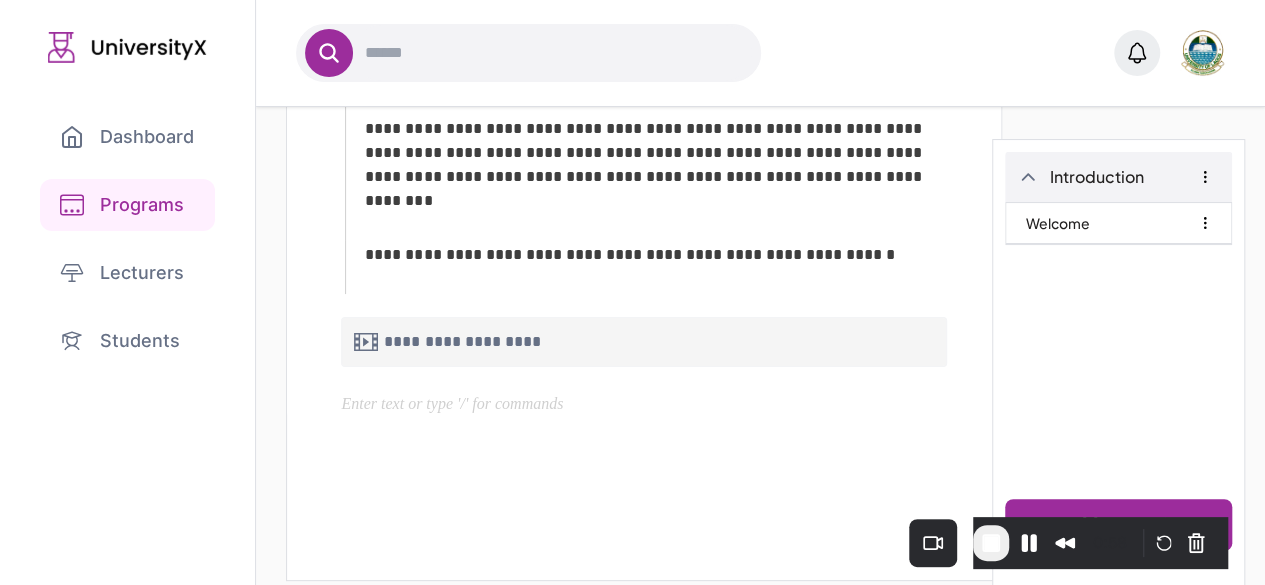 drag, startPoint x: 250, startPoint y: 553, endPoint x: 1131, endPoint y: 560, distance: 881.02783 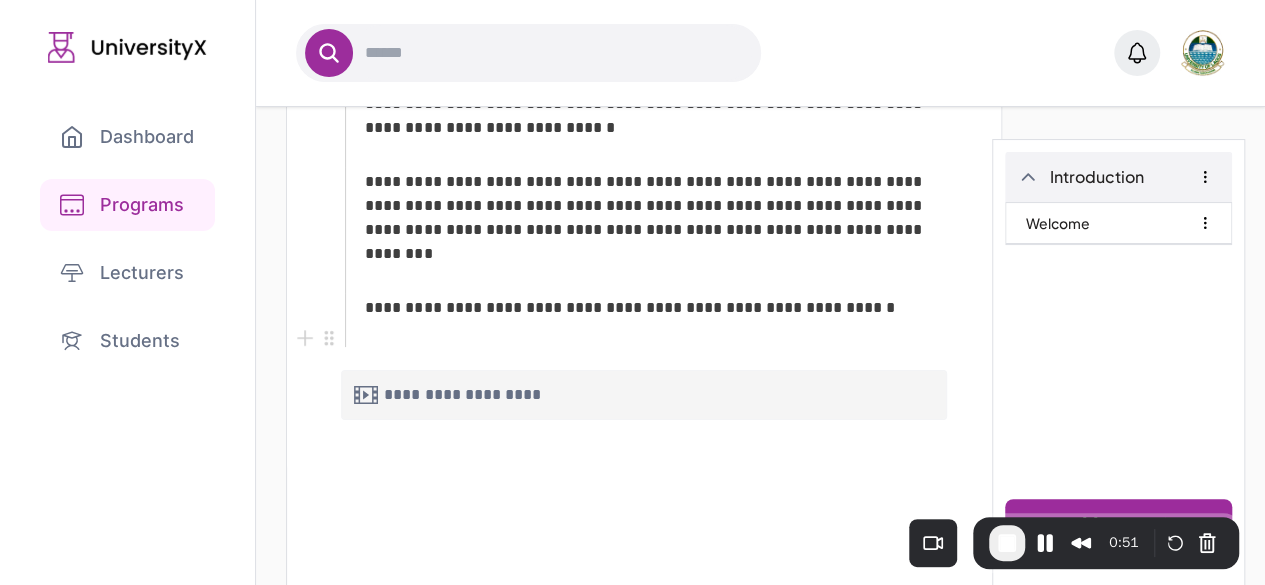 scroll, scrollTop: 335, scrollLeft: 0, axis: vertical 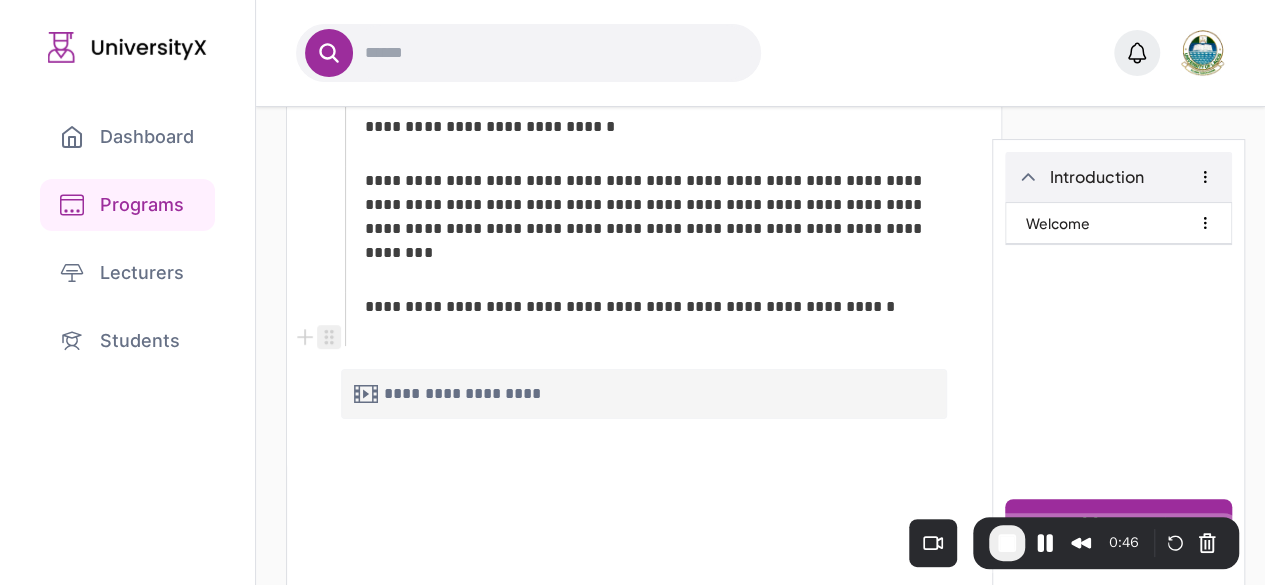 click 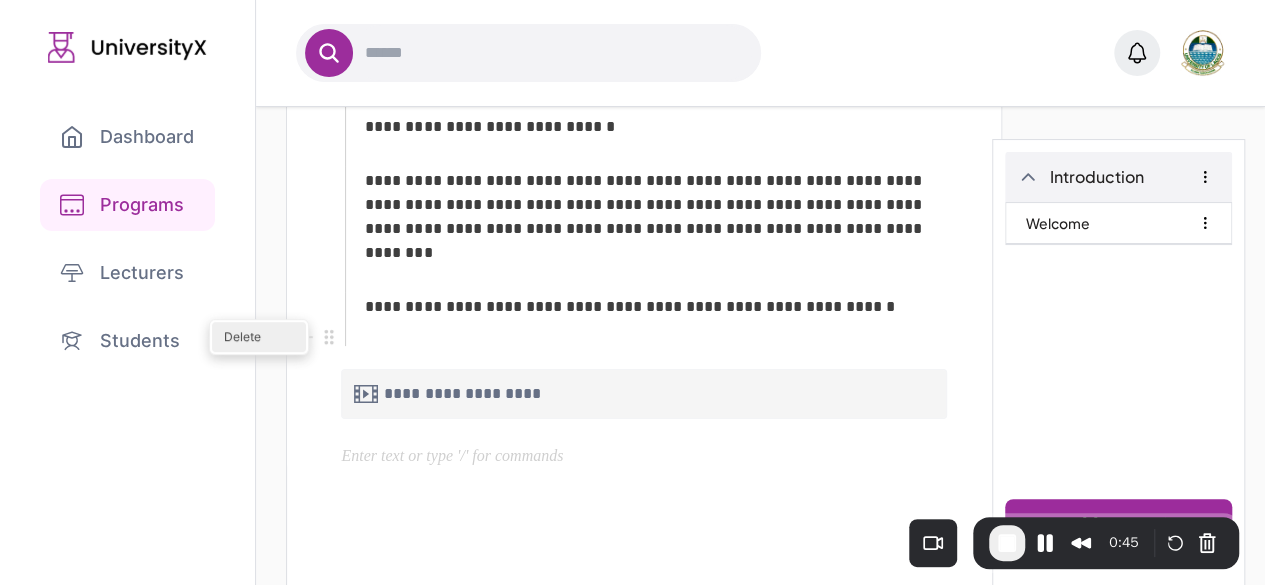 click on "Delete" at bounding box center [259, 337] 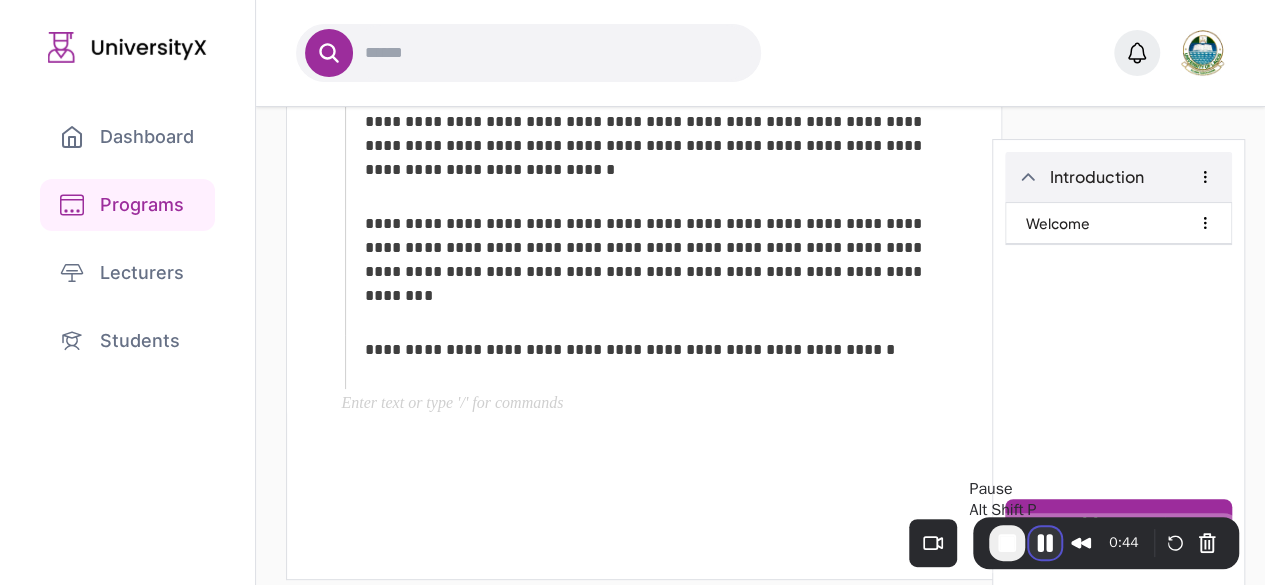 click at bounding box center (1045, 543) 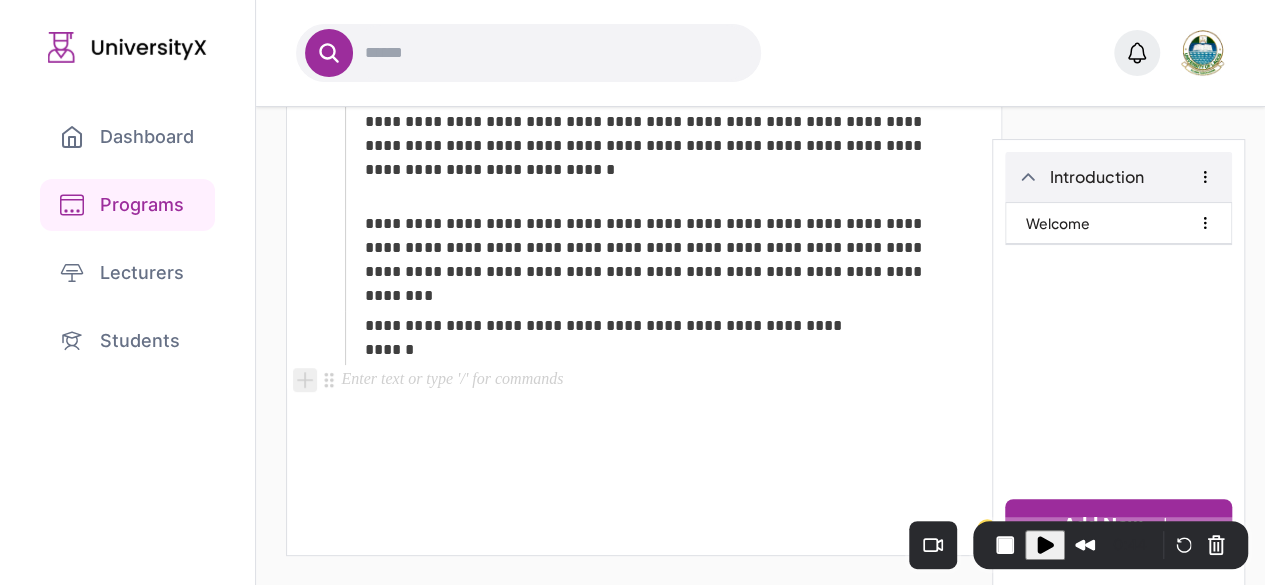 click 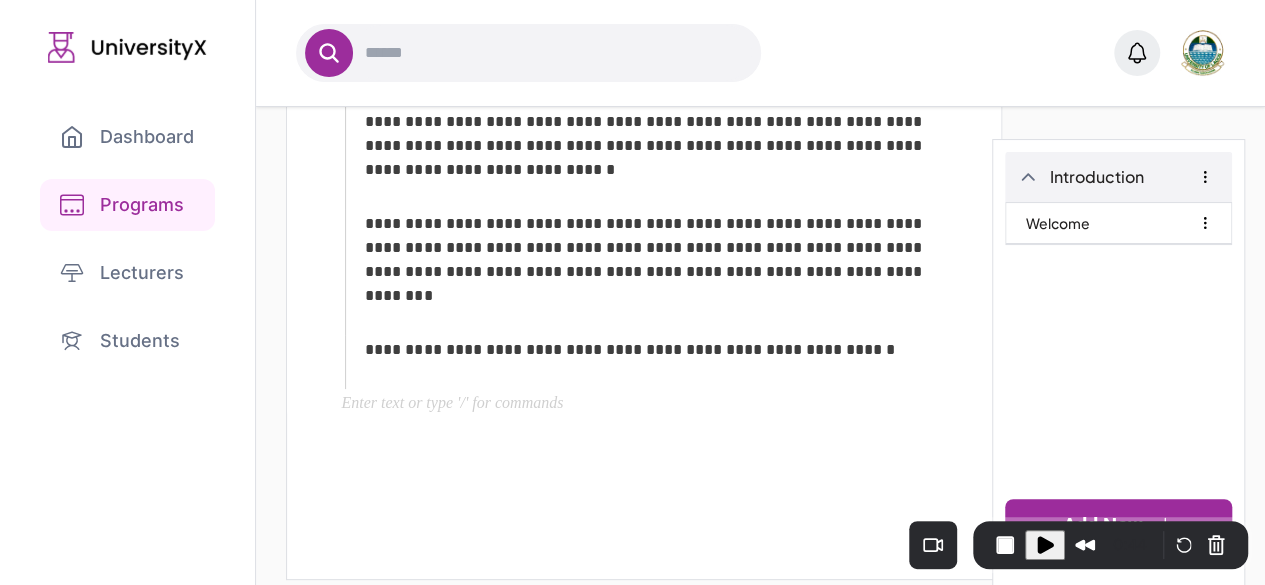 click on "Youtube Video" at bounding box center (523, 501) 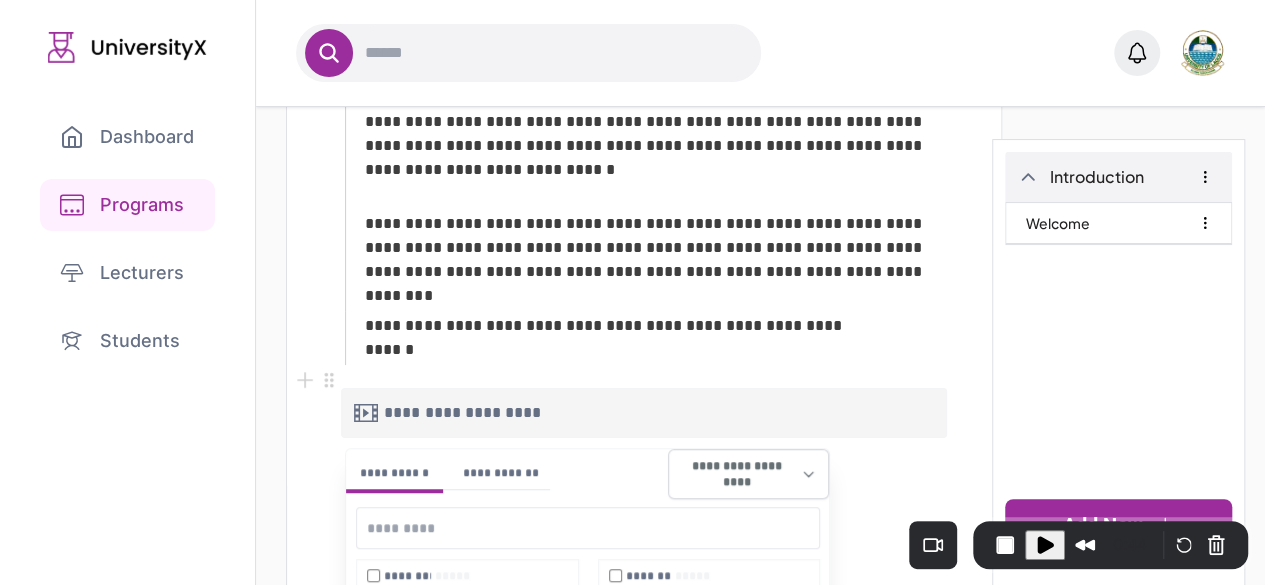 scroll, scrollTop: 387, scrollLeft: 0, axis: vertical 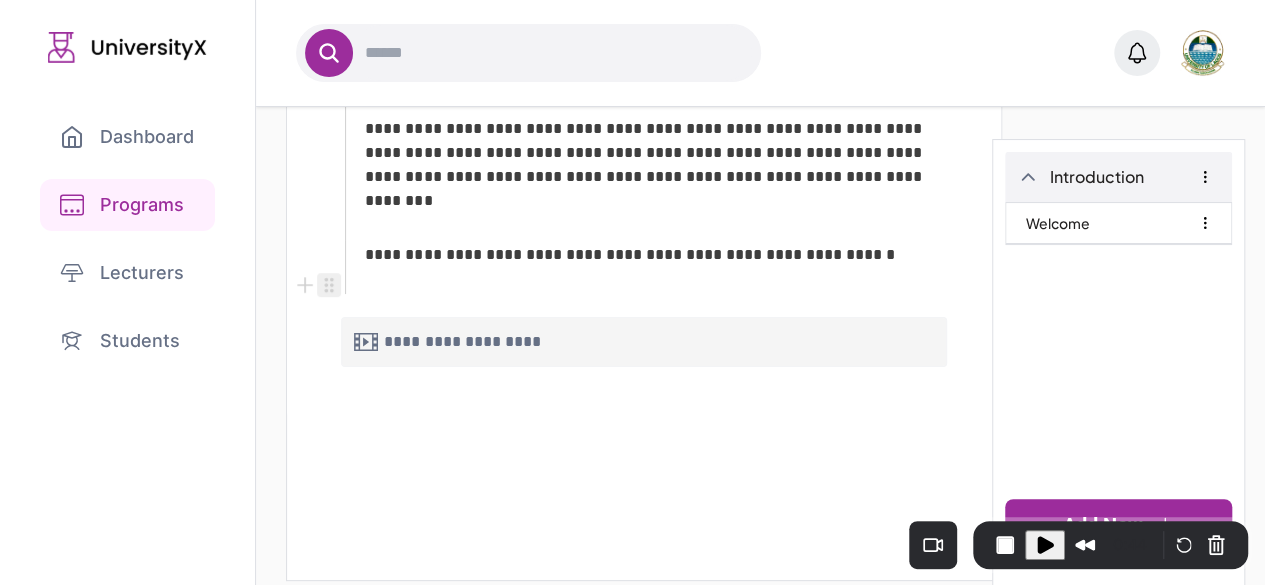 click 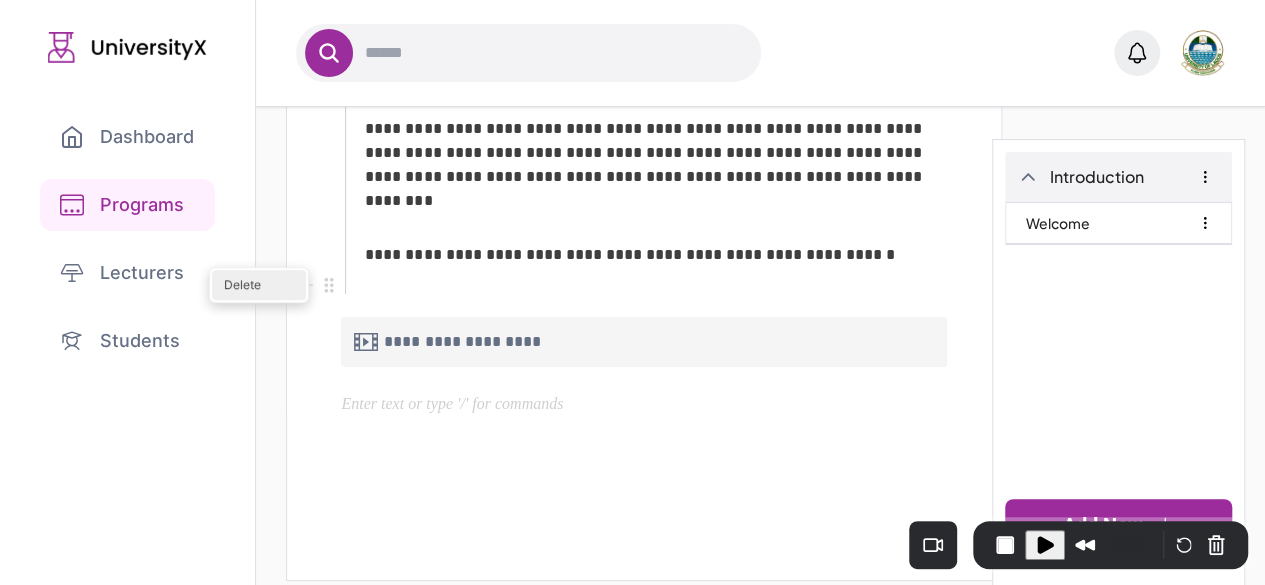 click on "Delete" at bounding box center [259, 285] 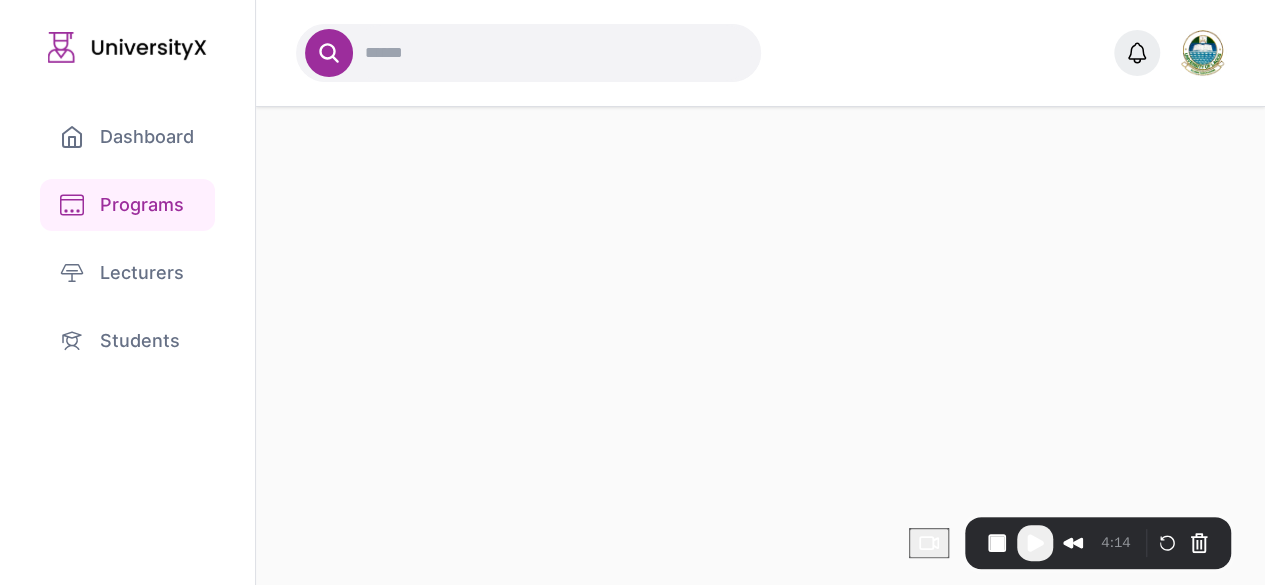 scroll, scrollTop: 168, scrollLeft: 0, axis: vertical 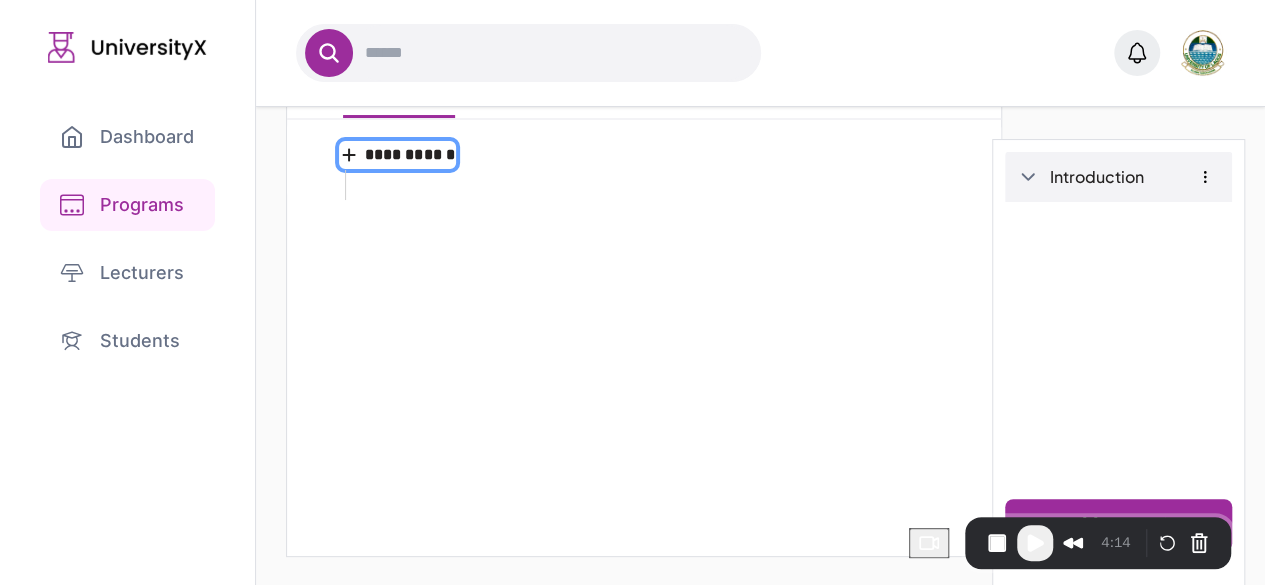 type on "*******" 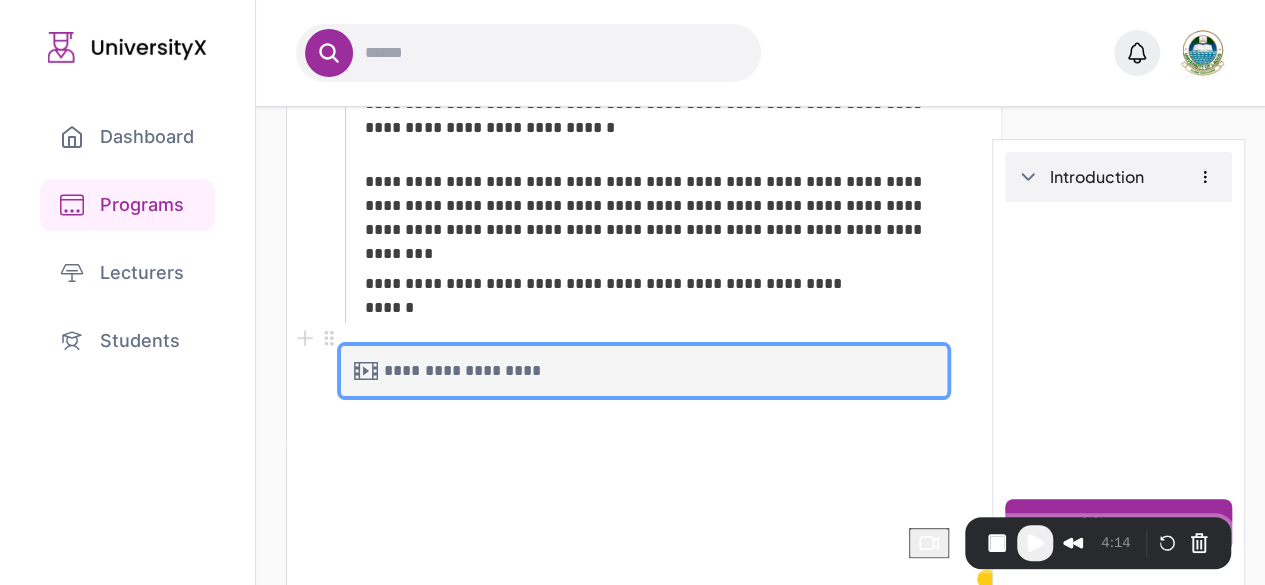 scroll, scrollTop: 340, scrollLeft: 0, axis: vertical 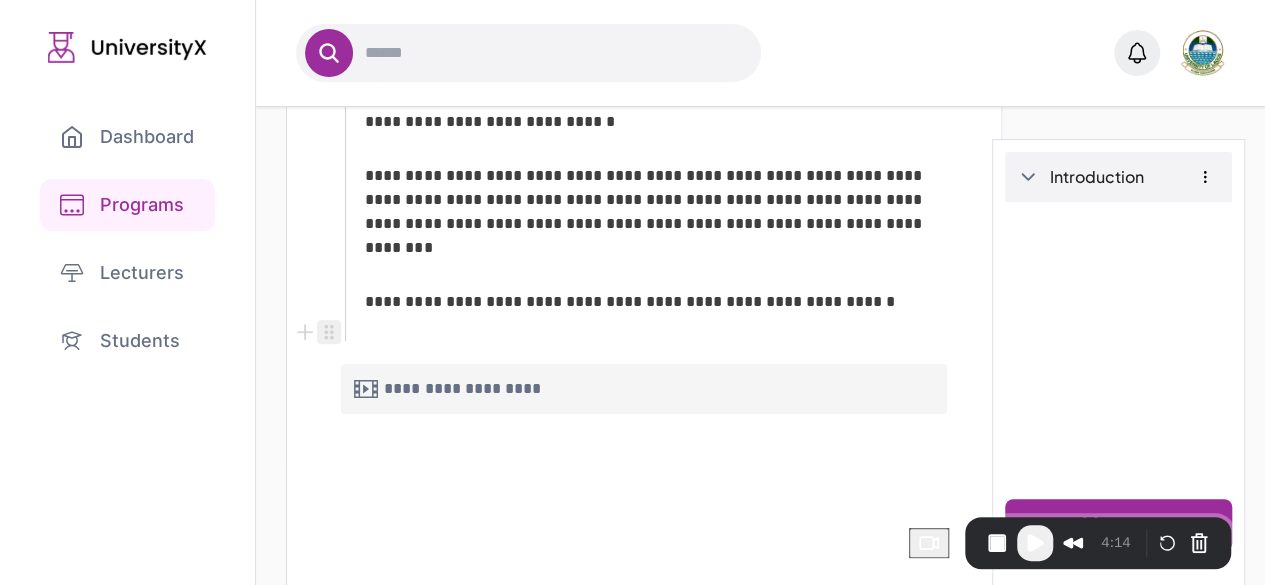 click 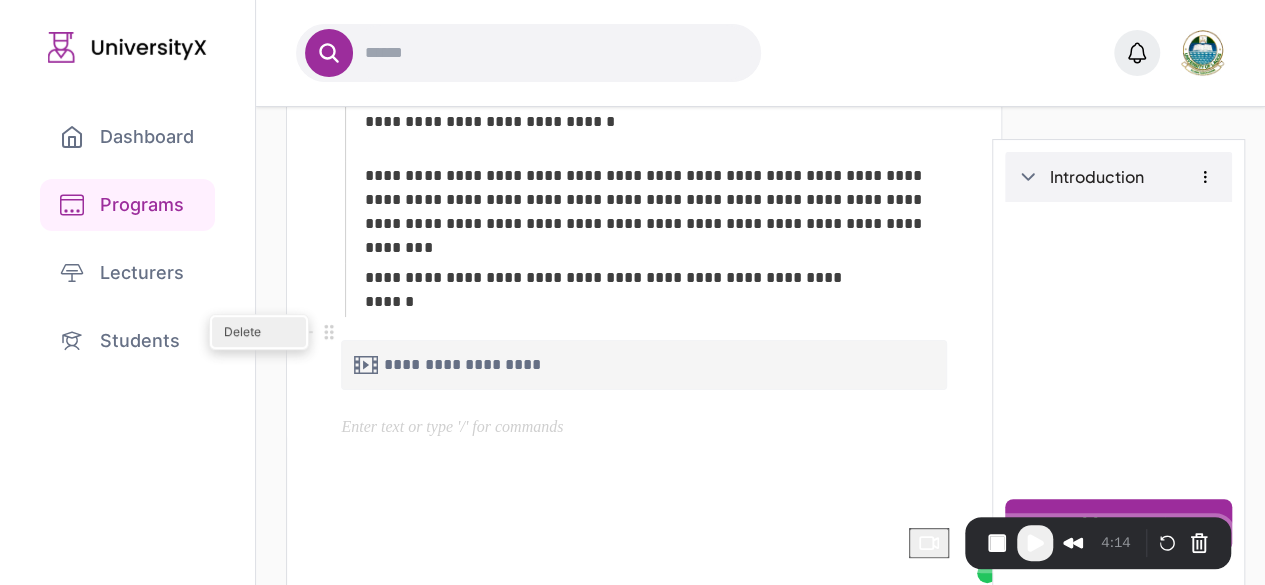 click on "Delete" at bounding box center (259, 332) 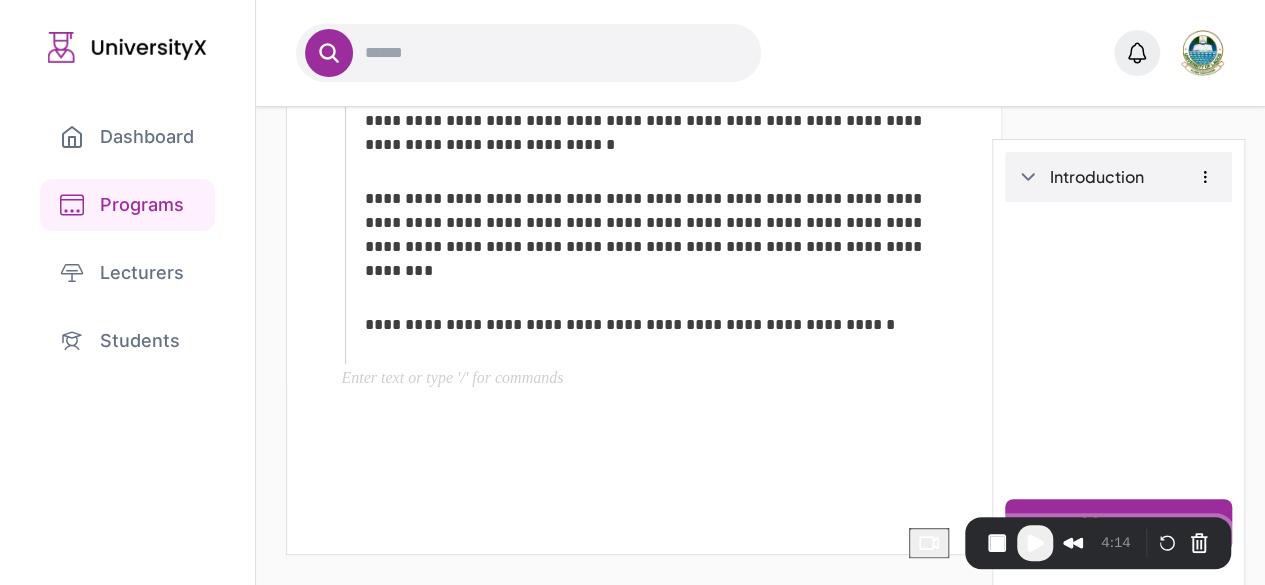 scroll, scrollTop: 292, scrollLeft: 0, axis: vertical 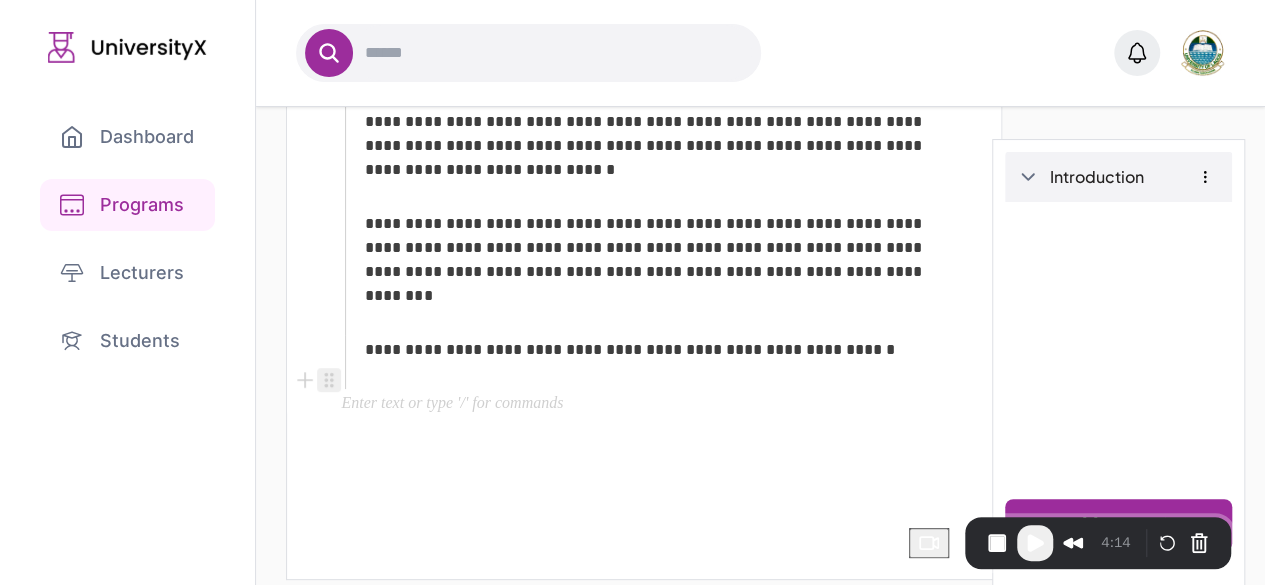 click 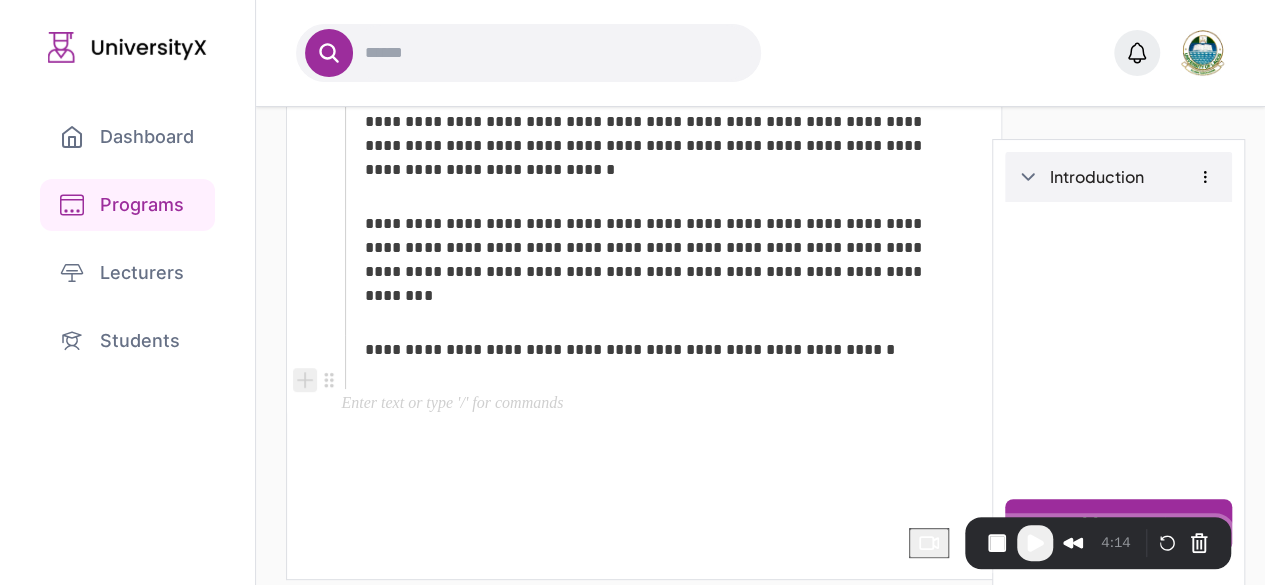 click 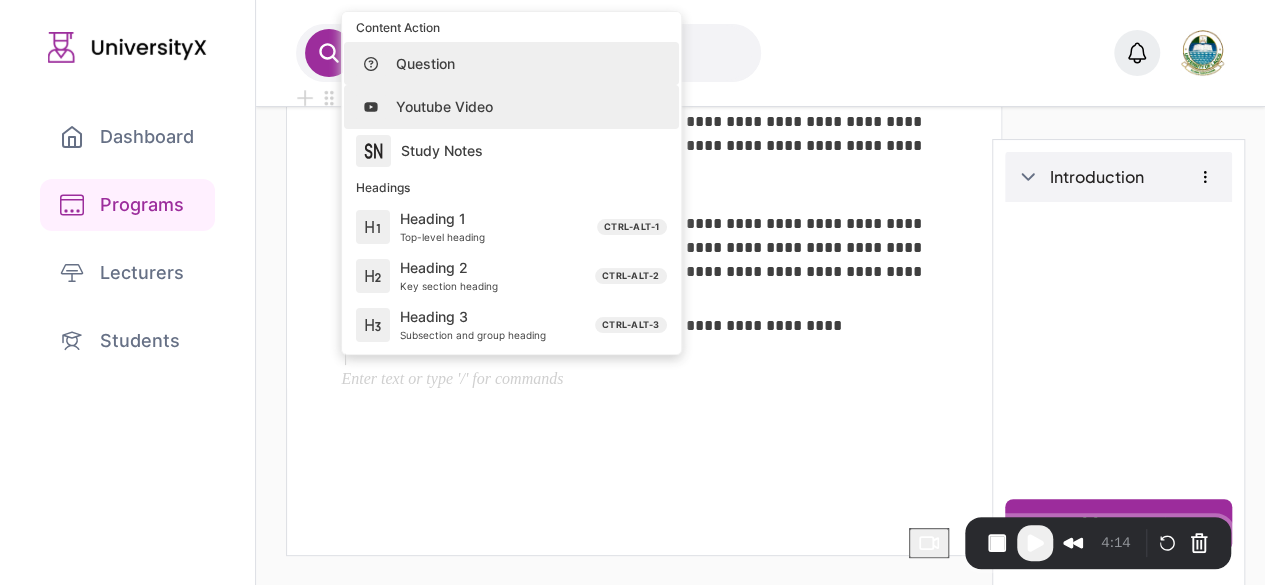 click on "Youtube Video" at bounding box center [523, 107] 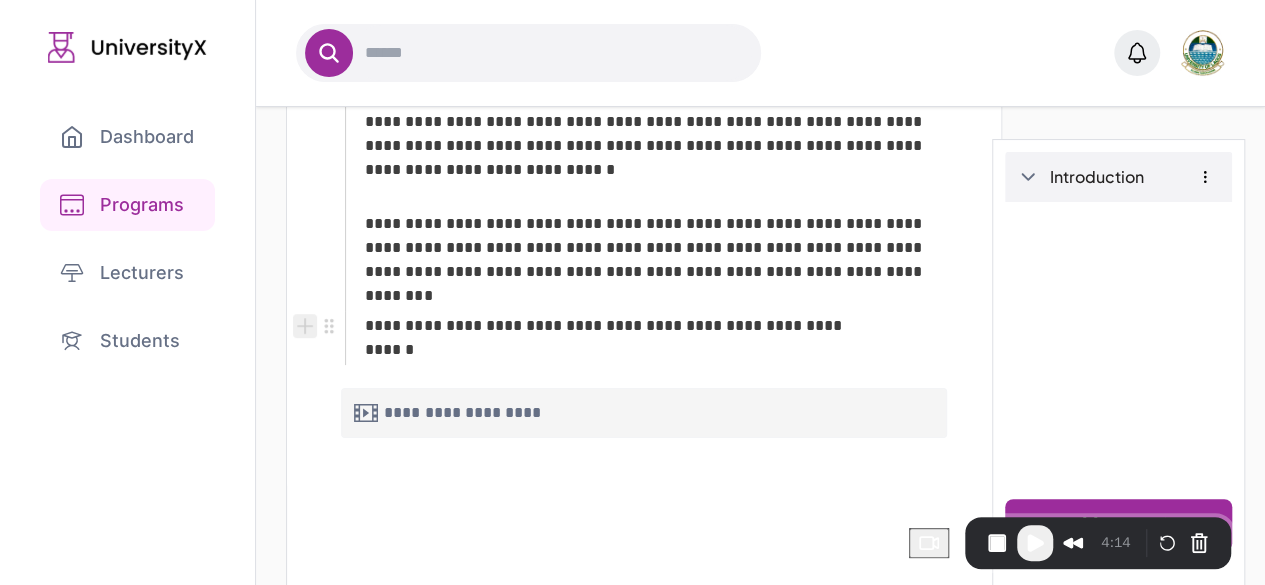 click 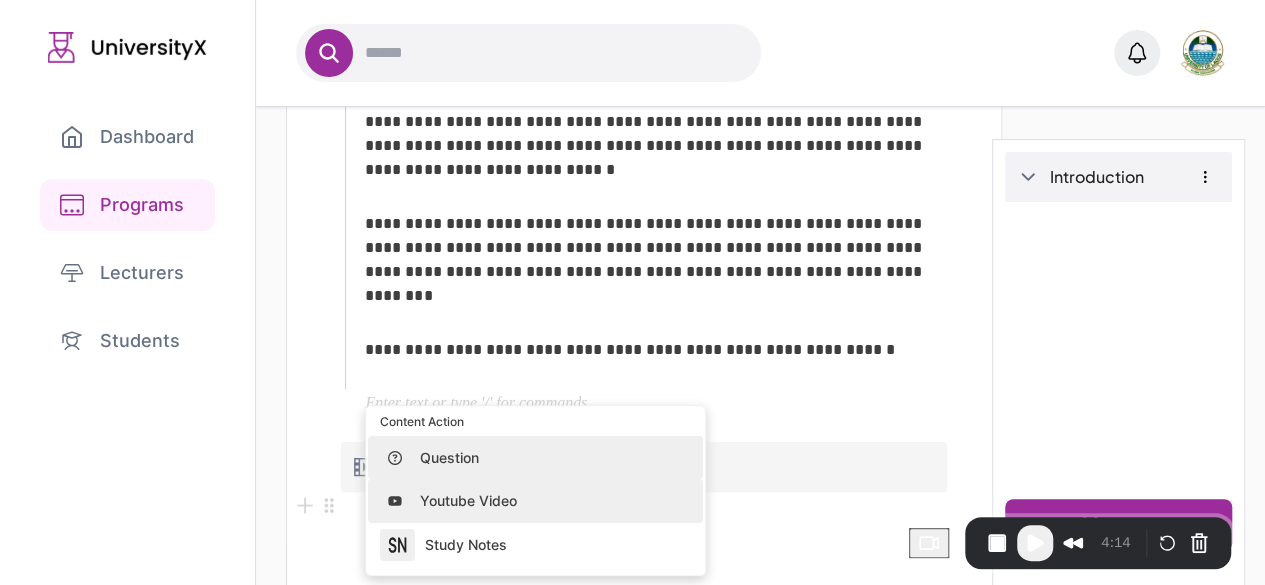click on "Youtube Video" at bounding box center (547, 501) 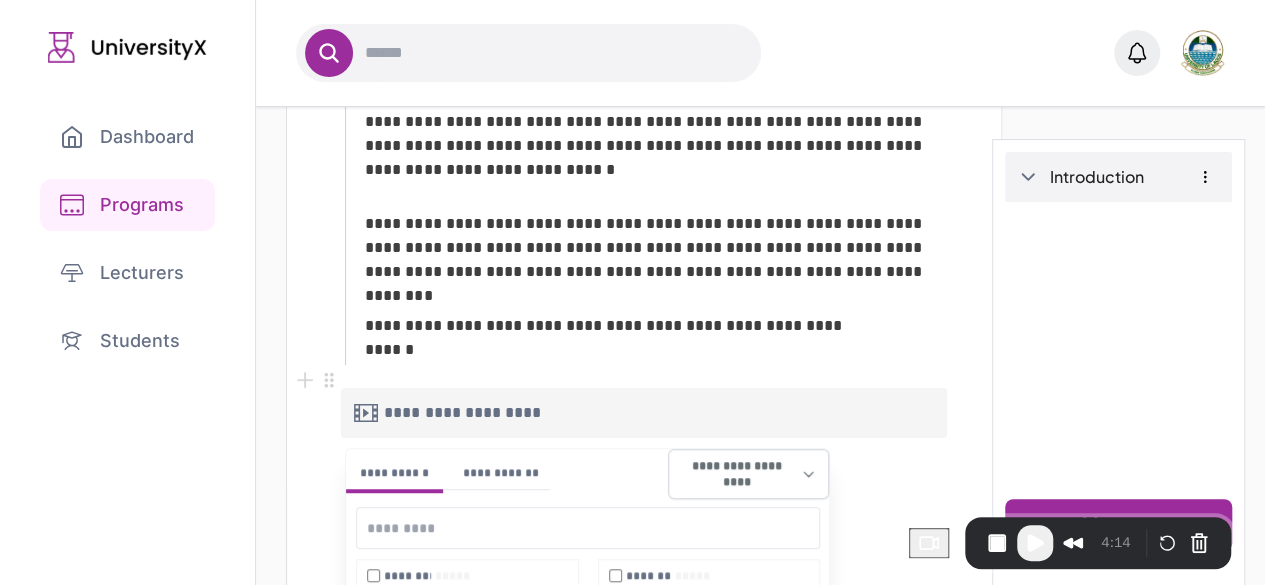 scroll, scrollTop: 387, scrollLeft: 0, axis: vertical 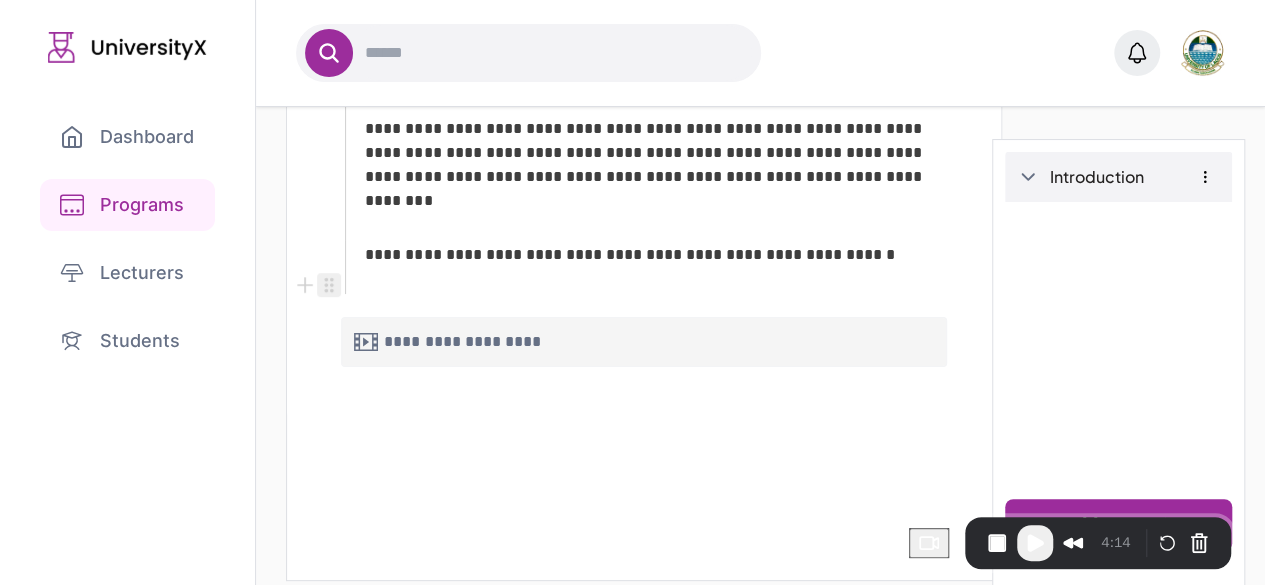 click 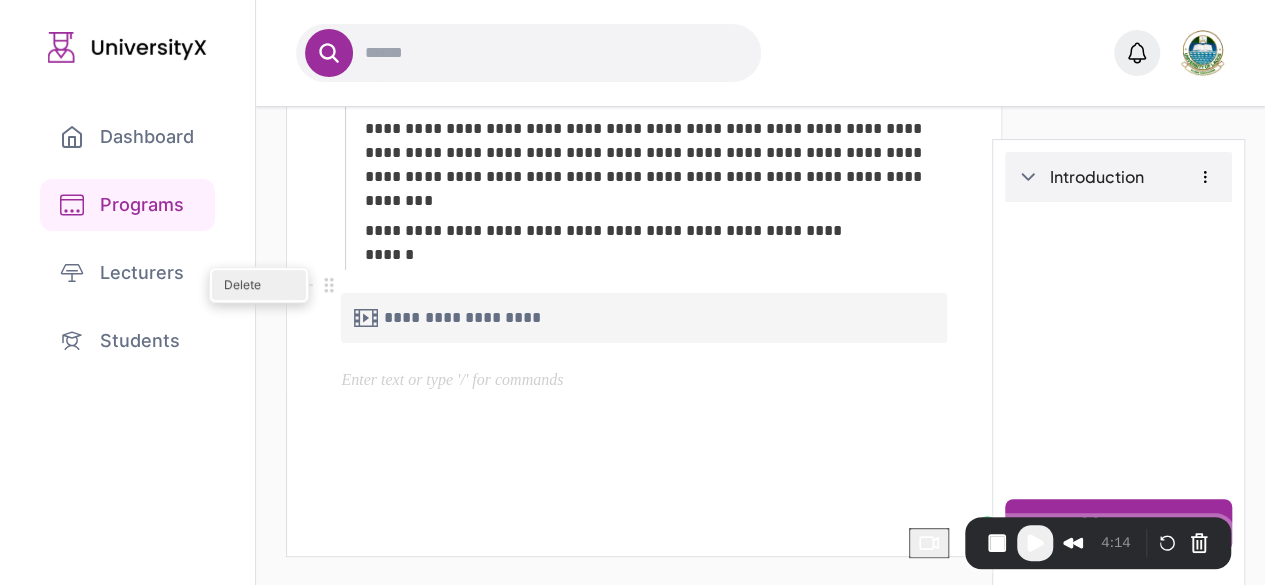 click on "Delete" at bounding box center (259, 285) 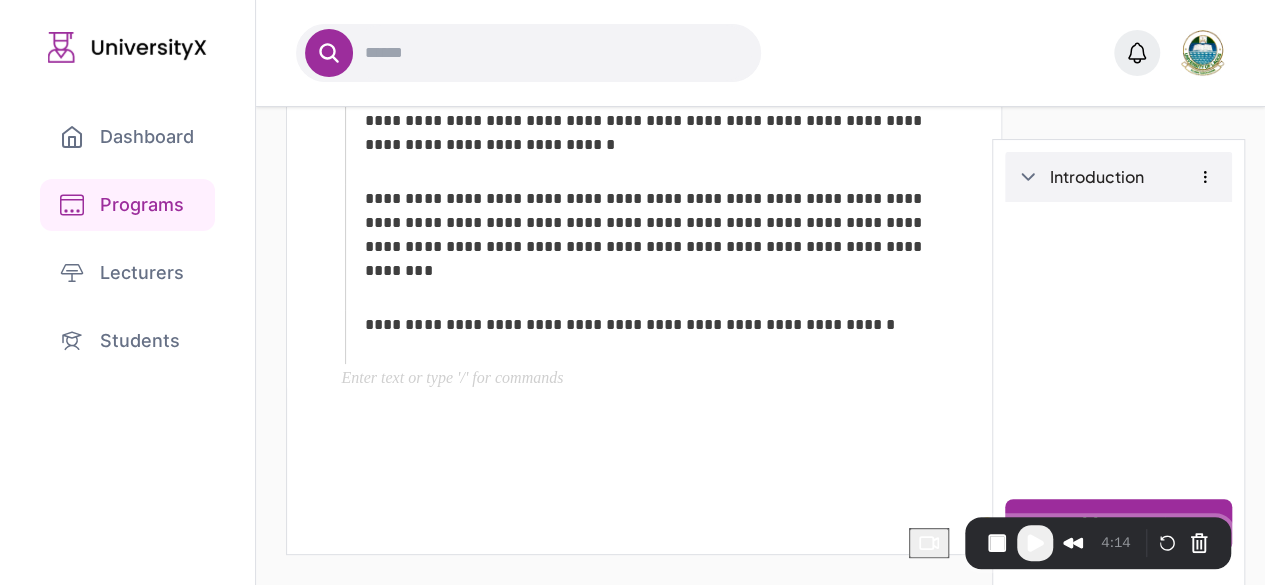 scroll, scrollTop: 292, scrollLeft: 0, axis: vertical 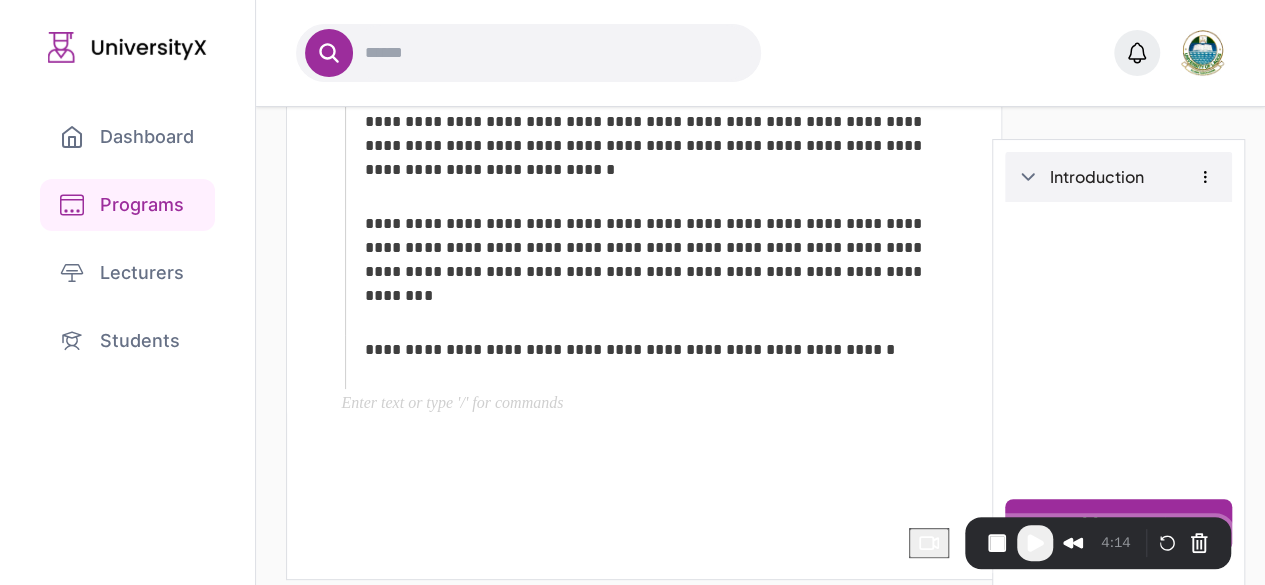 click on "**********" at bounding box center [644, 213] 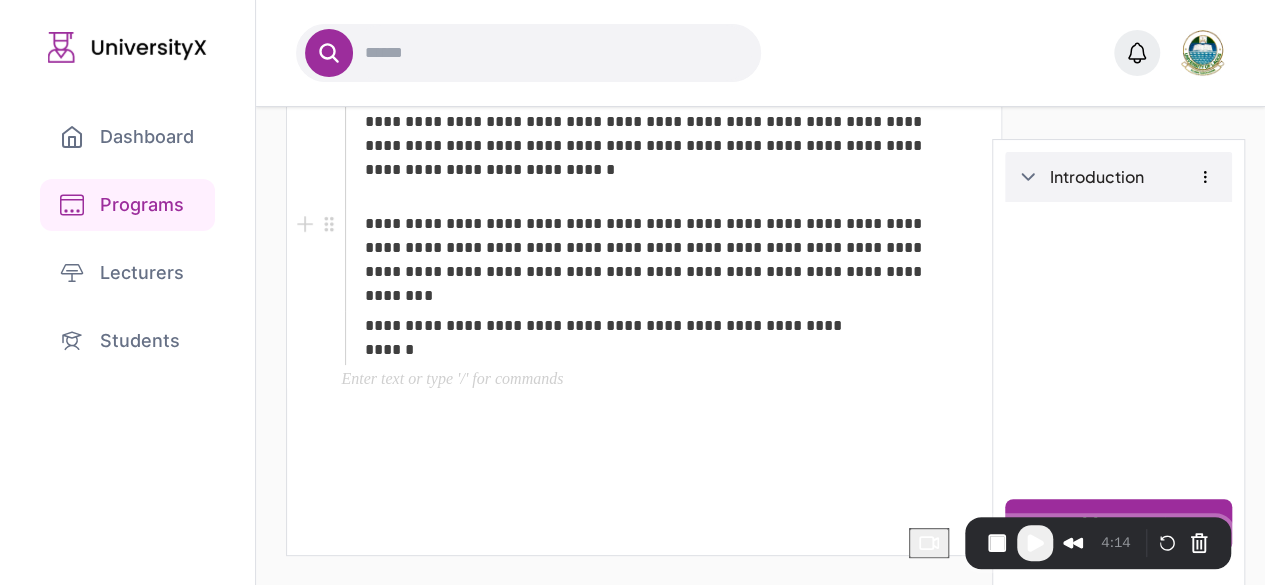 click on "Programs" at bounding box center [127, 205] 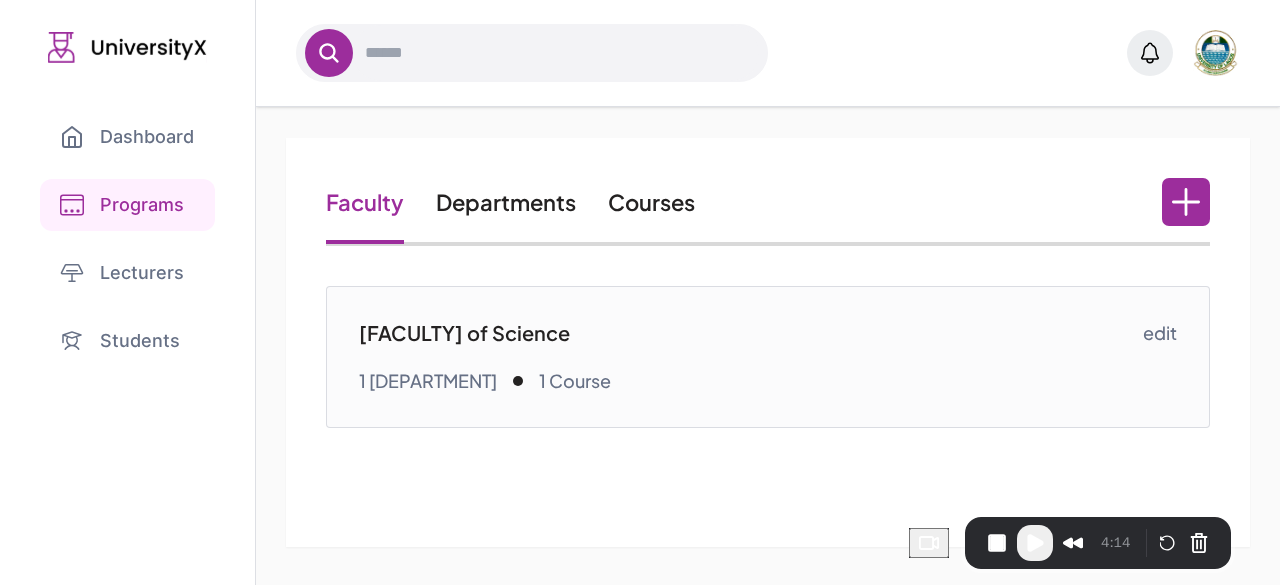 click on "Courses" at bounding box center (651, 202) 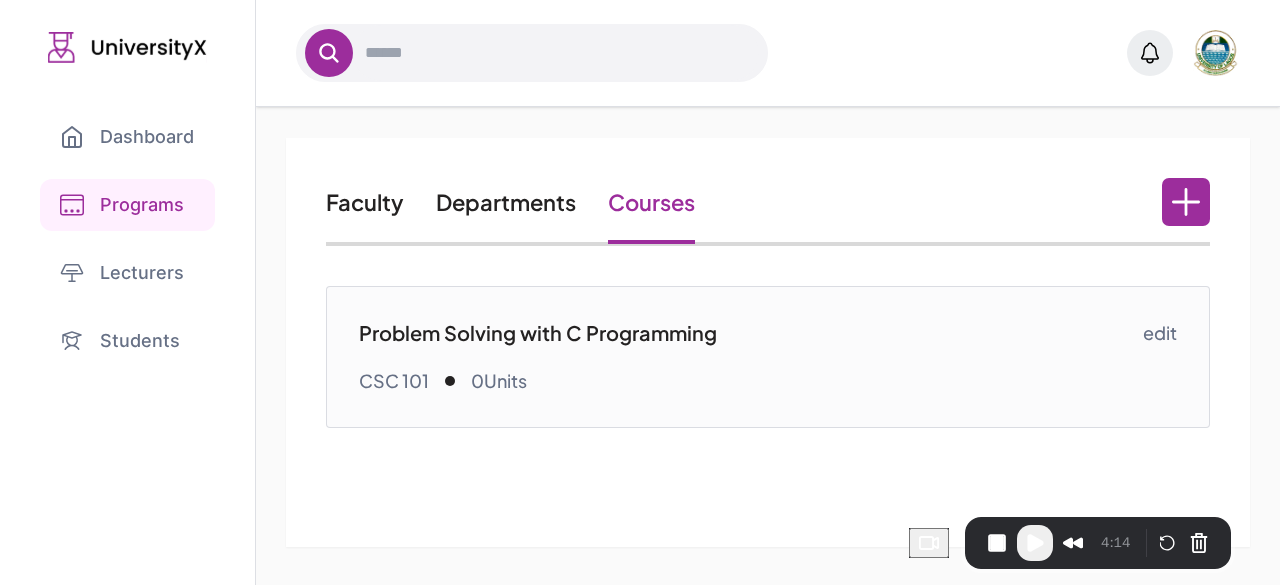 click on "Problem Solving with C Programming" at bounding box center [750, 333] 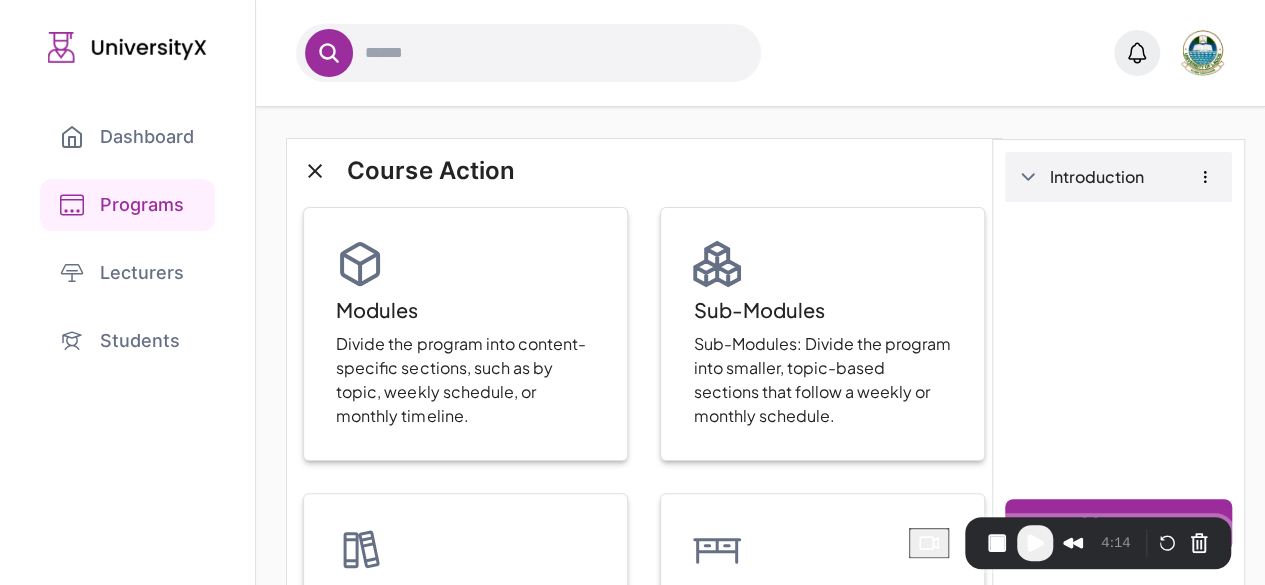 click on "Introduction" at bounding box center [1134, 177] 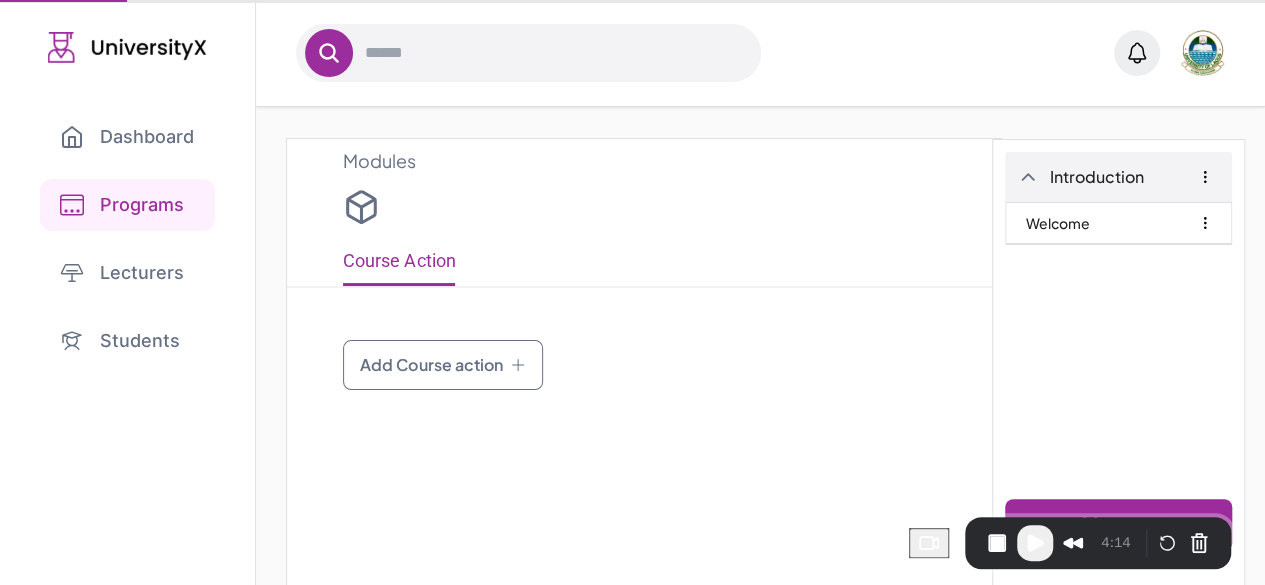 type on "**********" 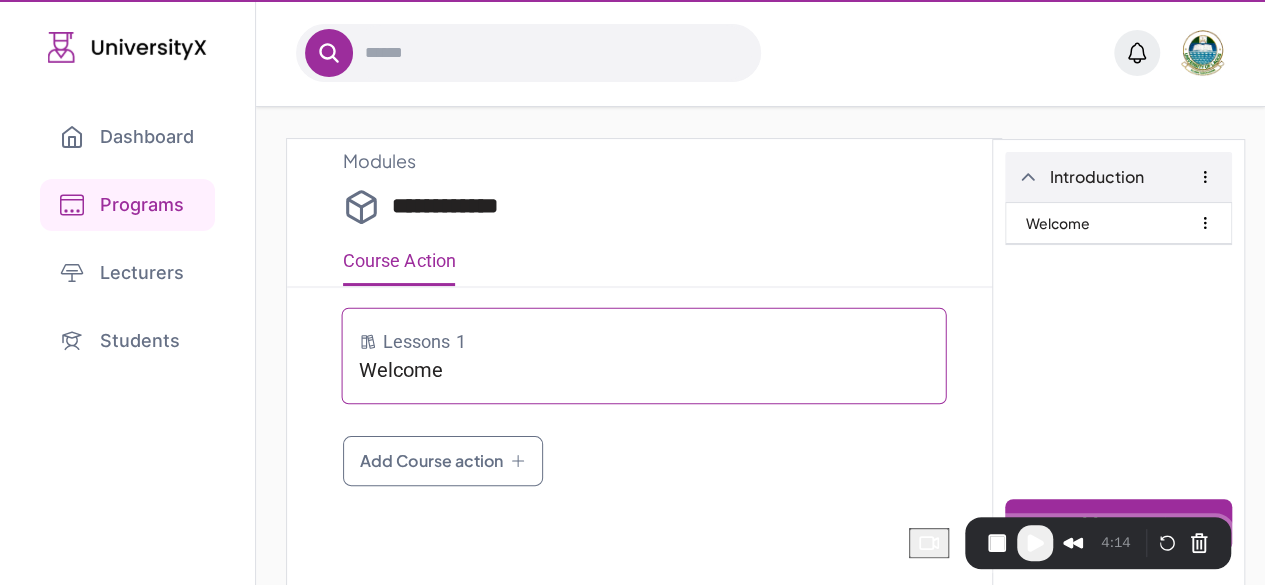 click on "Welcome" at bounding box center (644, 370) 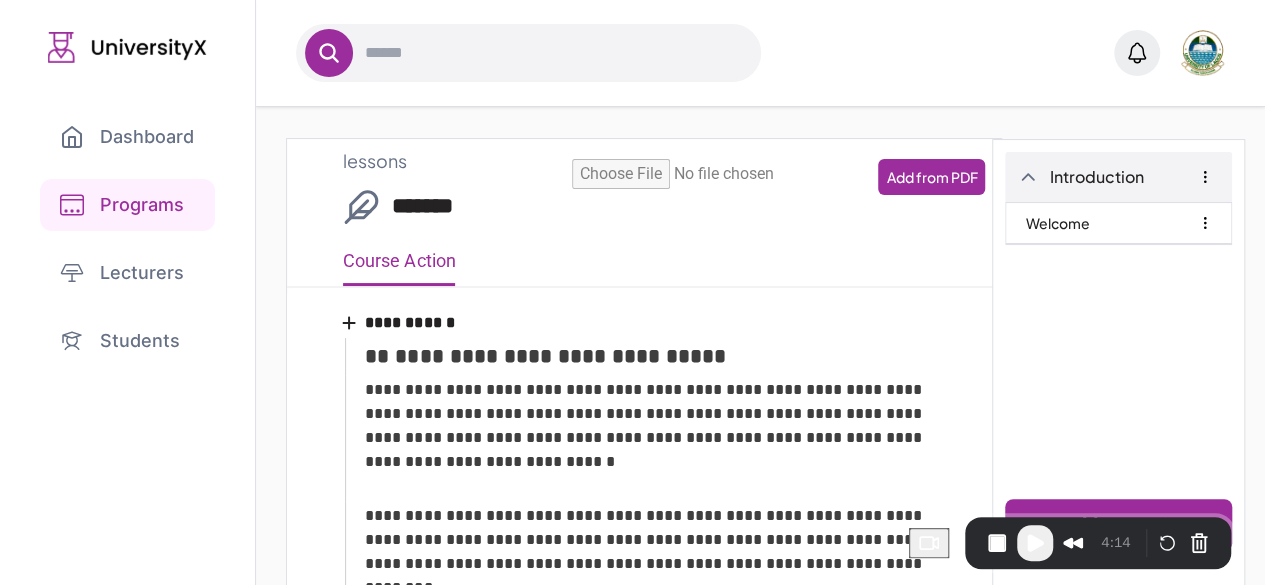 scroll, scrollTop: 292, scrollLeft: 0, axis: vertical 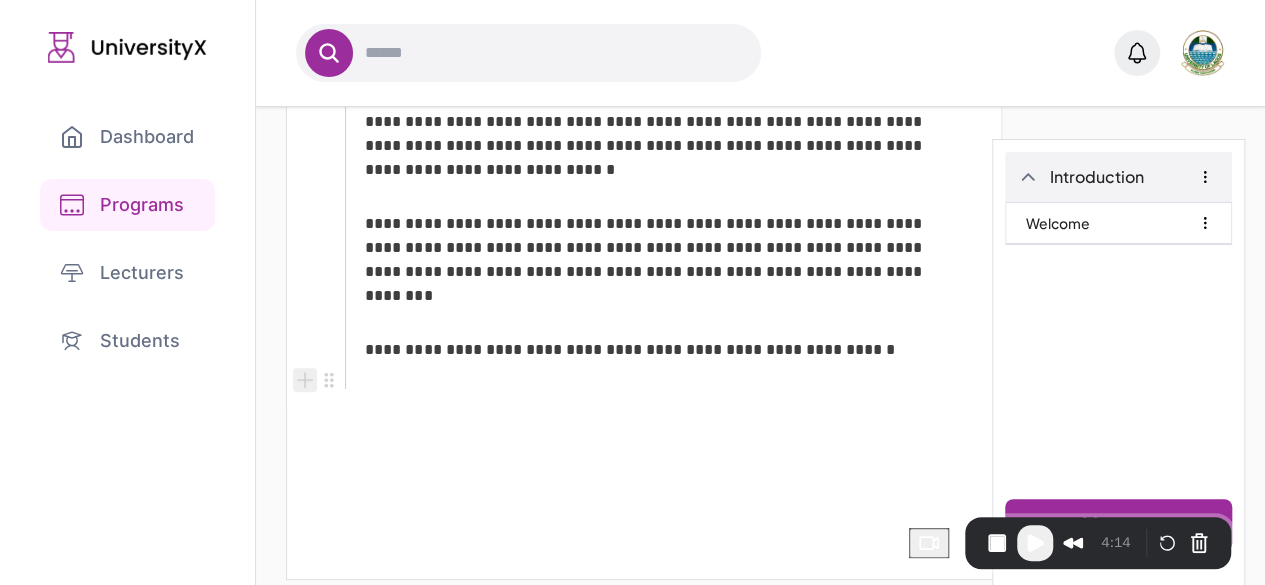 click 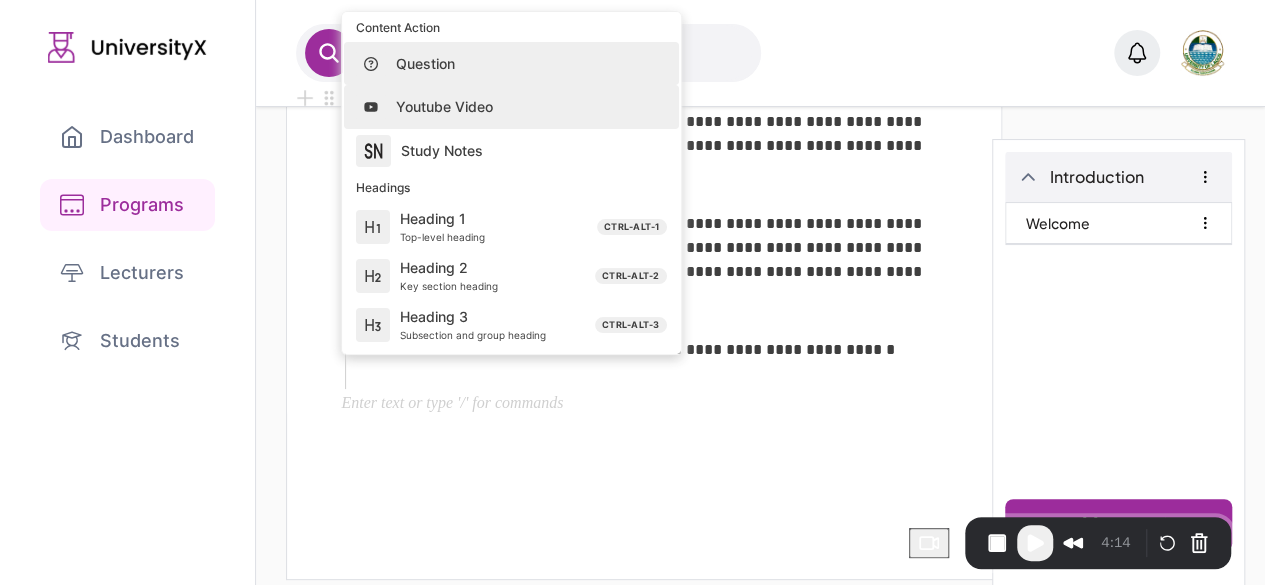 click on "Youtube Video" at bounding box center (523, 107) 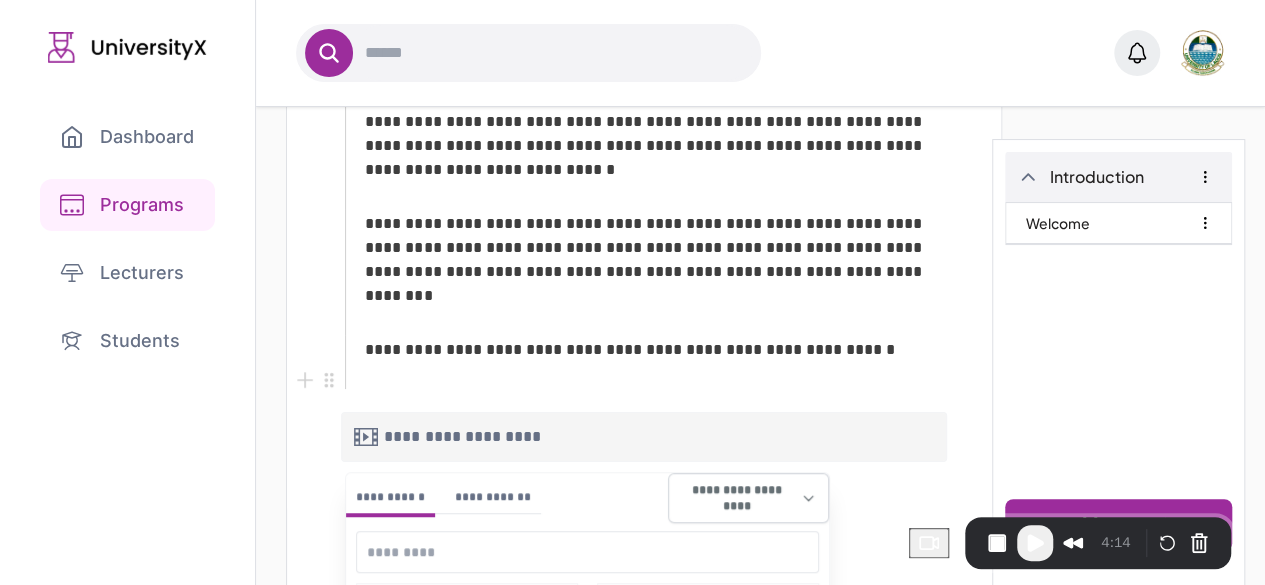 scroll, scrollTop: 387, scrollLeft: 0, axis: vertical 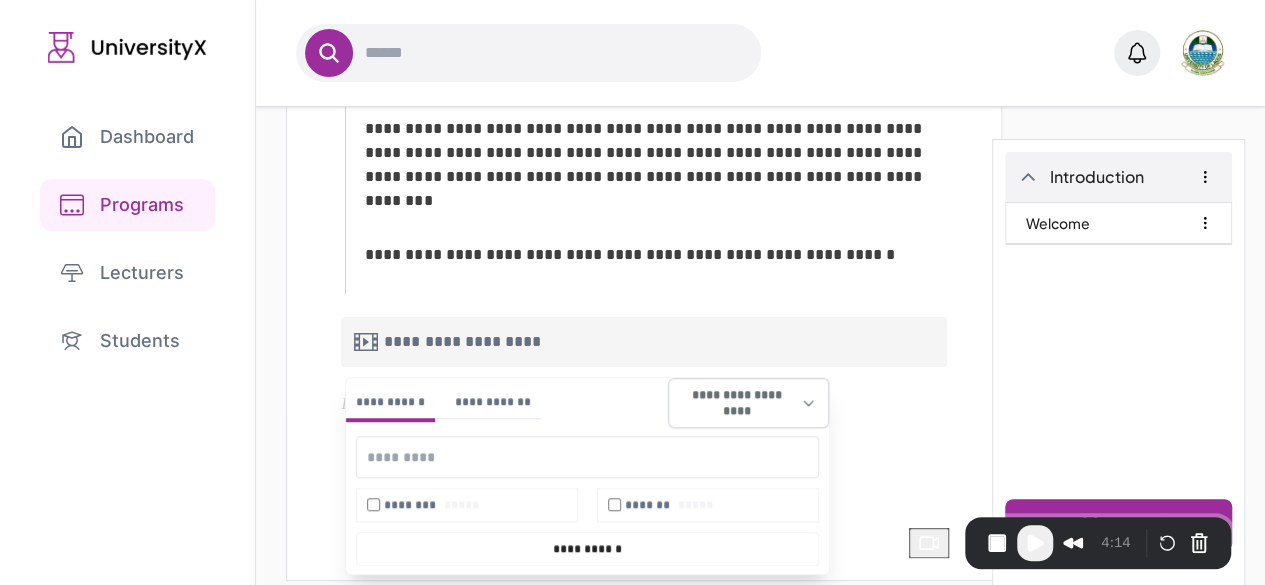 drag, startPoint x: 424, startPoint y: 427, endPoint x: 470, endPoint y: 410, distance: 49.0408 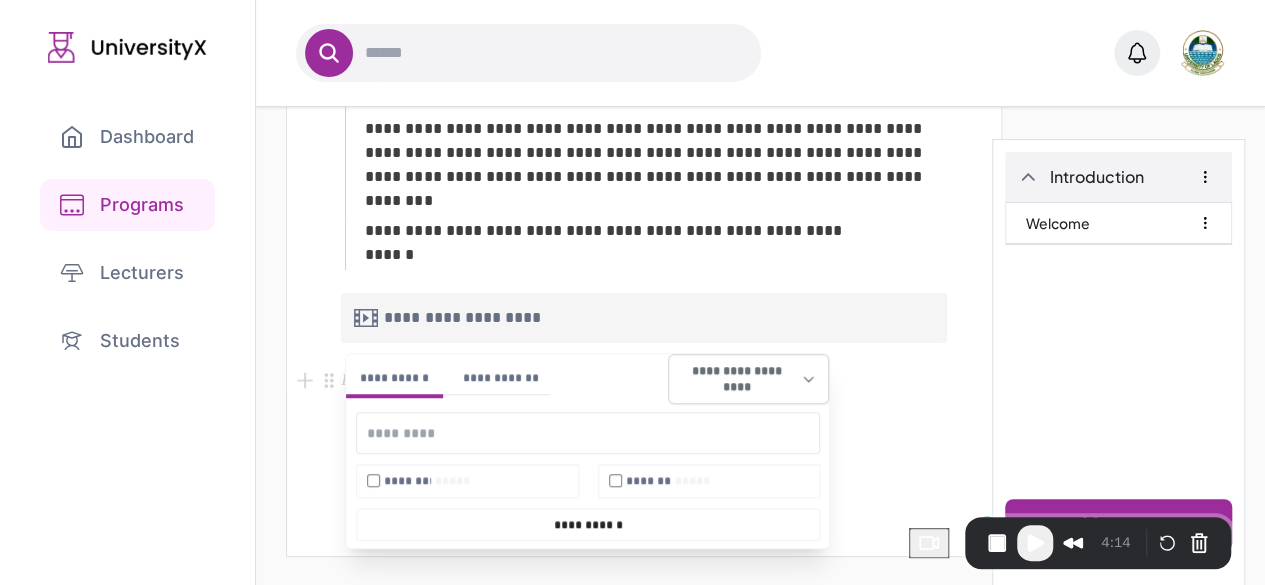 drag, startPoint x: 444, startPoint y: 393, endPoint x: 668, endPoint y: 340, distance: 230.18471 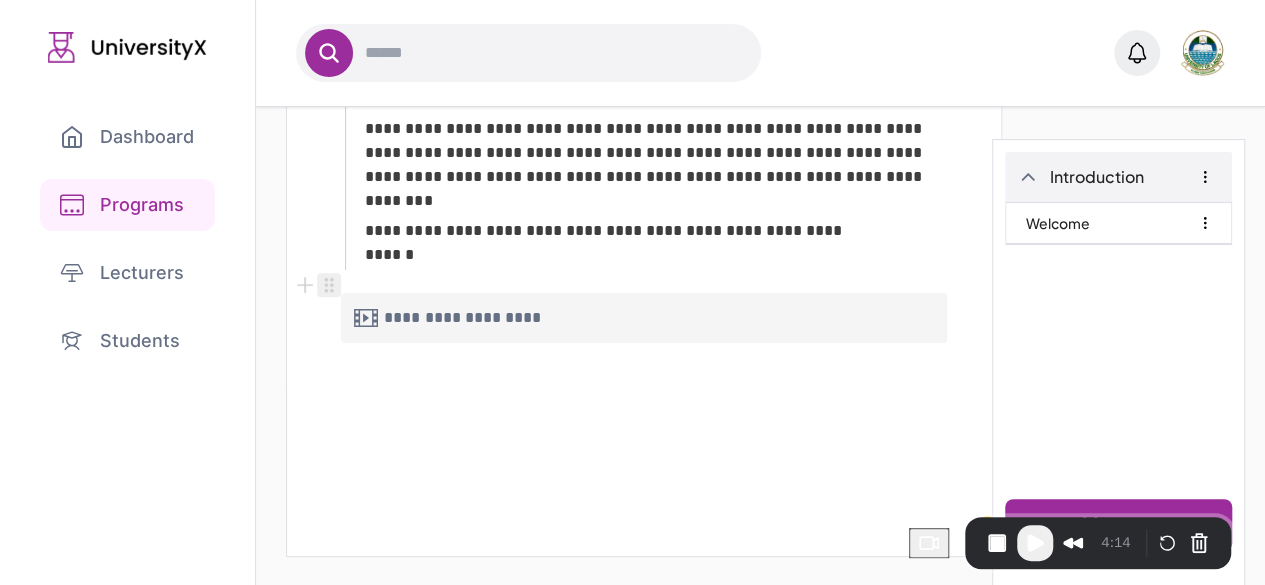 click 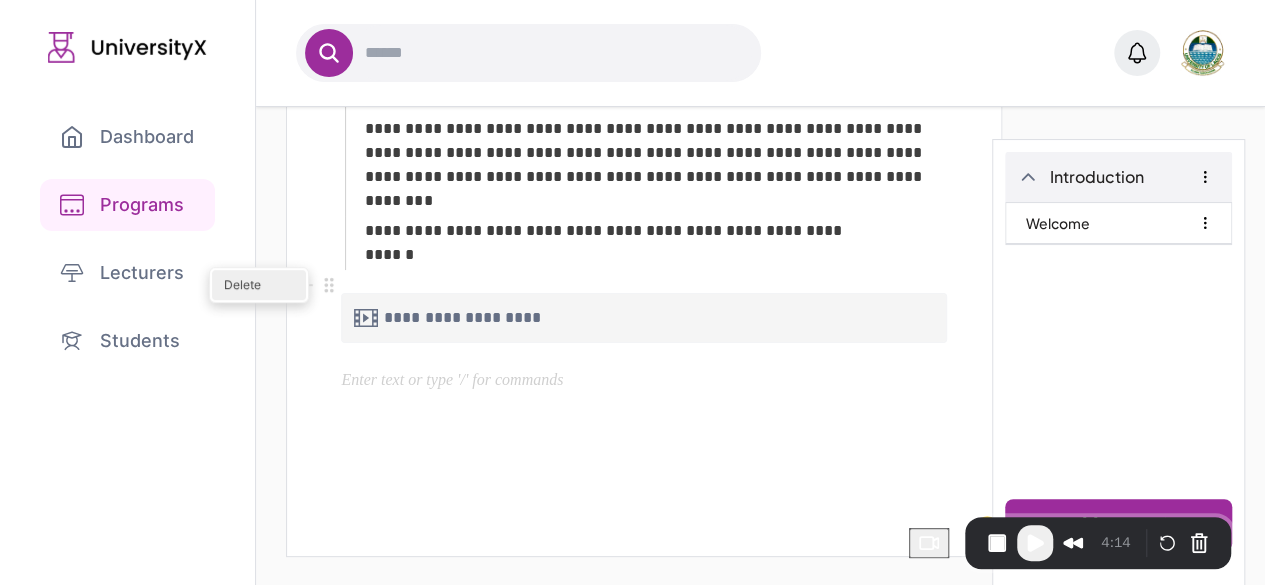 click on "Delete" at bounding box center [259, 285] 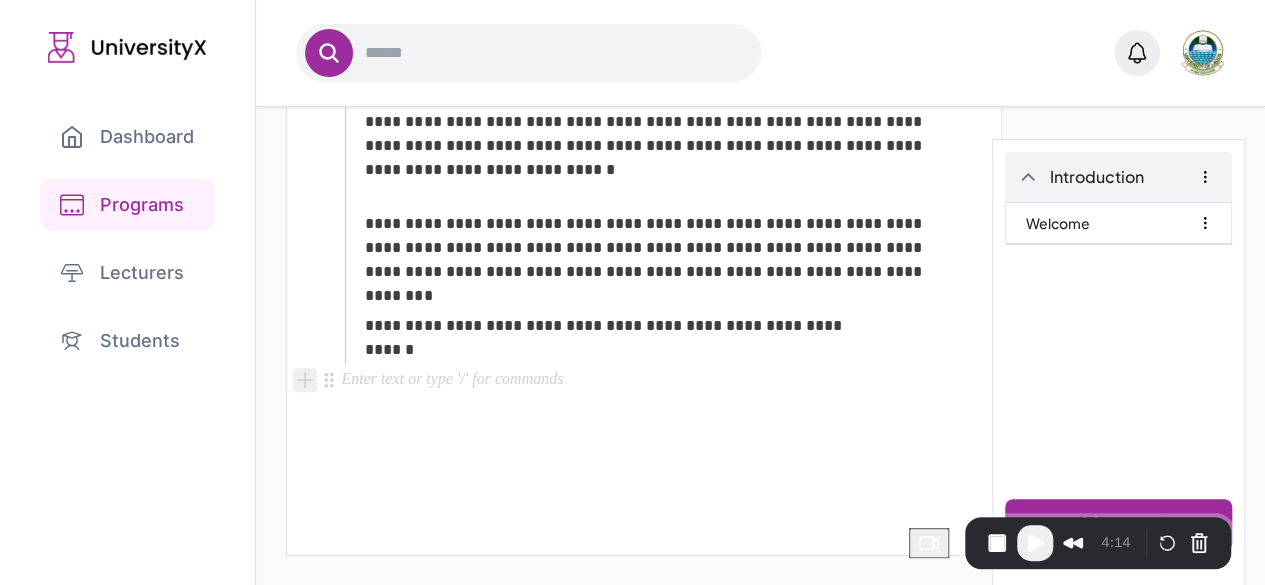 click 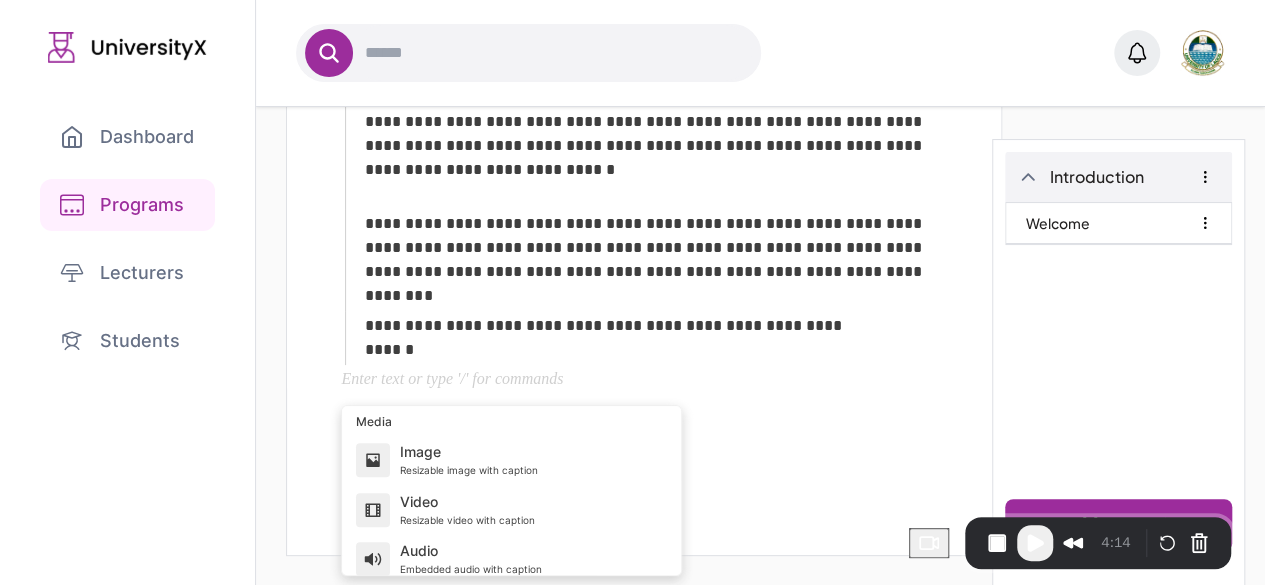 scroll, scrollTop: 689, scrollLeft: 0, axis: vertical 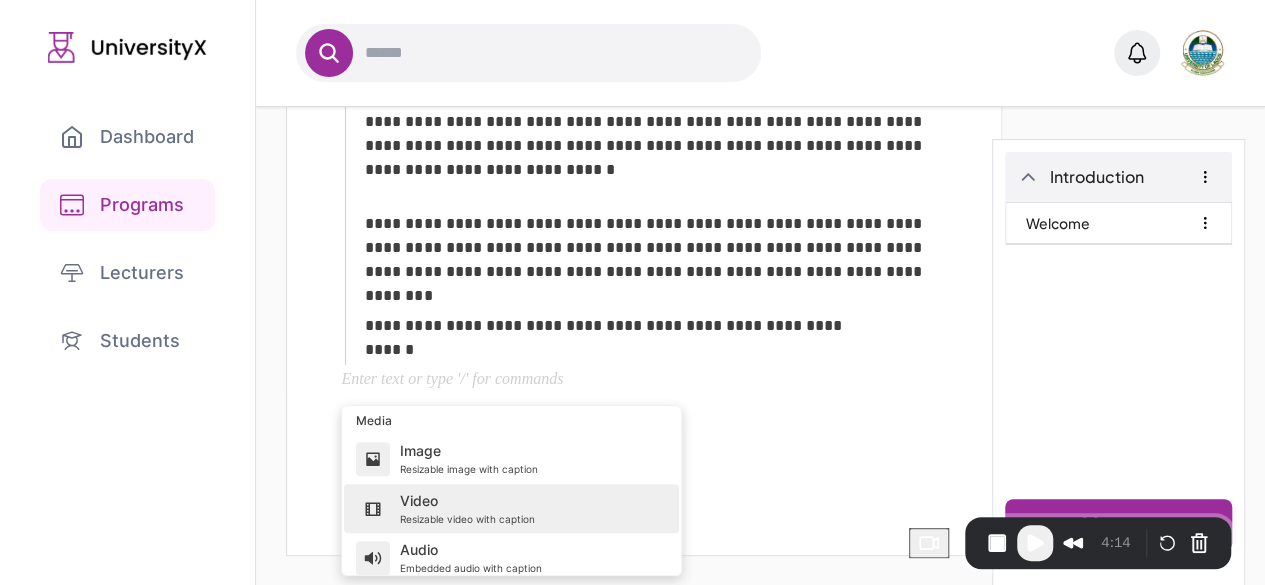click on "Resizable video with caption" at bounding box center (525, 518) 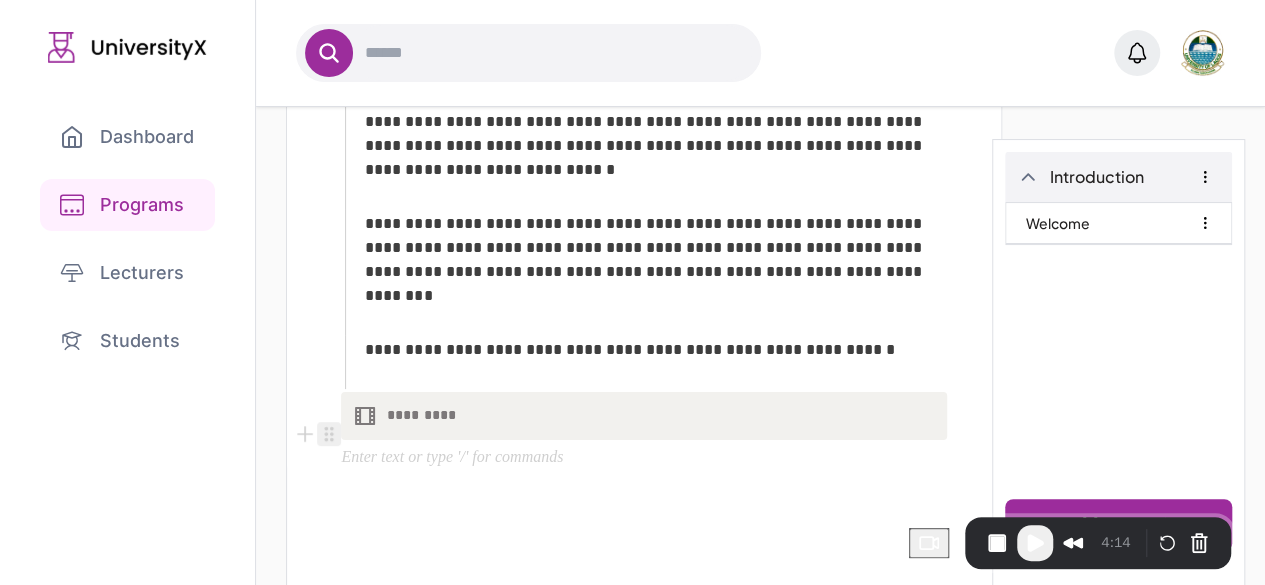 click 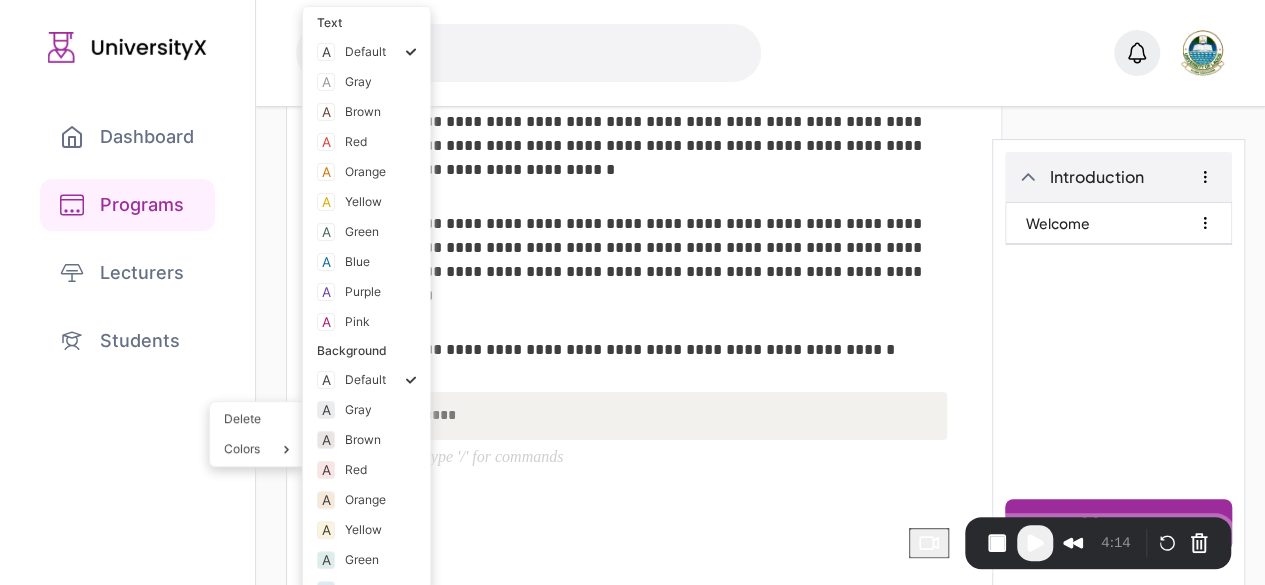 click on "**********" at bounding box center (644, 240) 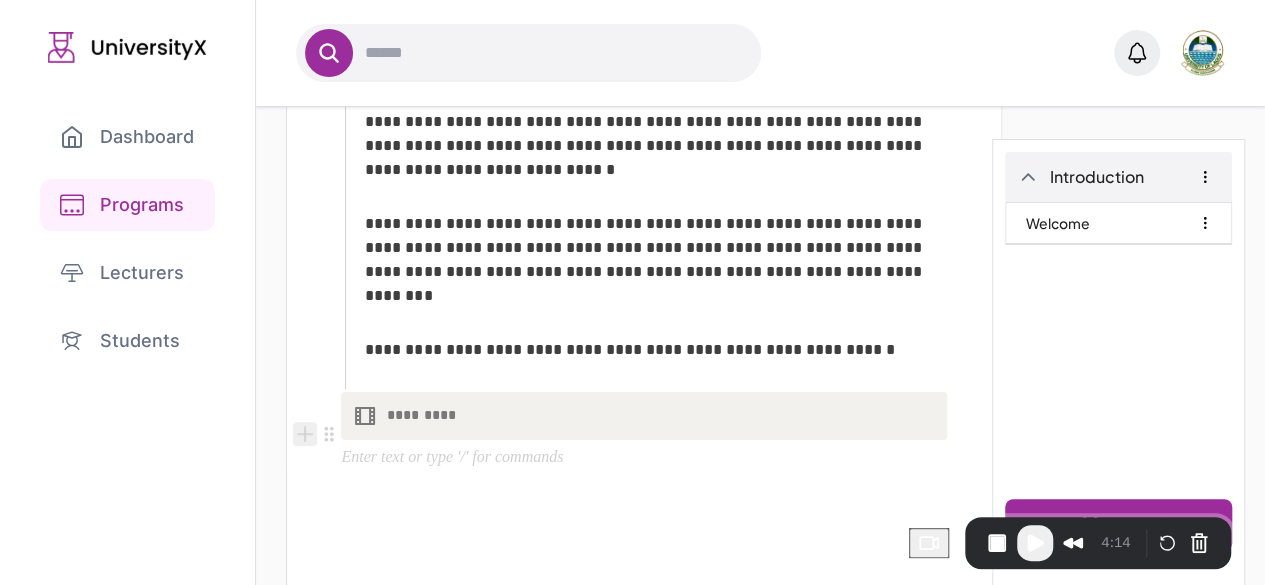 click 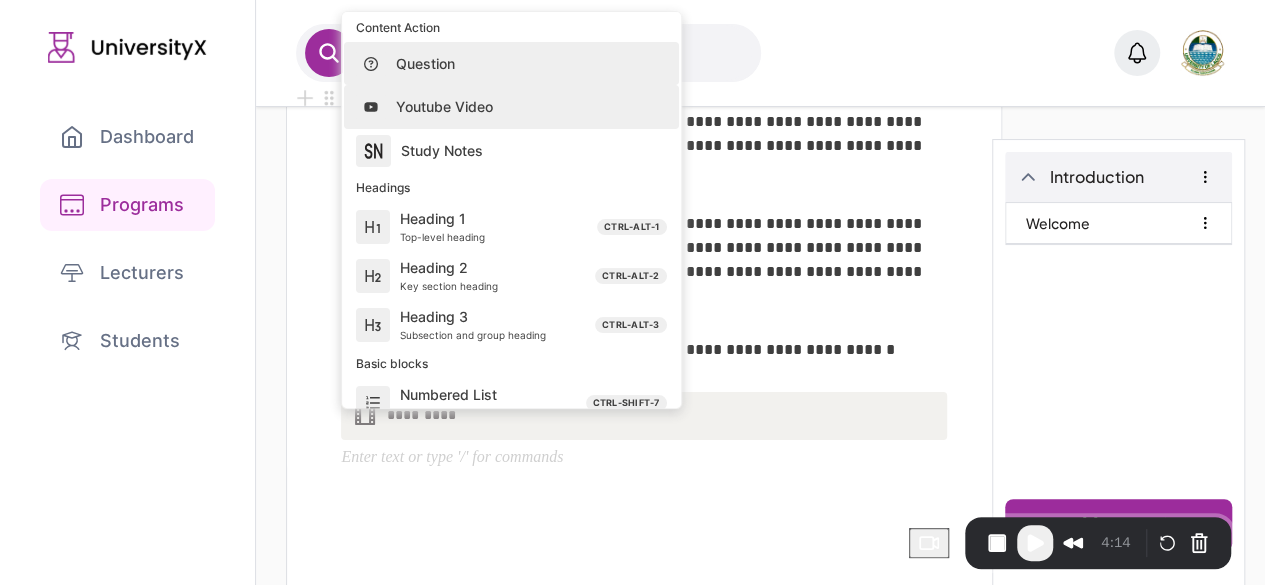 click on "Youtube Video" at bounding box center [523, 107] 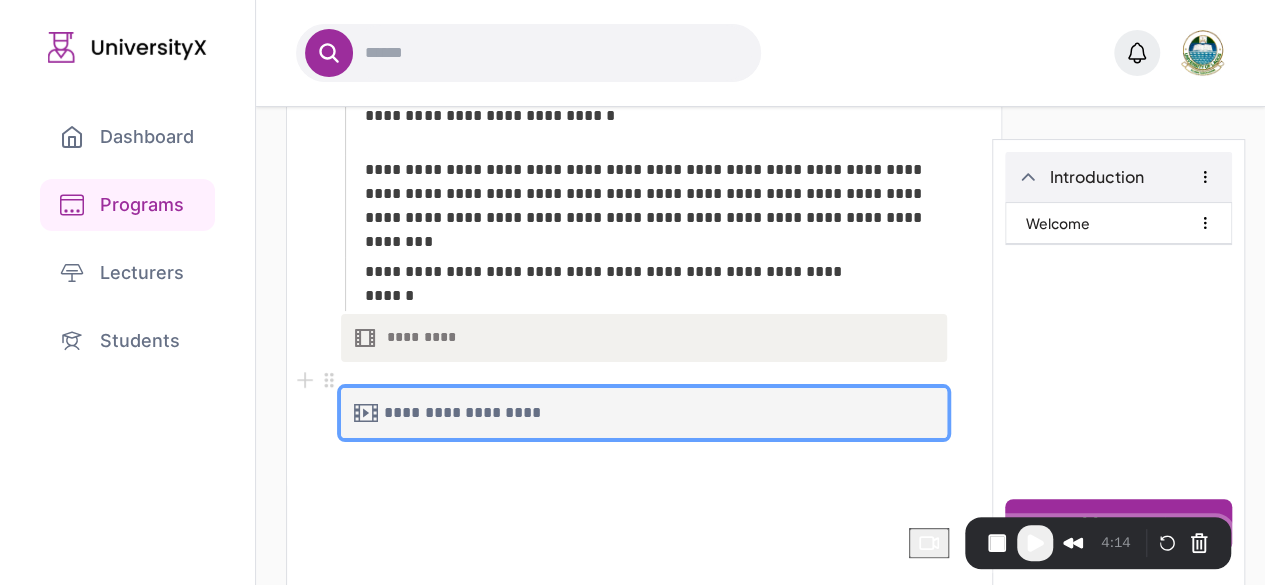 scroll, scrollTop: 441, scrollLeft: 0, axis: vertical 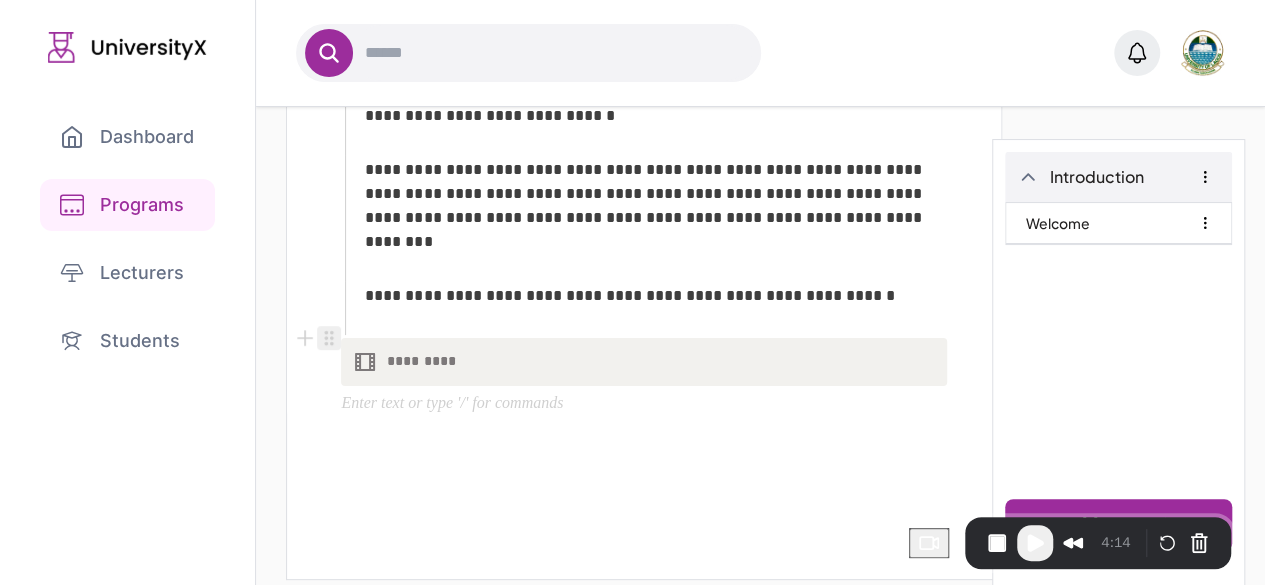 click 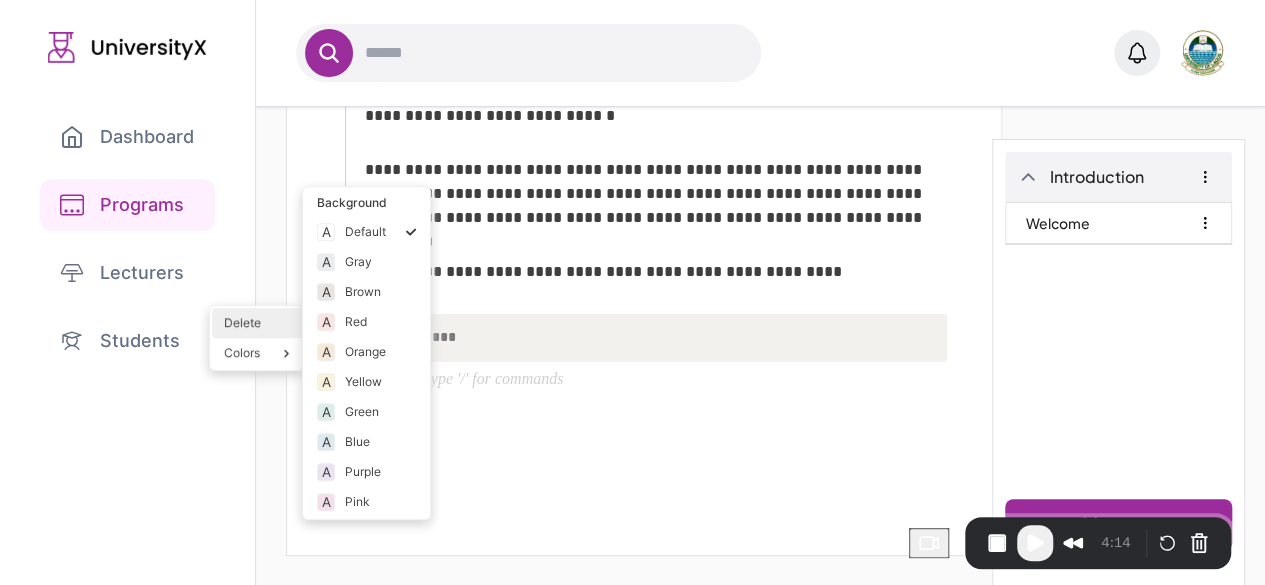 click on "Delete" at bounding box center (259, 323) 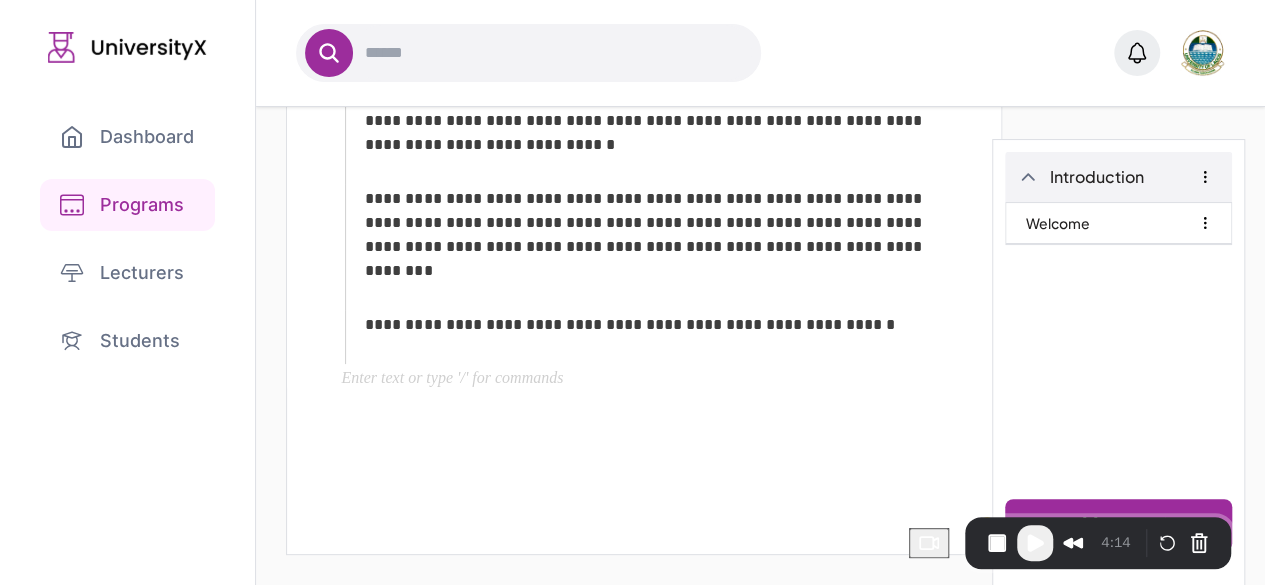 scroll, scrollTop: 292, scrollLeft: 0, axis: vertical 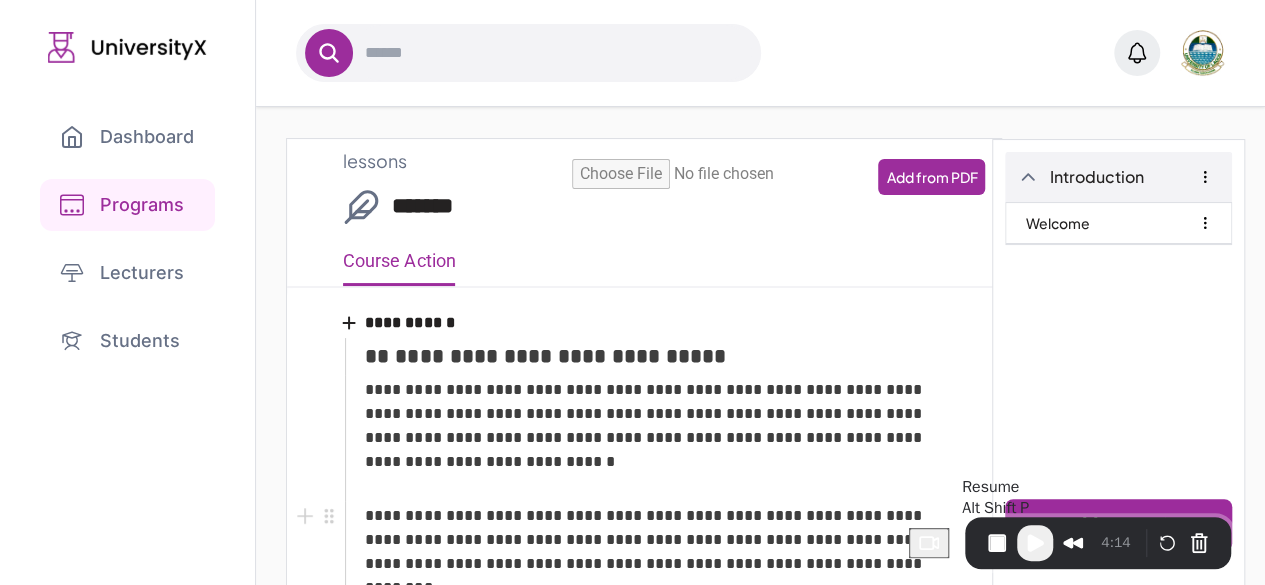click at bounding box center [1035, 543] 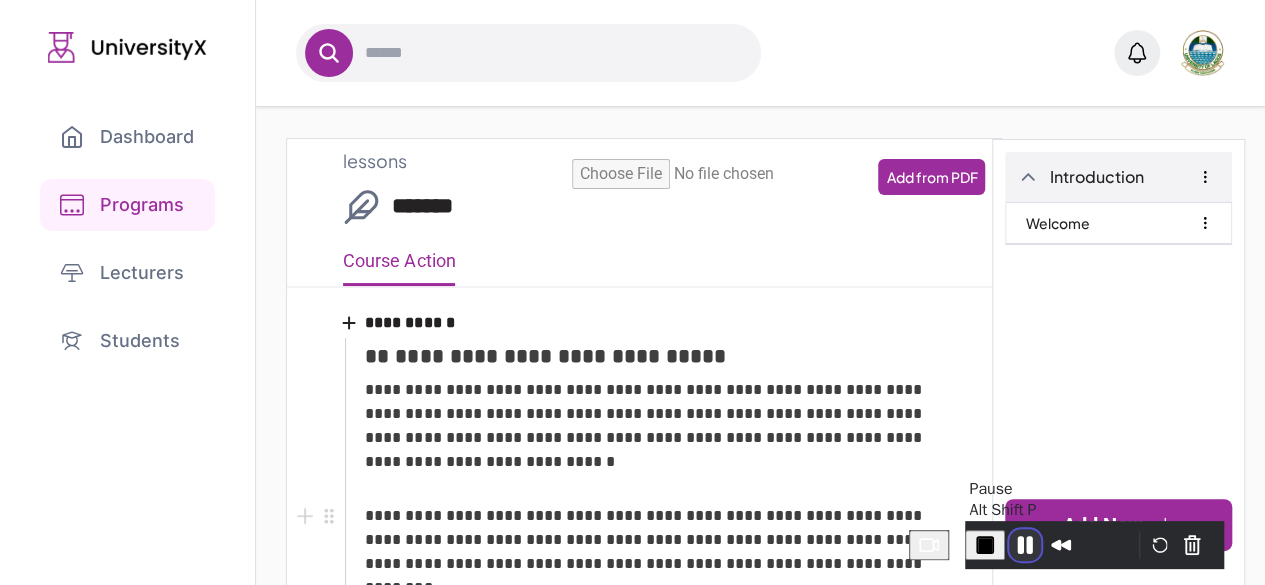 click at bounding box center (1025, 545) 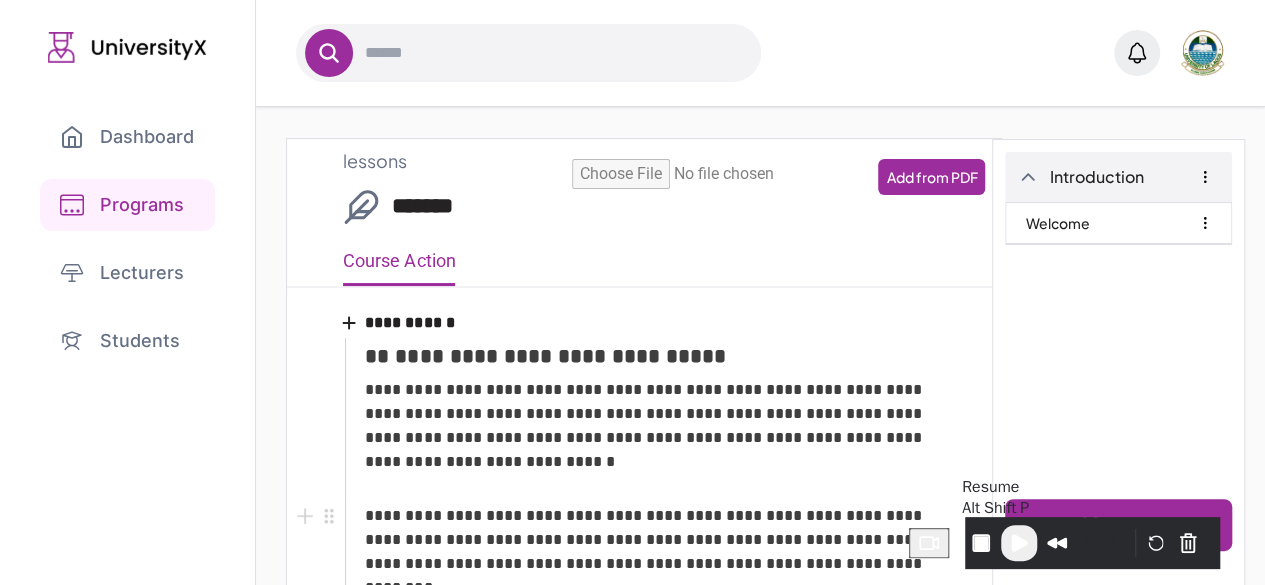 click at bounding box center [1019, 543] 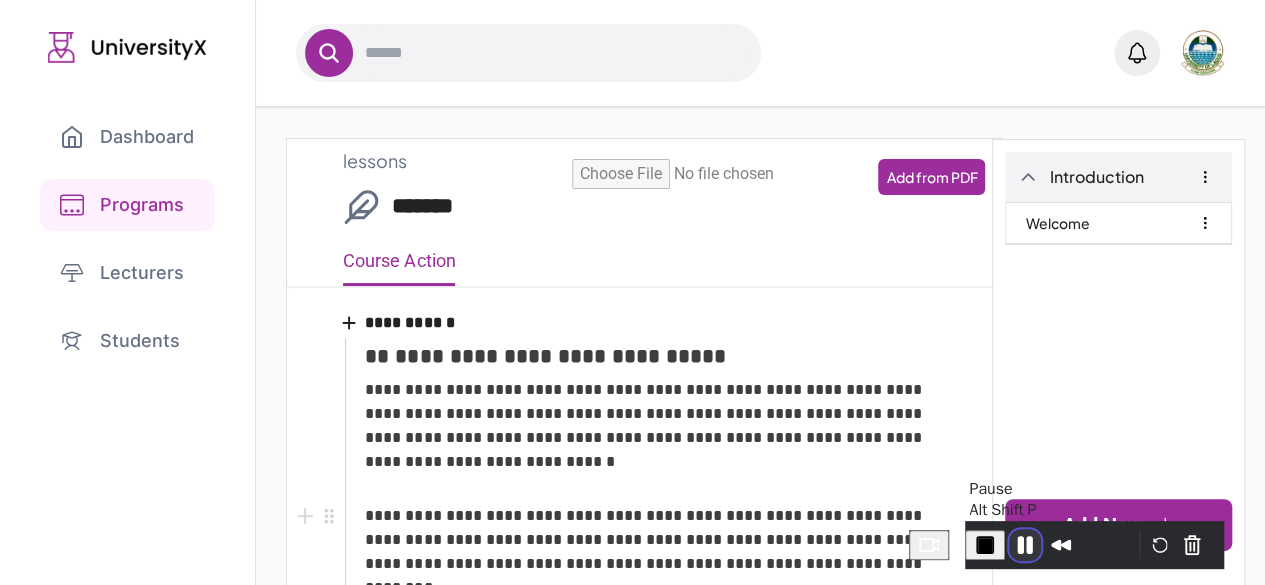 click at bounding box center [1025, 545] 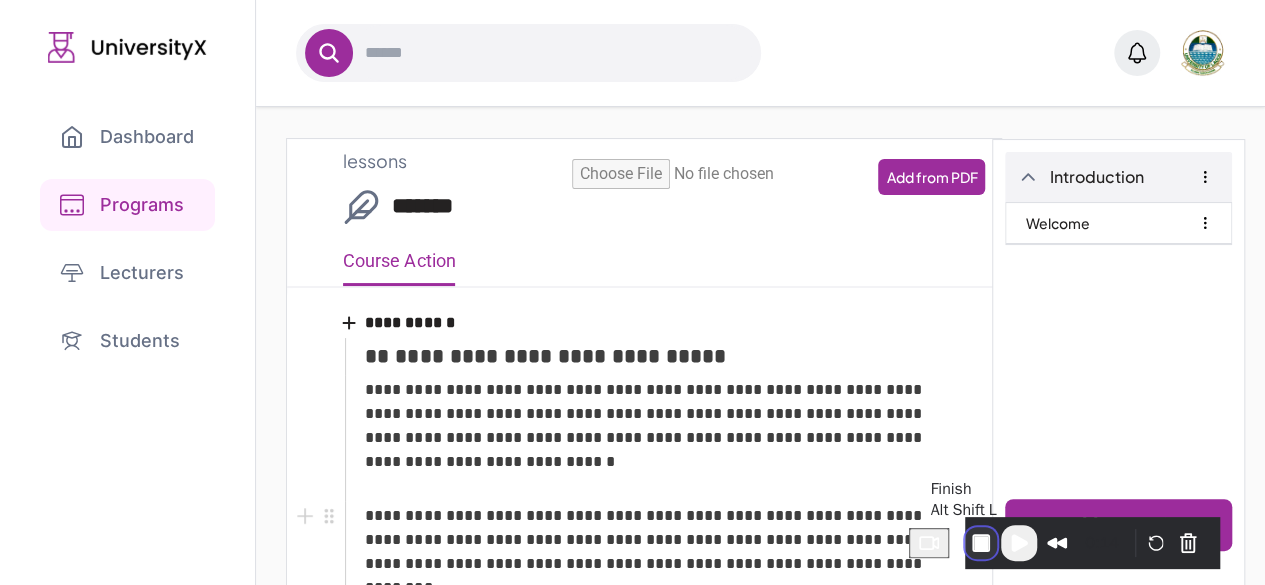 click at bounding box center (981, 543) 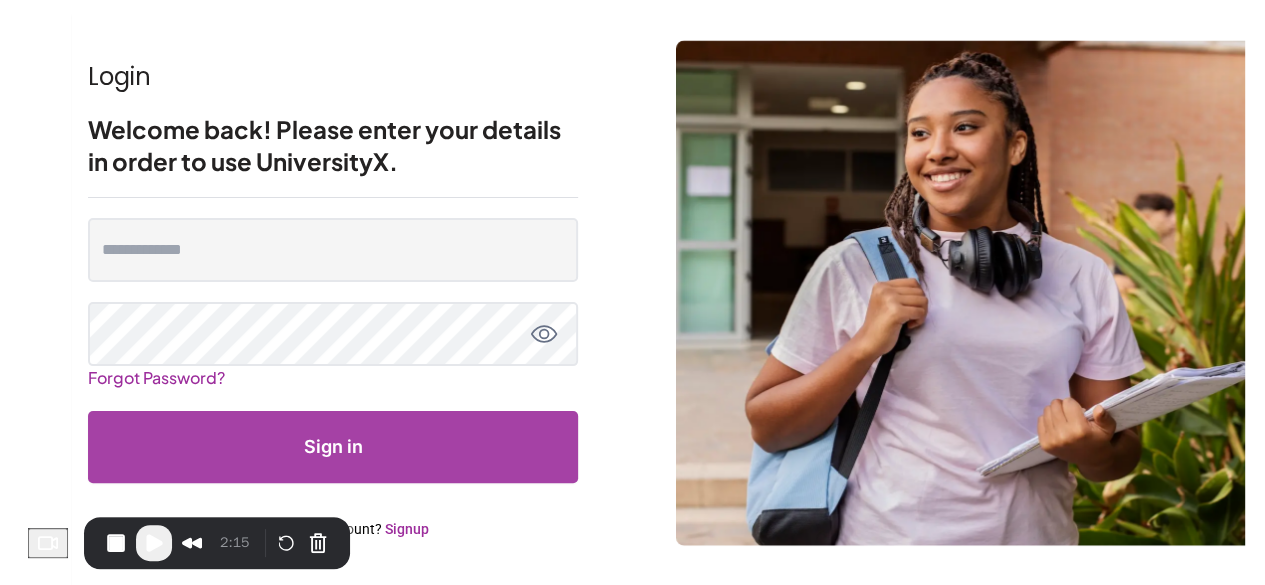 scroll, scrollTop: 0, scrollLeft: 0, axis: both 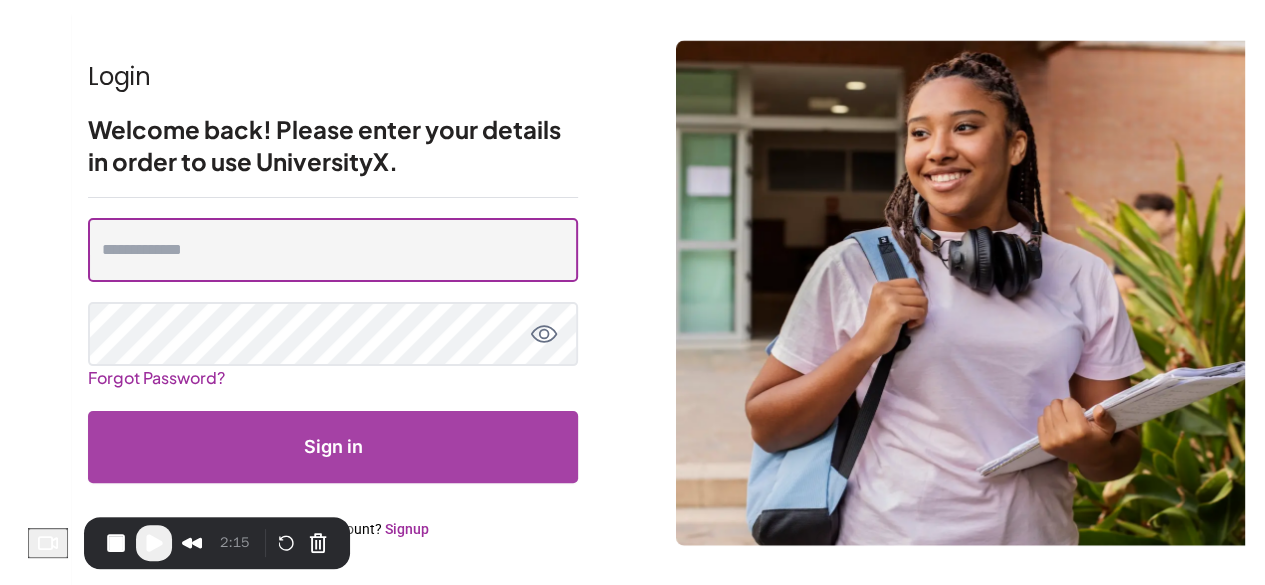 type on "**********" 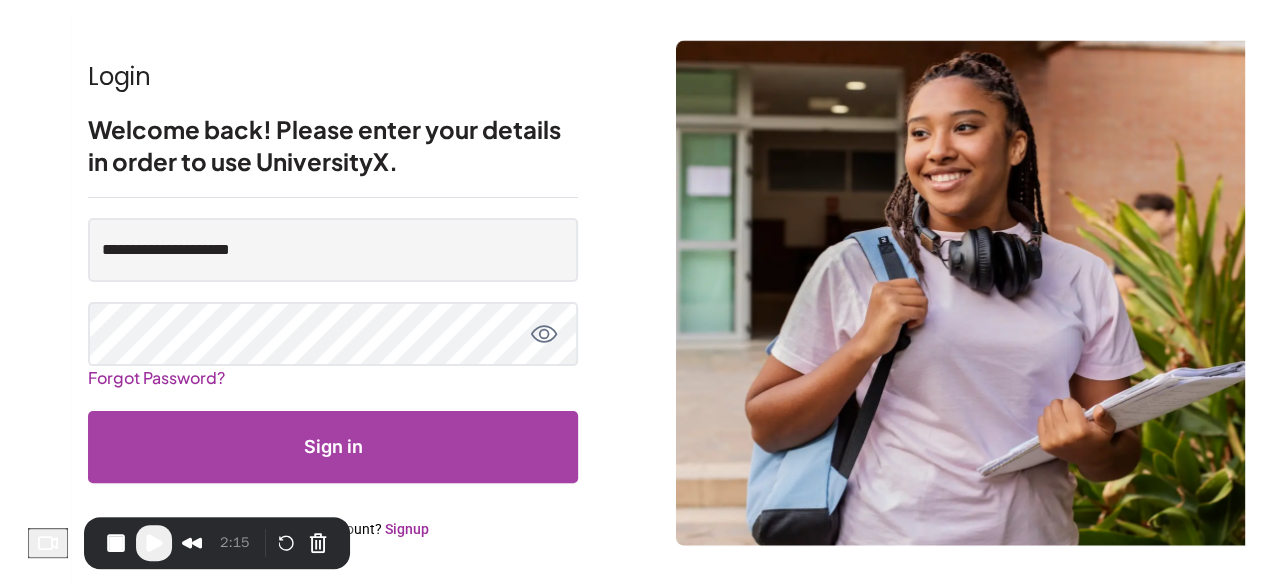 click on "Signup" at bounding box center [407, 529] 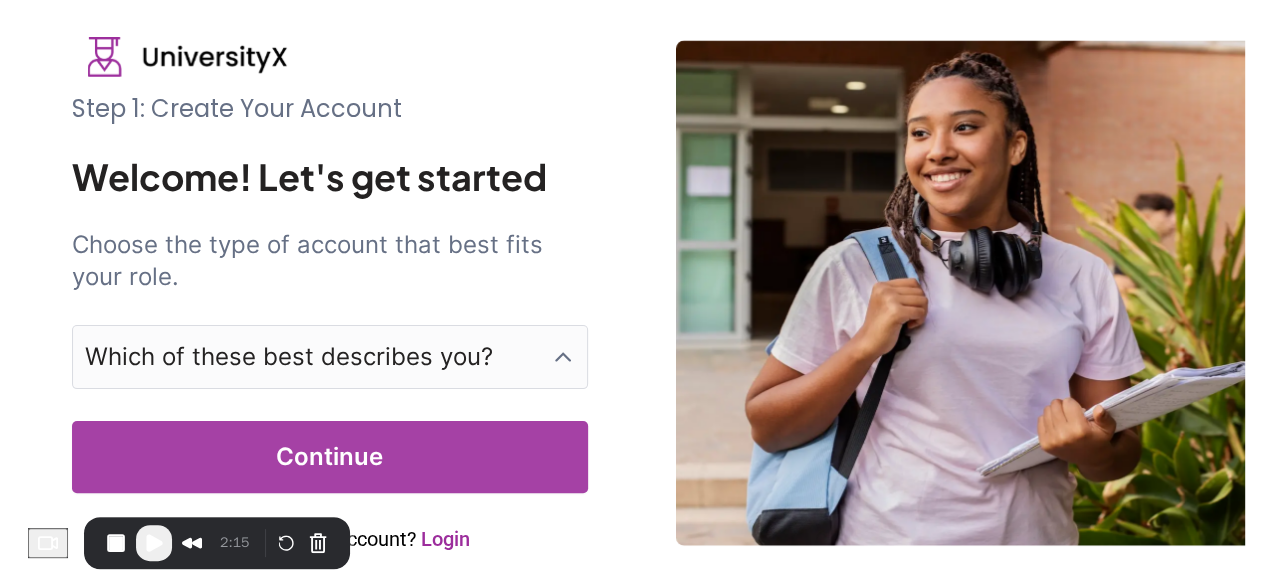 scroll, scrollTop: 0, scrollLeft: 0, axis: both 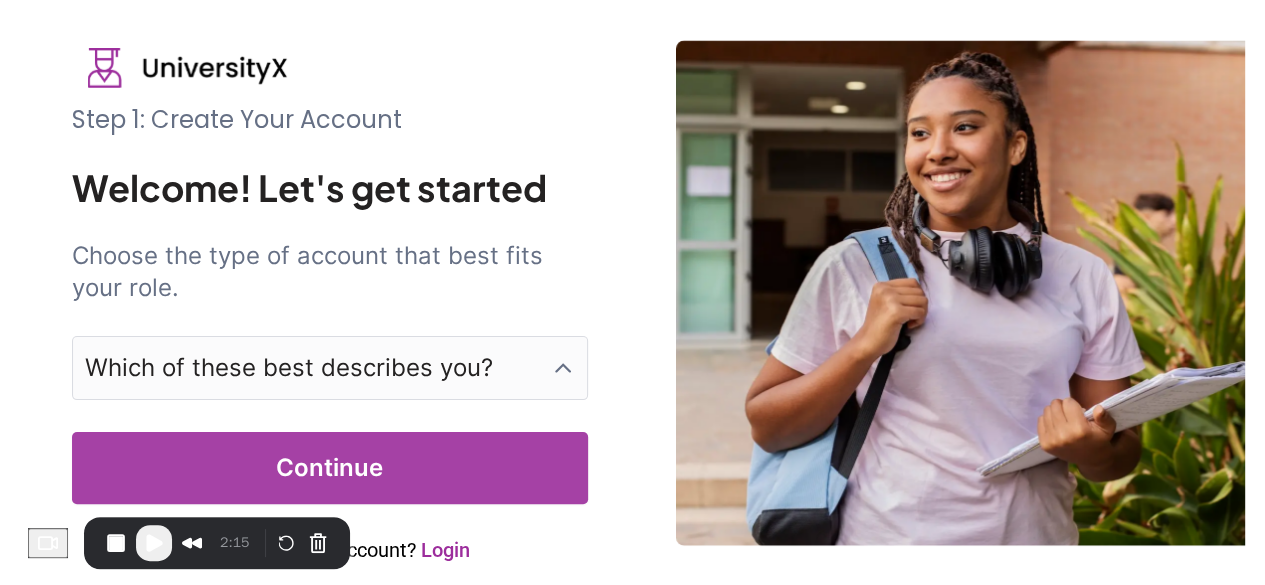 click on "Which of these best describes you?" at bounding box center [330, 368] 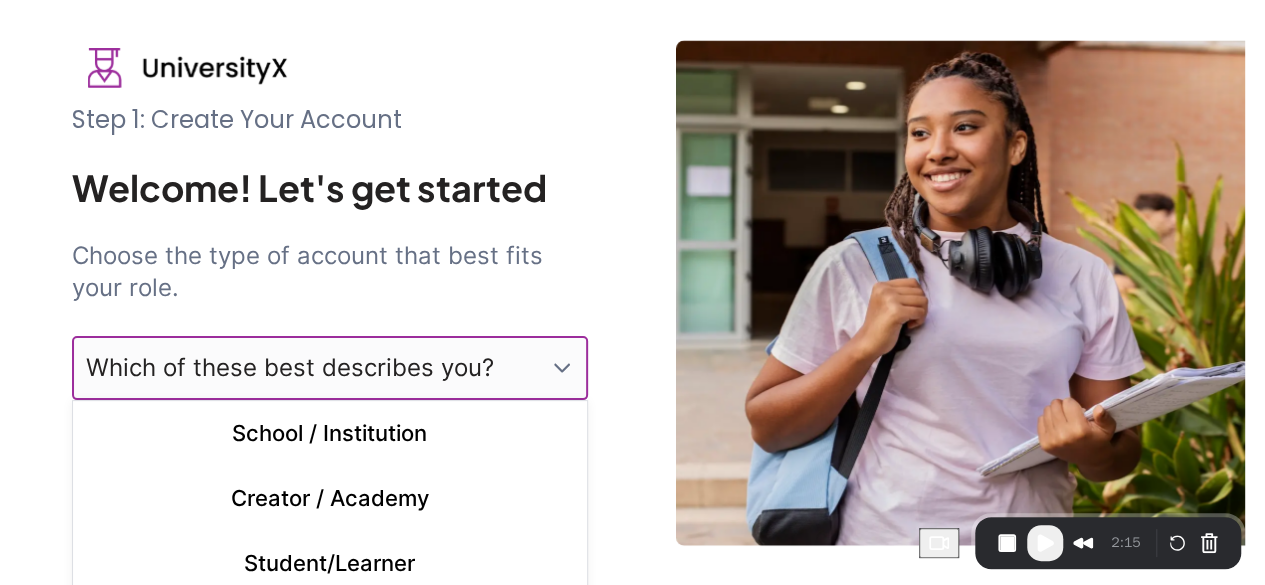 drag, startPoint x: 247, startPoint y: 531, endPoint x: 1138, endPoint y: 545, distance: 891.11 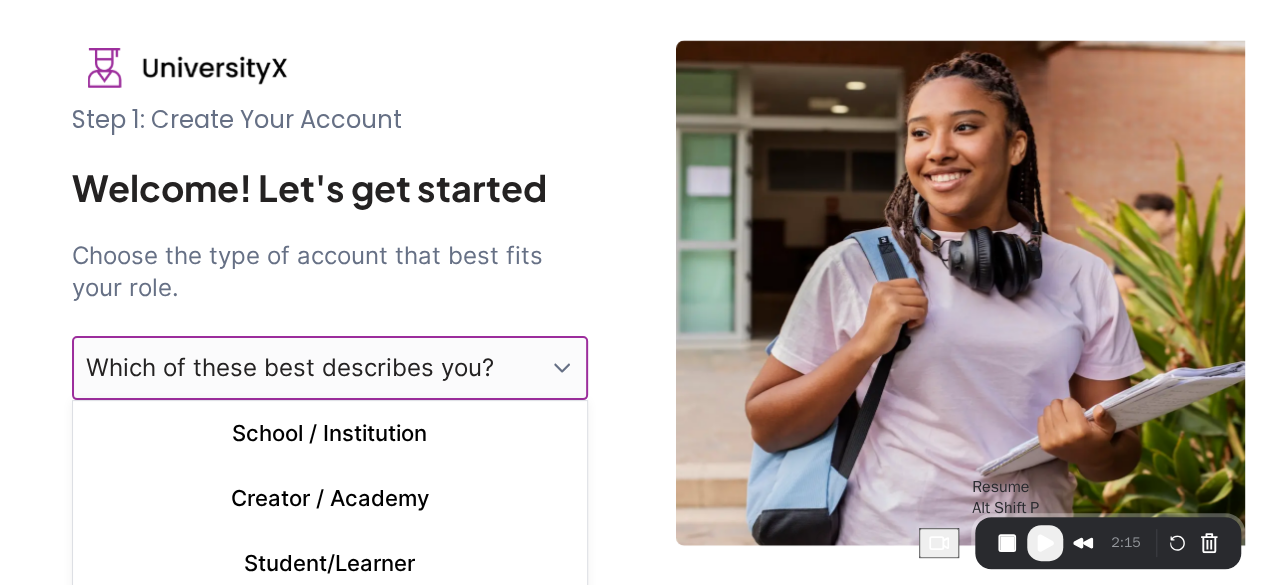 click at bounding box center [1045, 543] 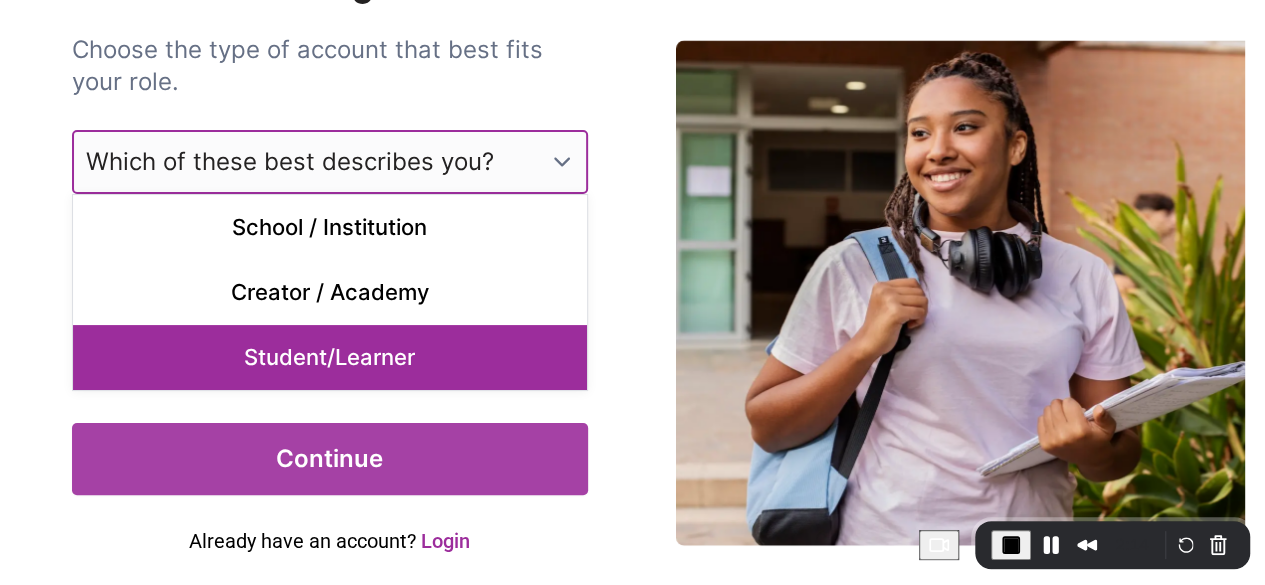 click on "Student/Learner" at bounding box center [330, 357] 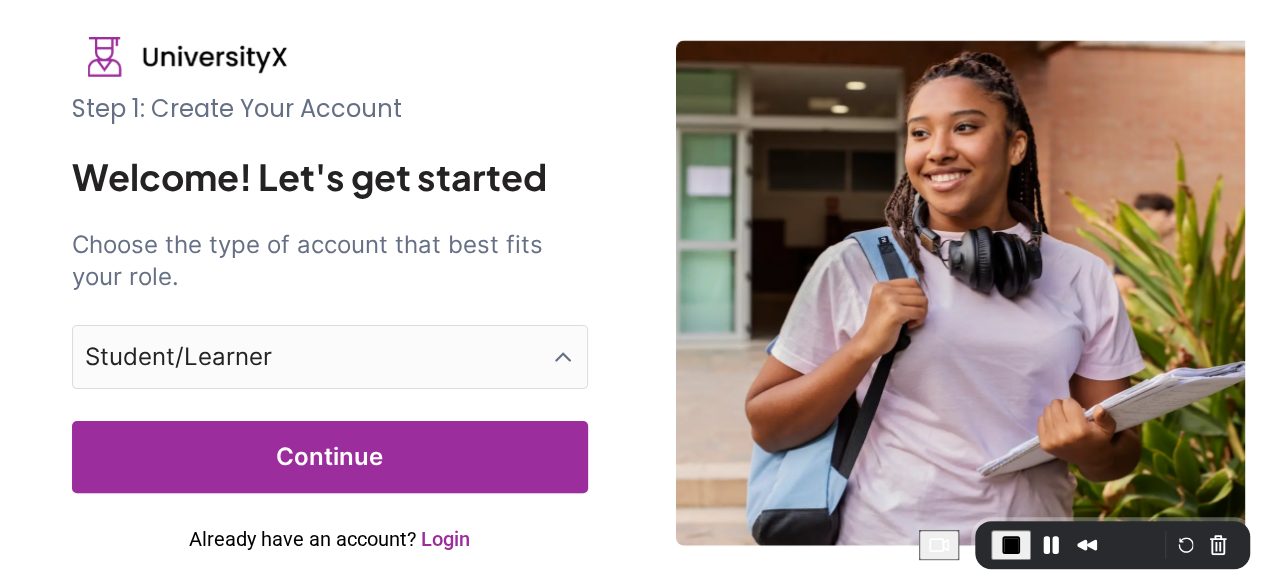 scroll, scrollTop: 10, scrollLeft: 0, axis: vertical 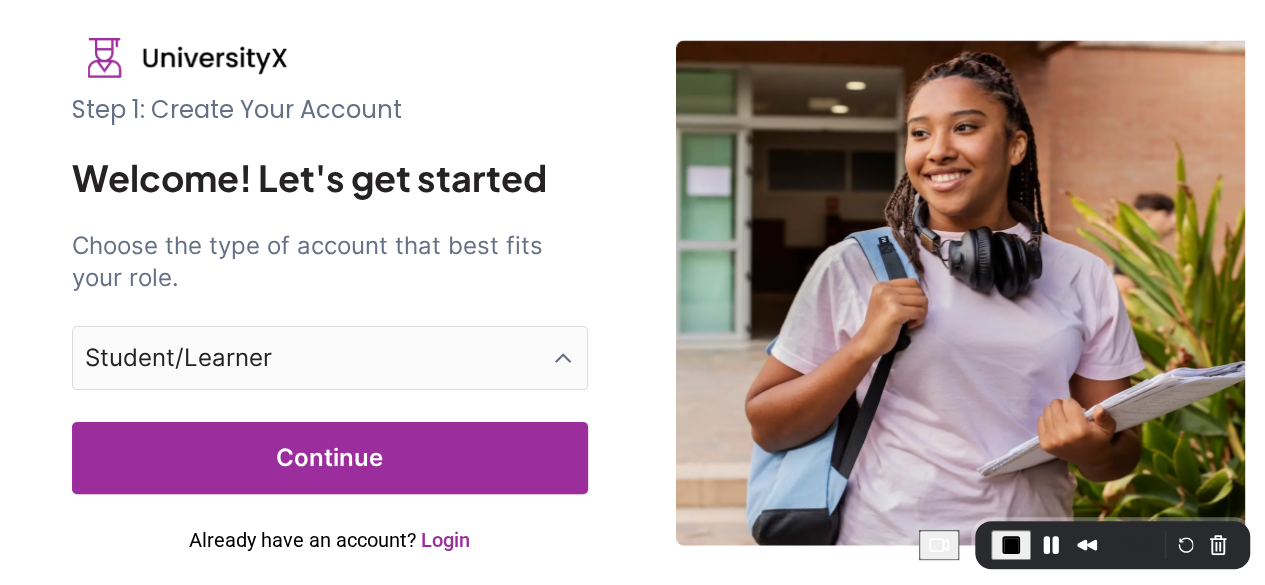 click on "Continue" at bounding box center (330, 458) 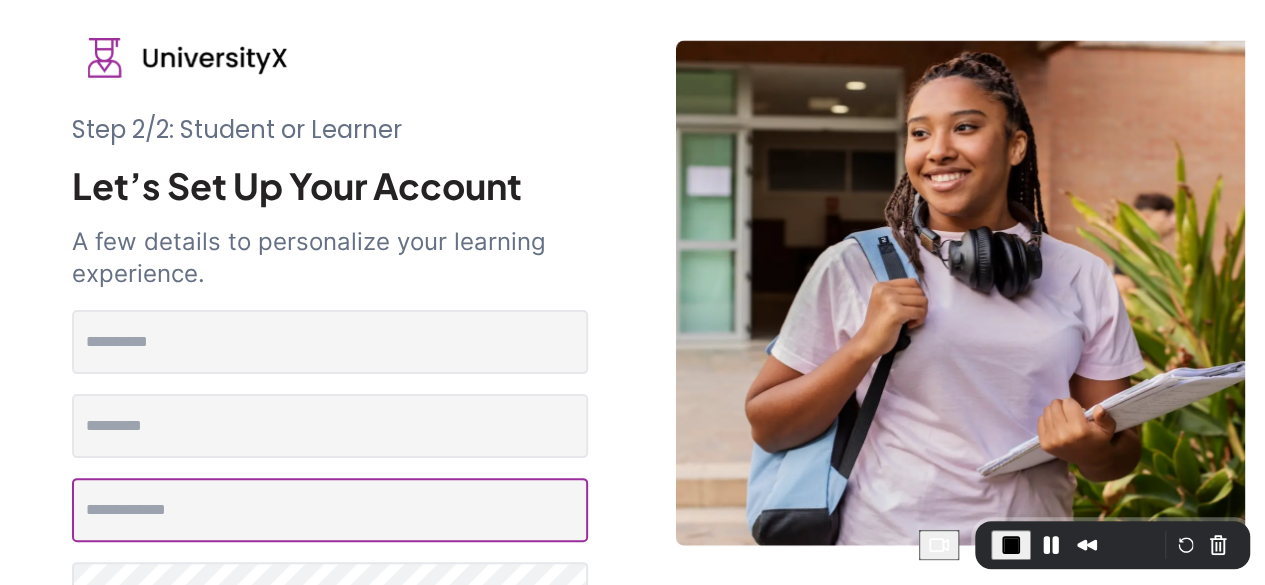 type on "**********" 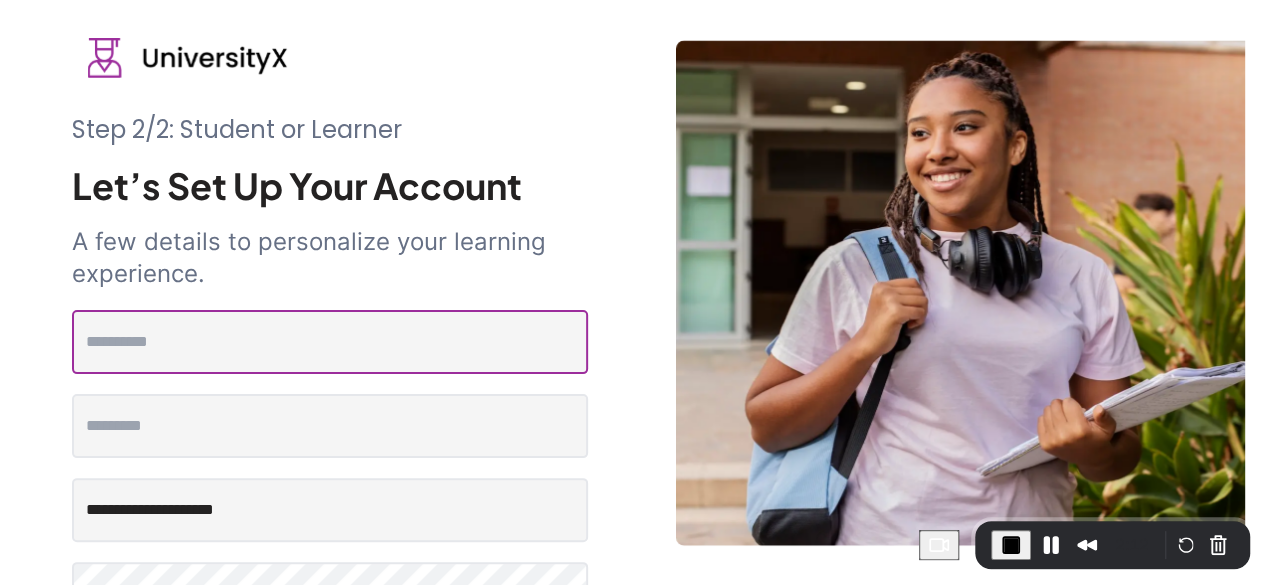 click at bounding box center (330, 342) 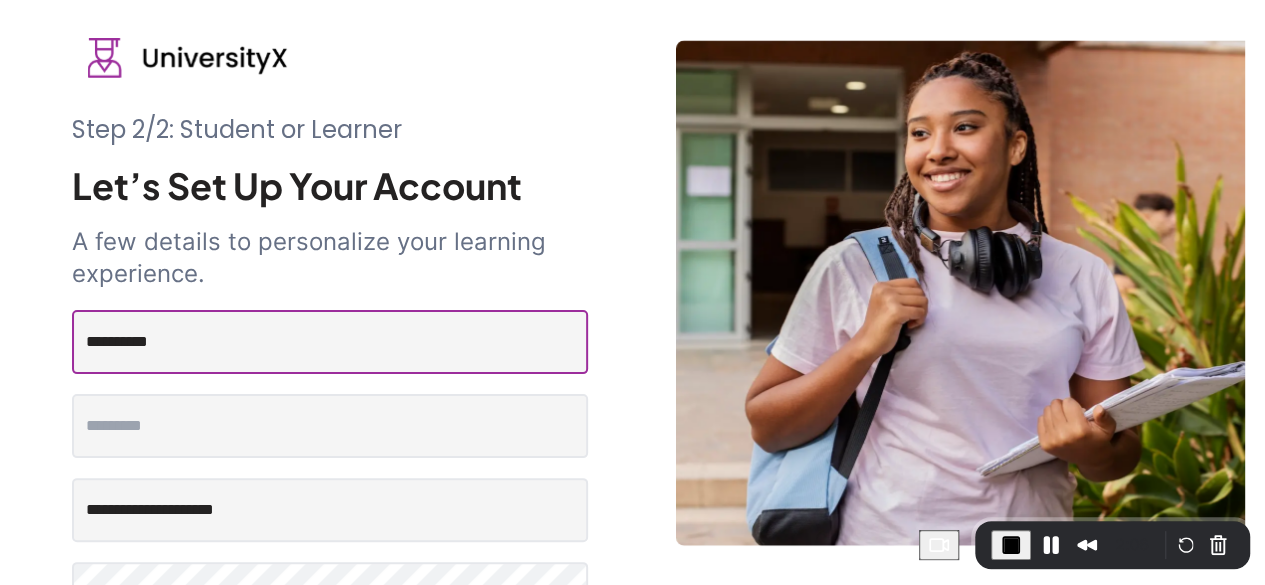 type on "**********" 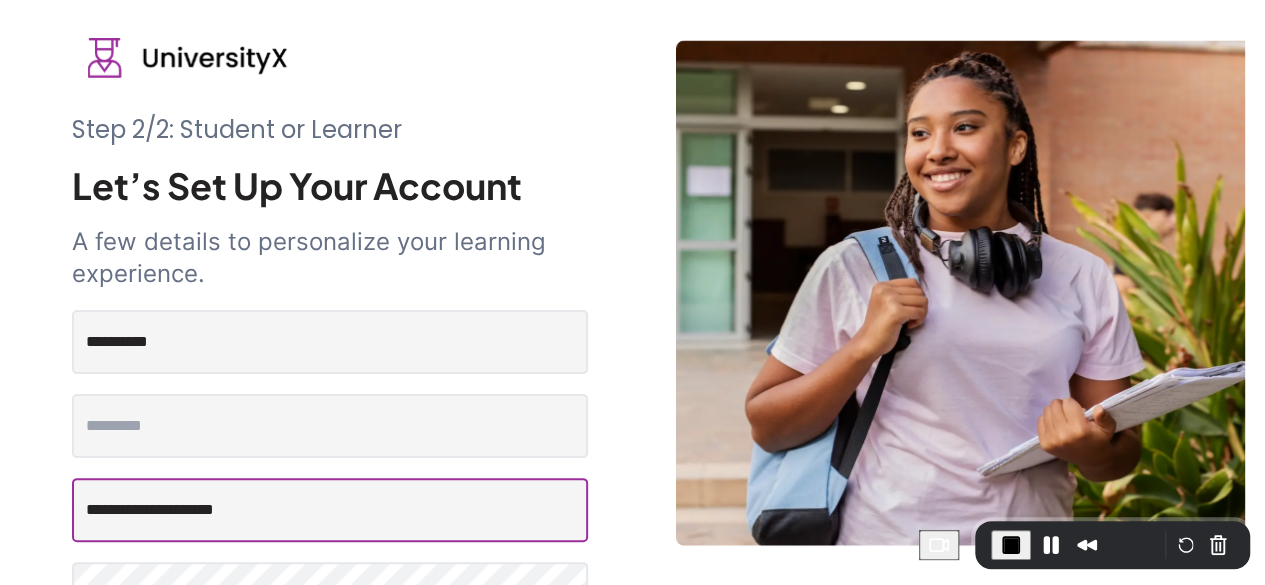 drag, startPoint x: 178, startPoint y: 509, endPoint x: 104, endPoint y: 507, distance: 74.02702 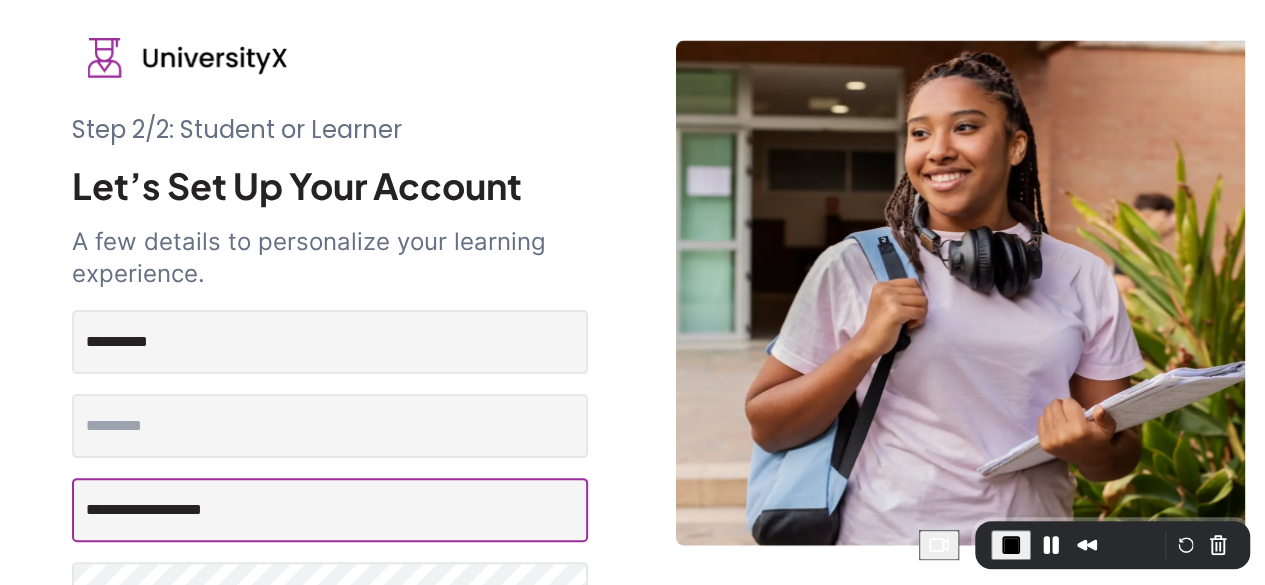 type on "**********" 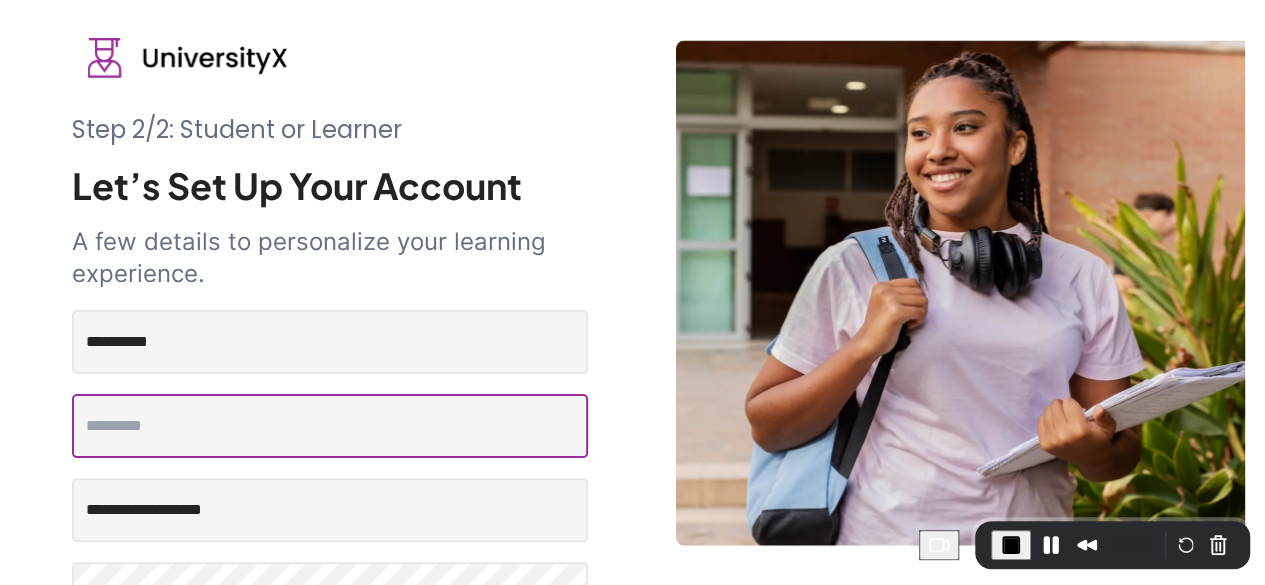 click at bounding box center (330, 426) 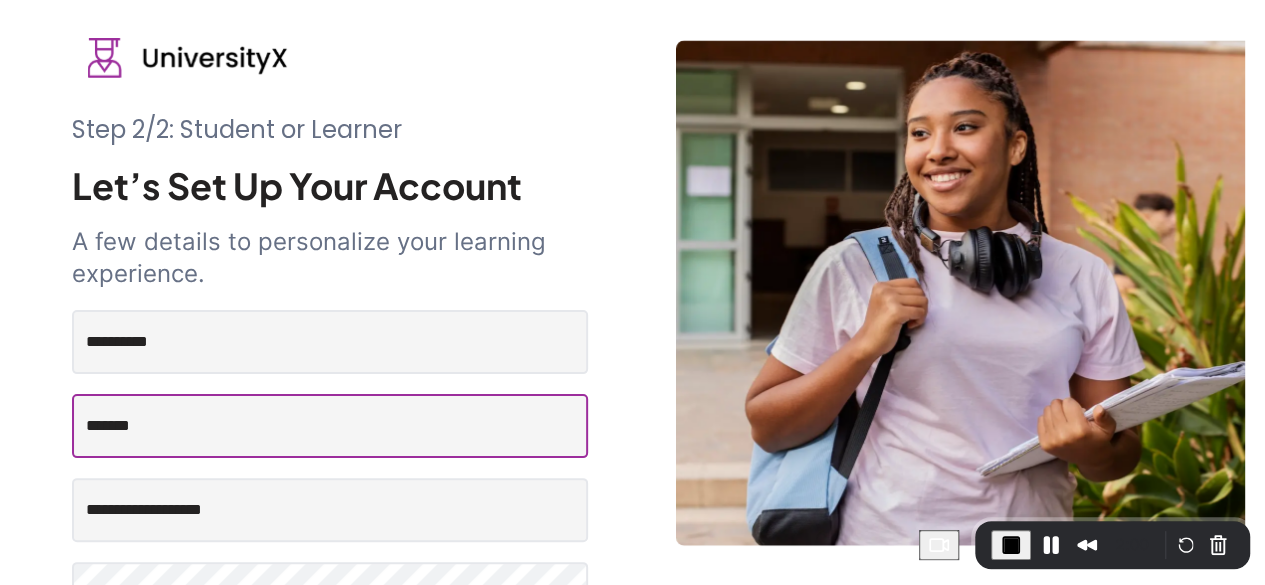 type on "*******" 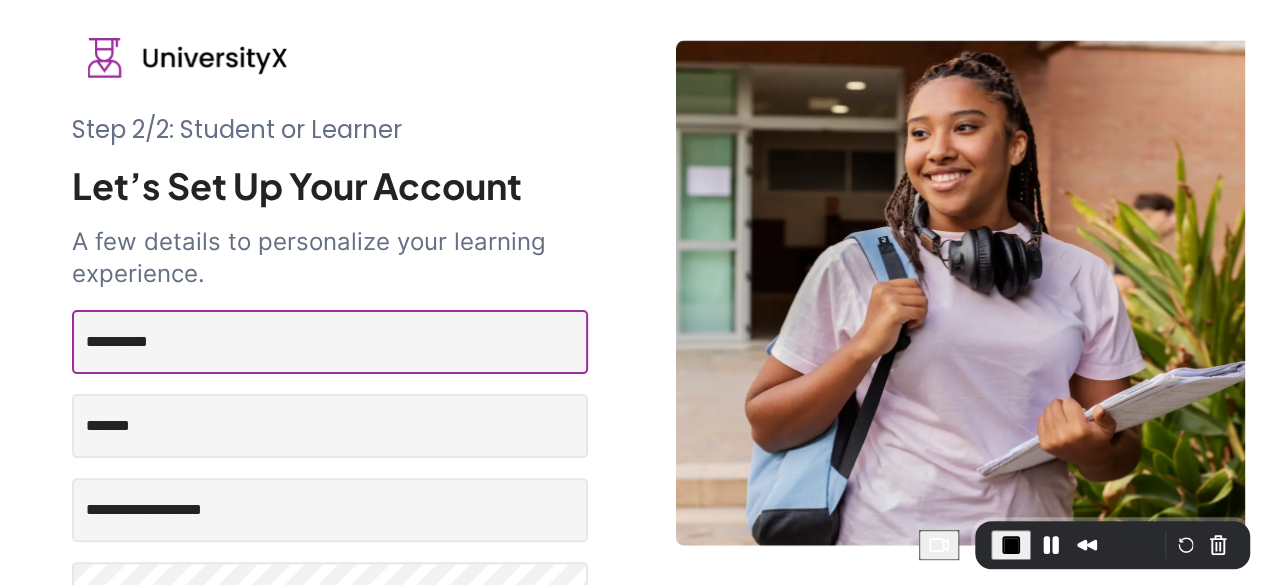 click on "**********" at bounding box center (330, 342) 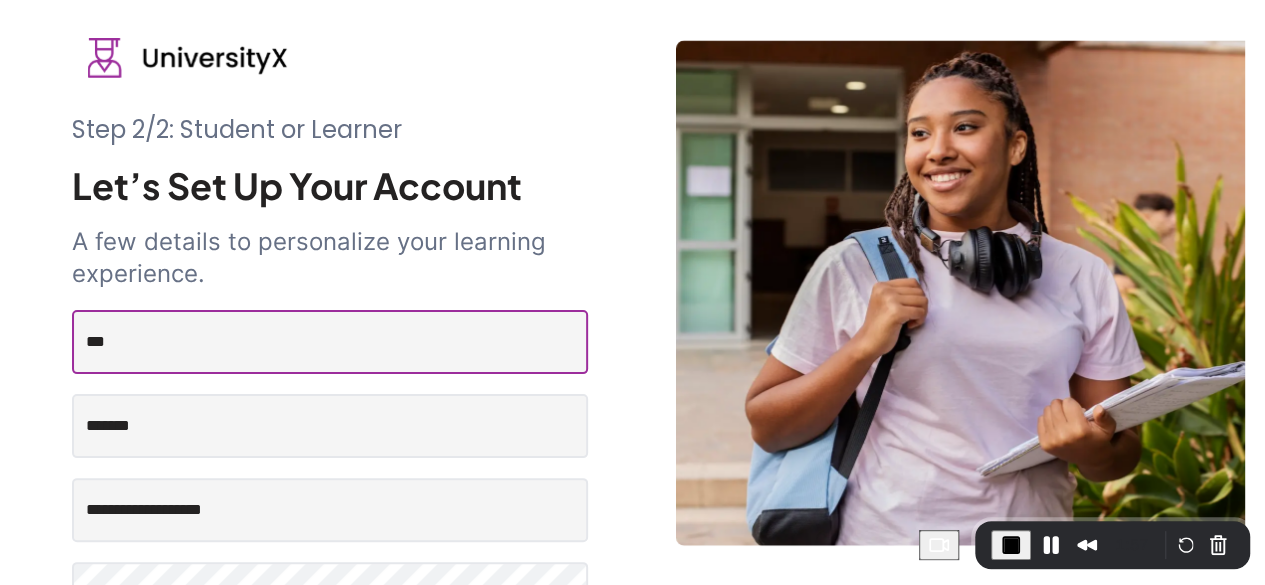 scroll, scrollTop: 278, scrollLeft: 0, axis: vertical 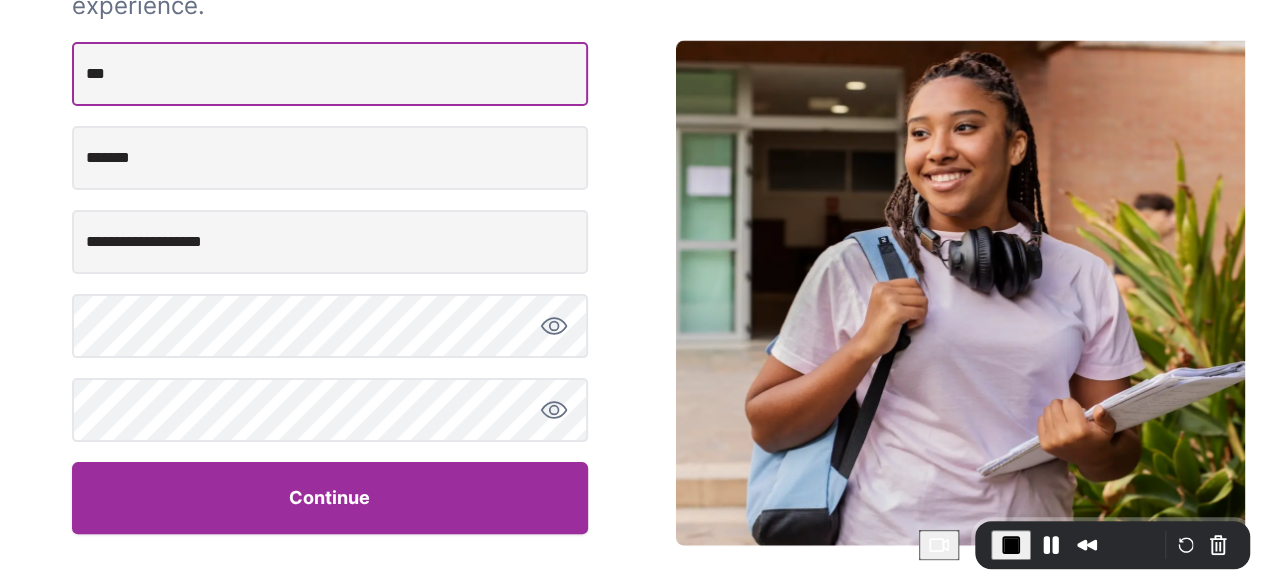 type on "**" 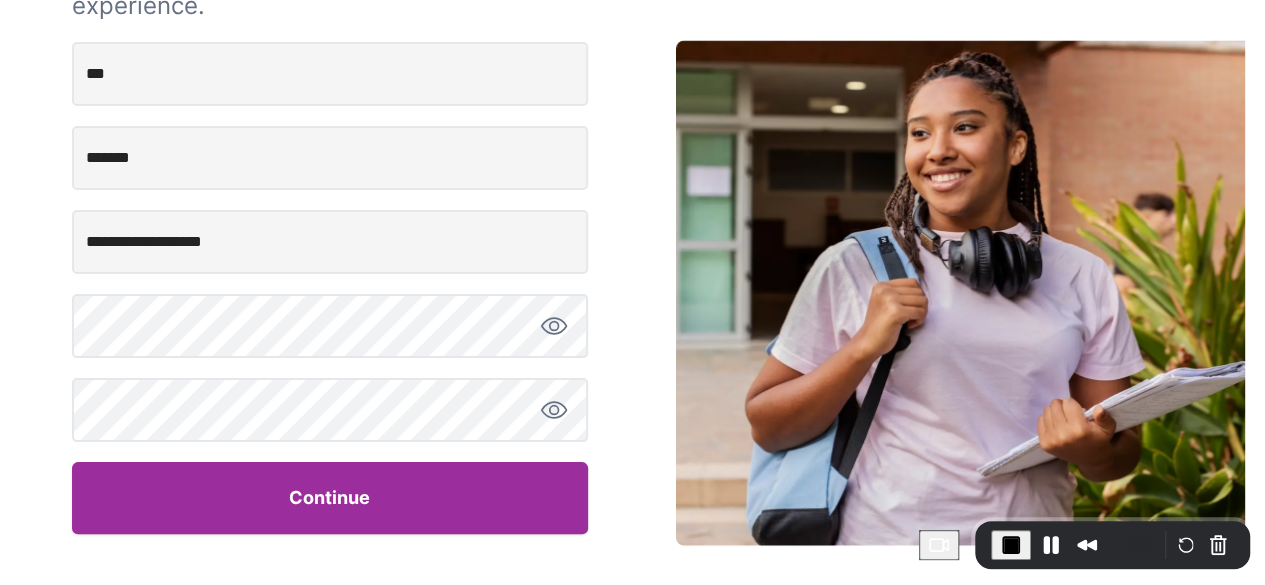 click 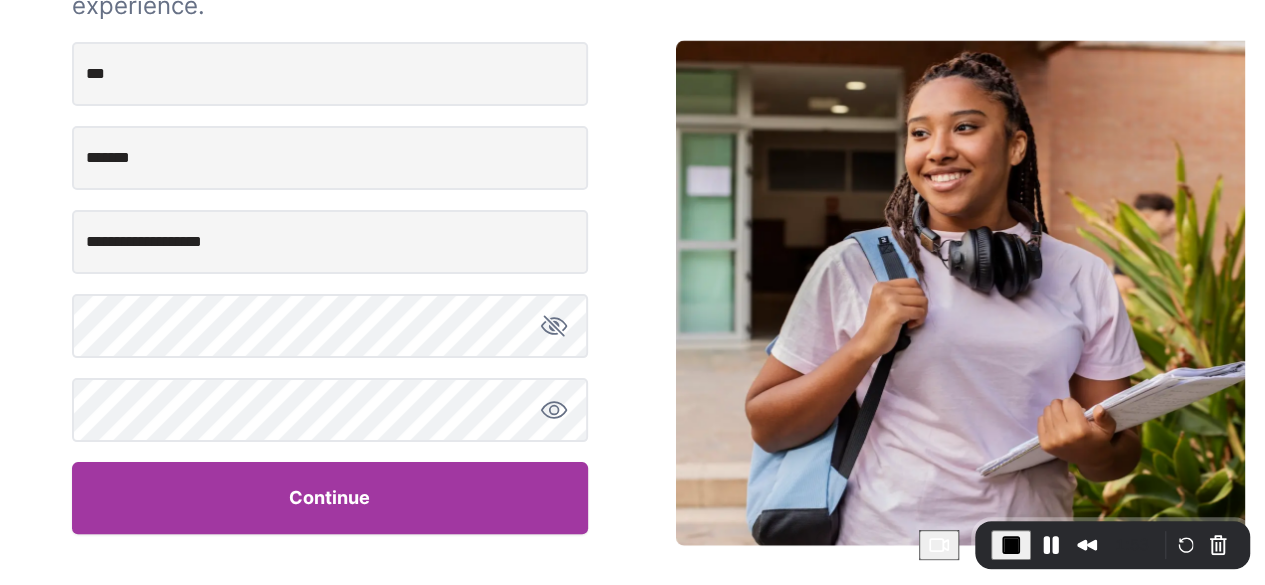 click on "Continue" at bounding box center (330, 498) 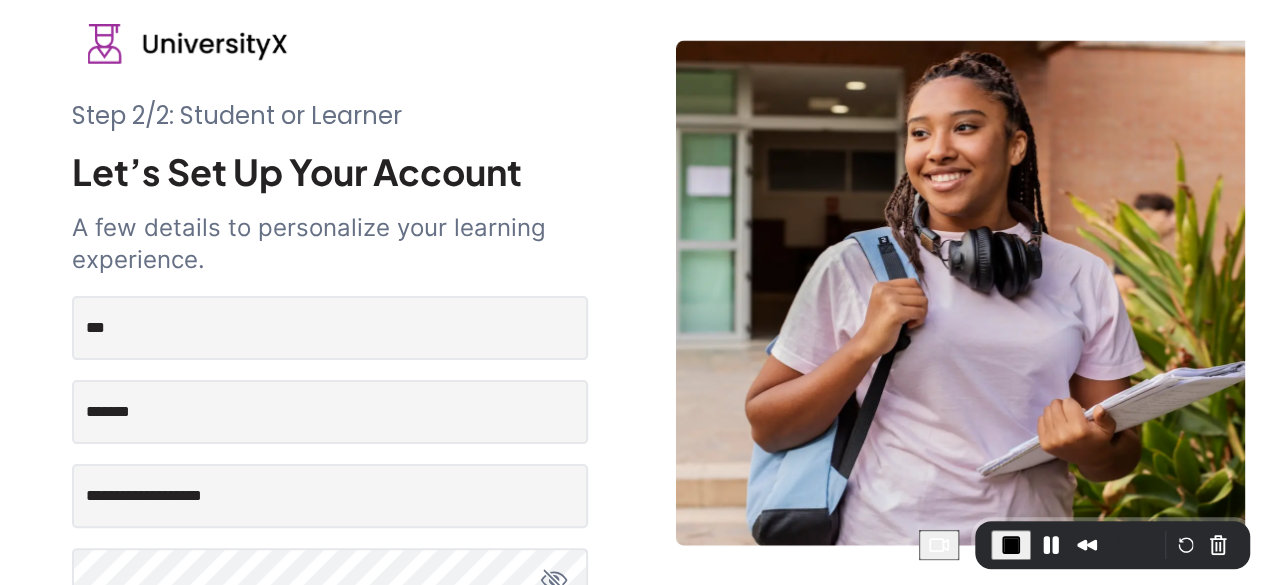 scroll, scrollTop: 0, scrollLeft: 0, axis: both 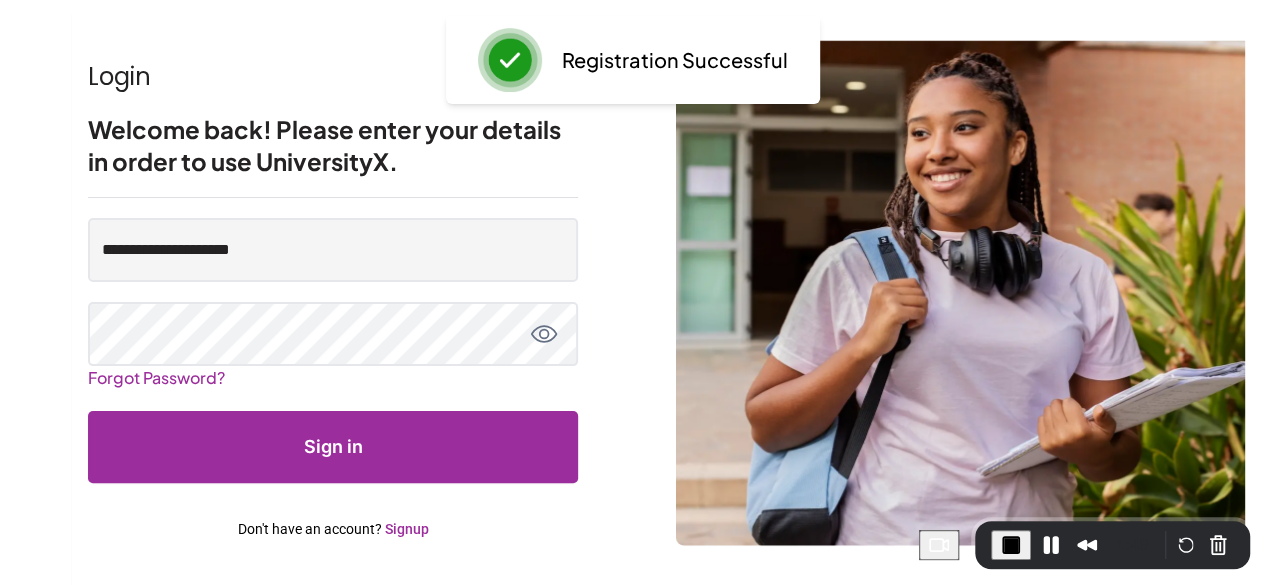 type on "**********" 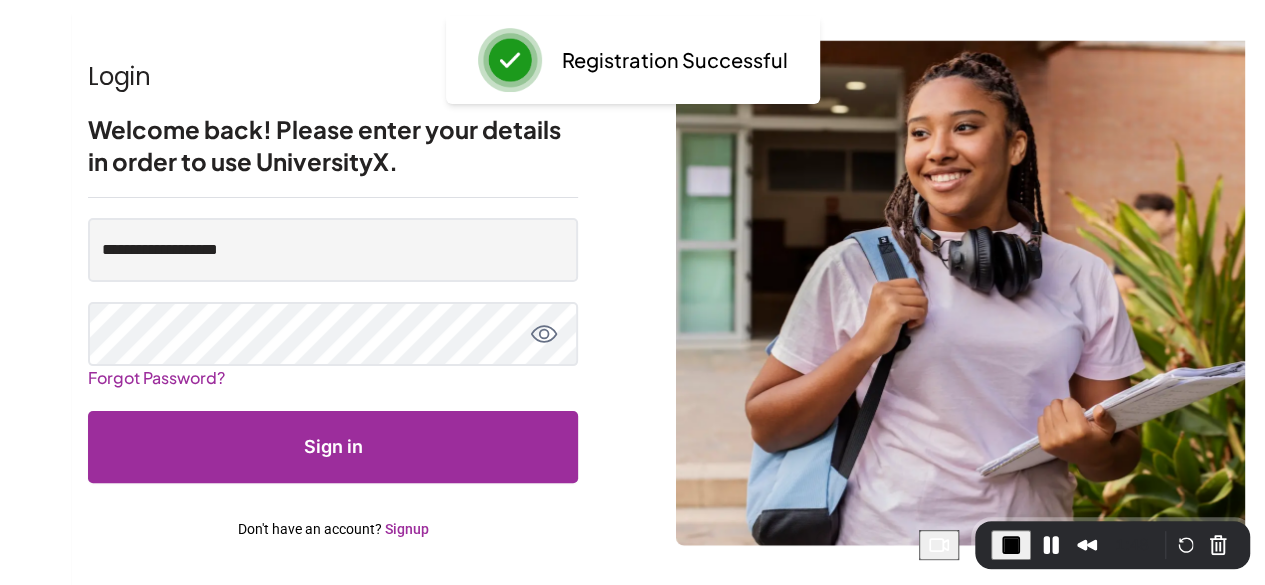 click on "Sign in" at bounding box center (333, 447) 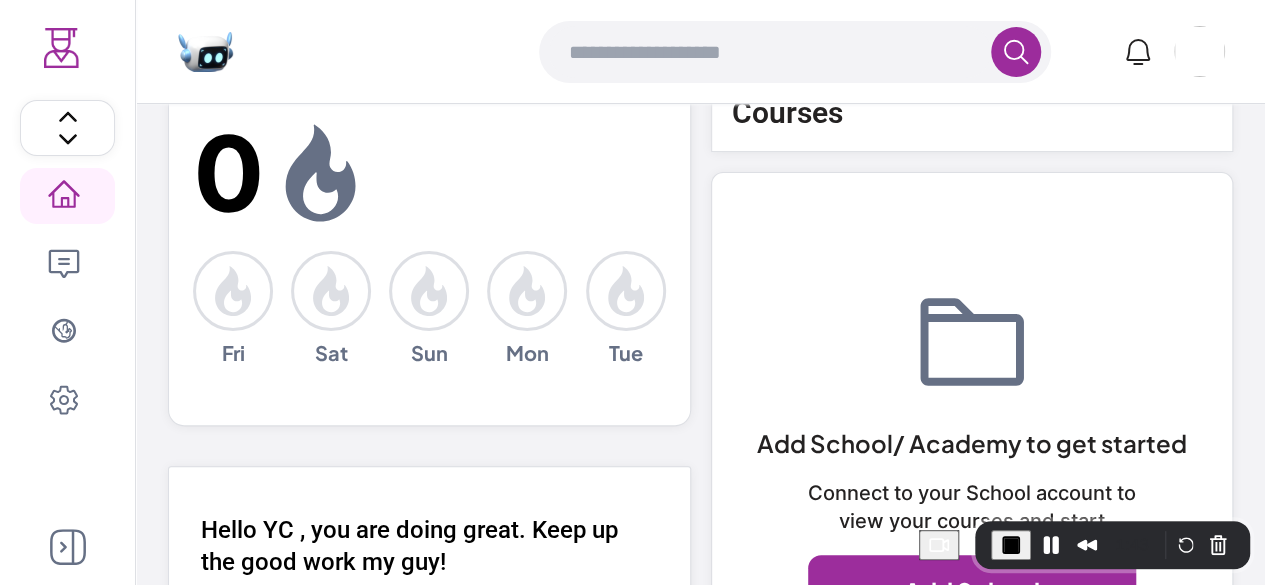 scroll, scrollTop: 0, scrollLeft: 0, axis: both 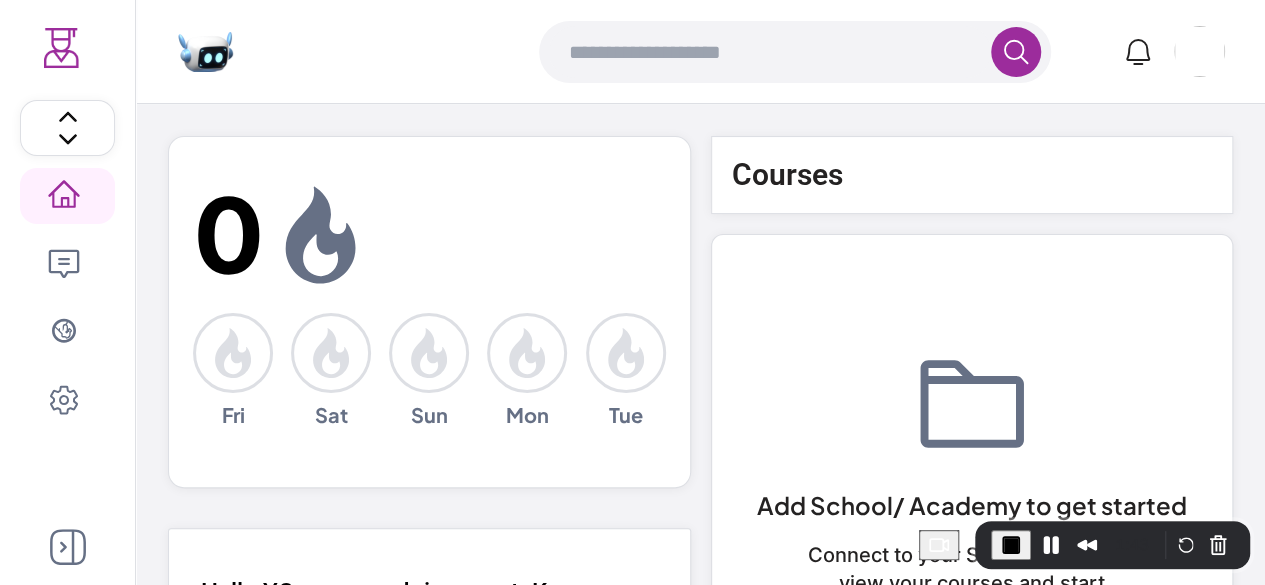 click 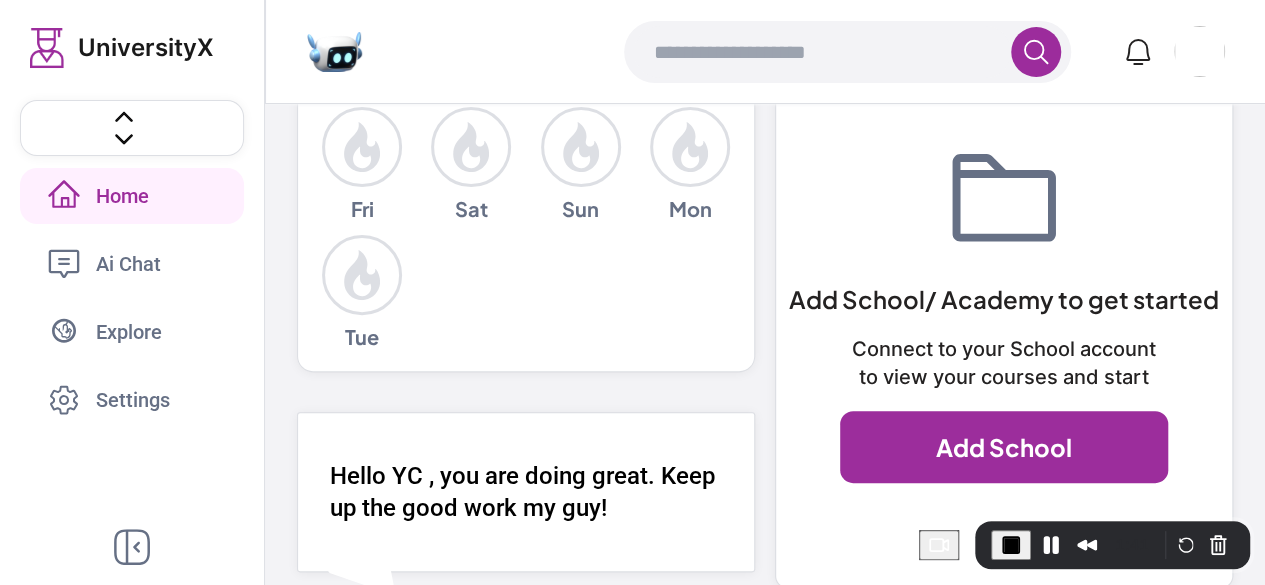 scroll, scrollTop: 297, scrollLeft: 0, axis: vertical 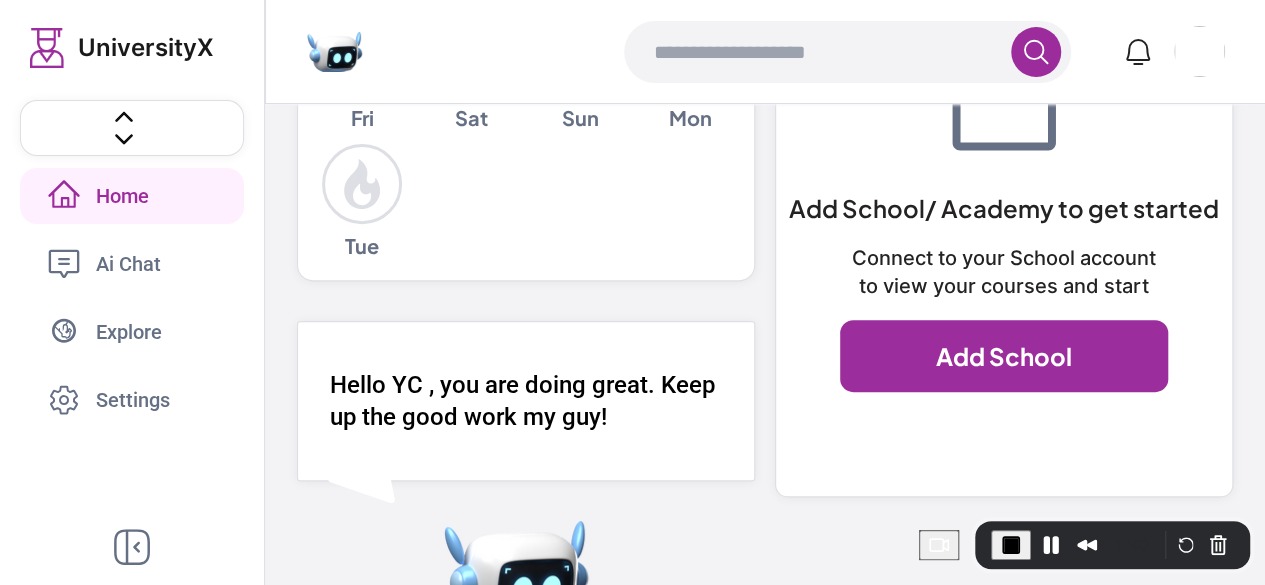 click on "Add School" at bounding box center [1004, 356] 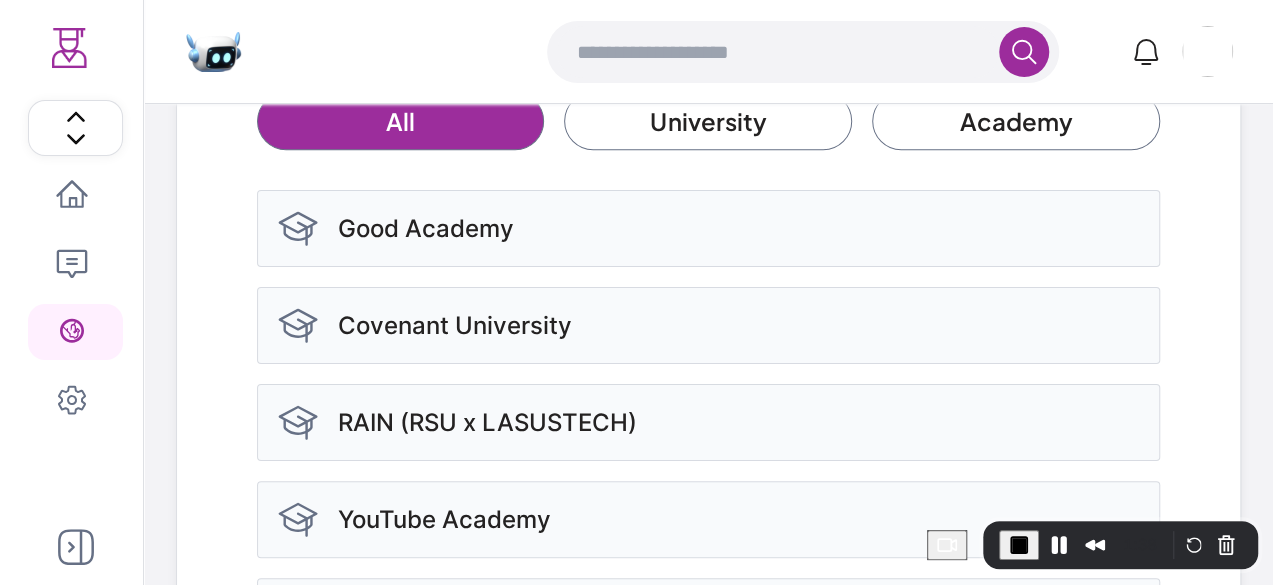 scroll, scrollTop: 570, scrollLeft: 0, axis: vertical 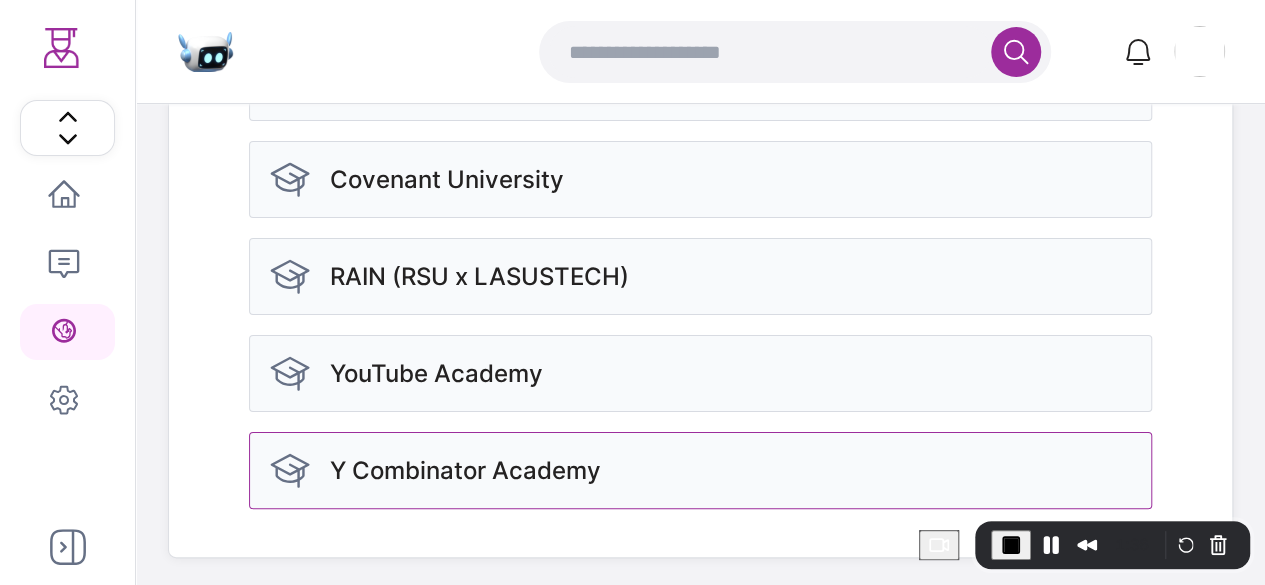 click on "Y Combinator Academy" at bounding box center (700, 470) 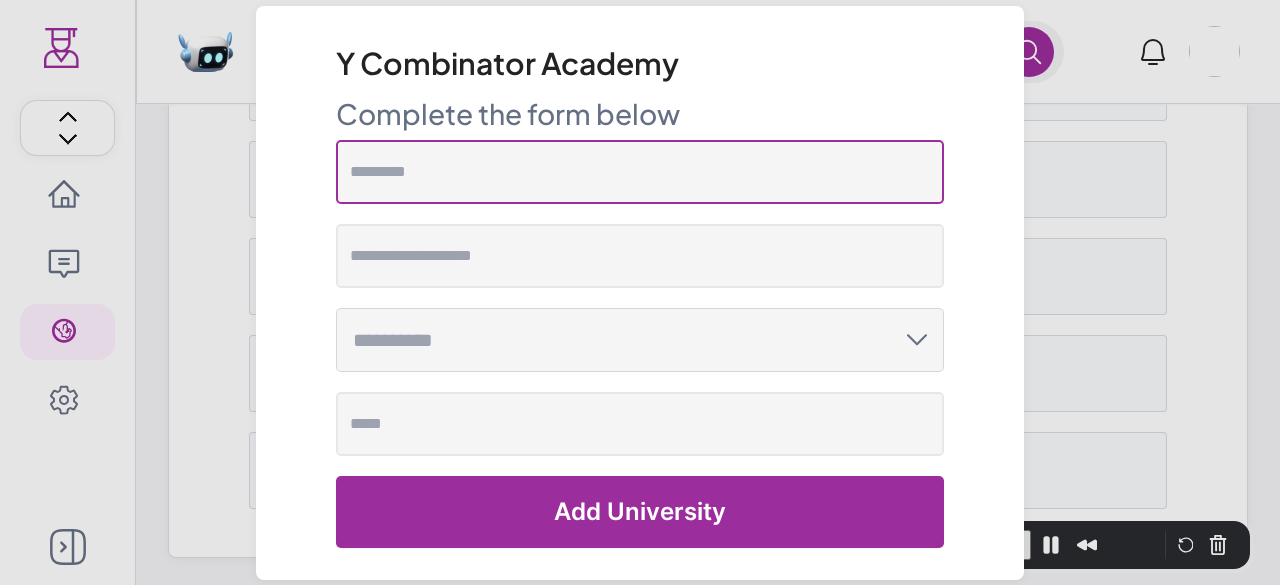 click at bounding box center (640, 172) 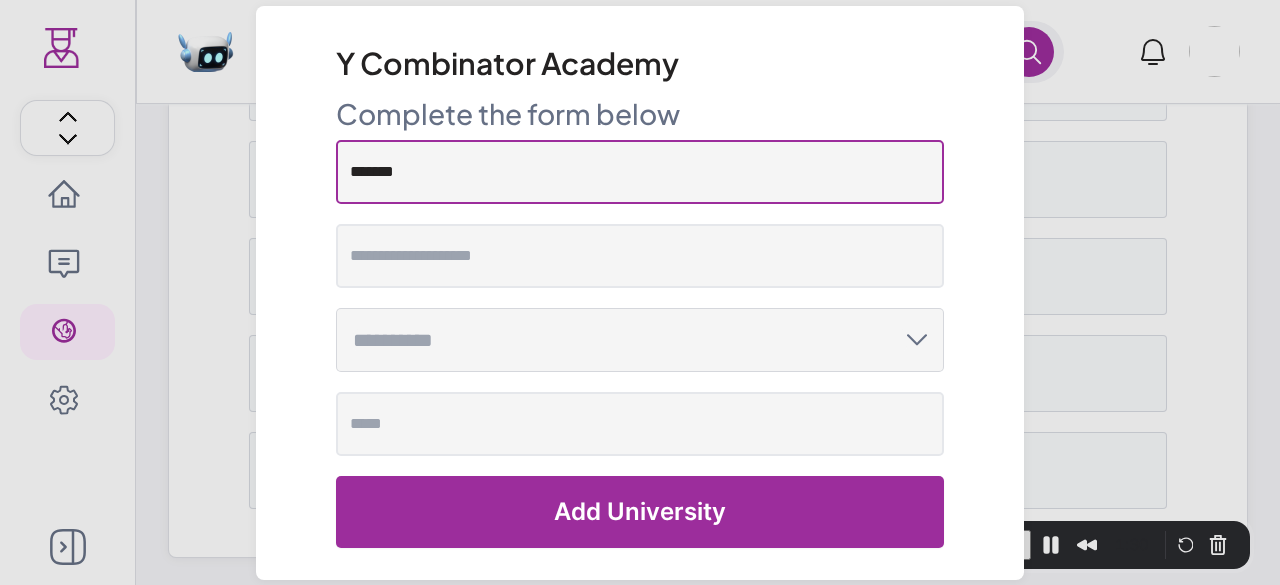 type on "*******" 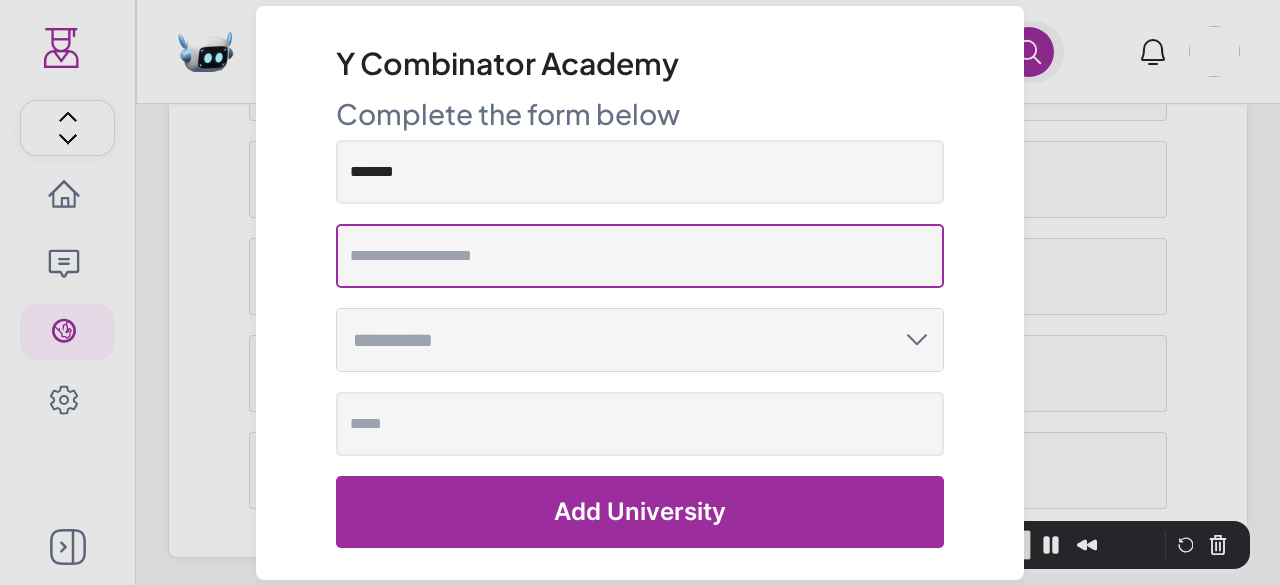 click at bounding box center (640, 256) 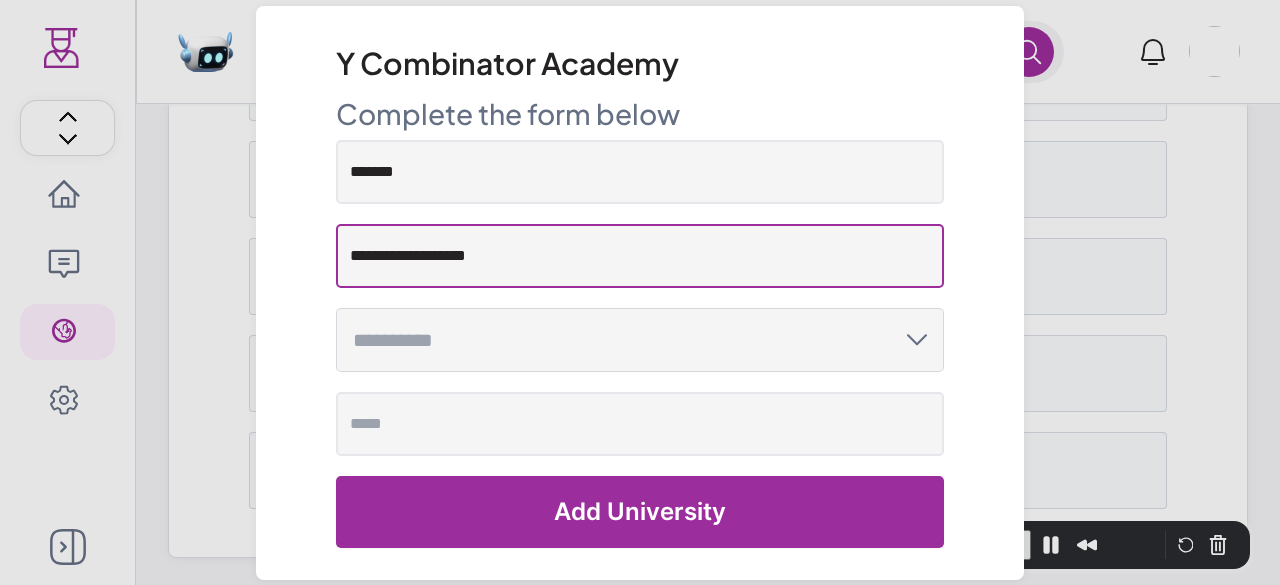 click on "**********" at bounding box center [640, 256] 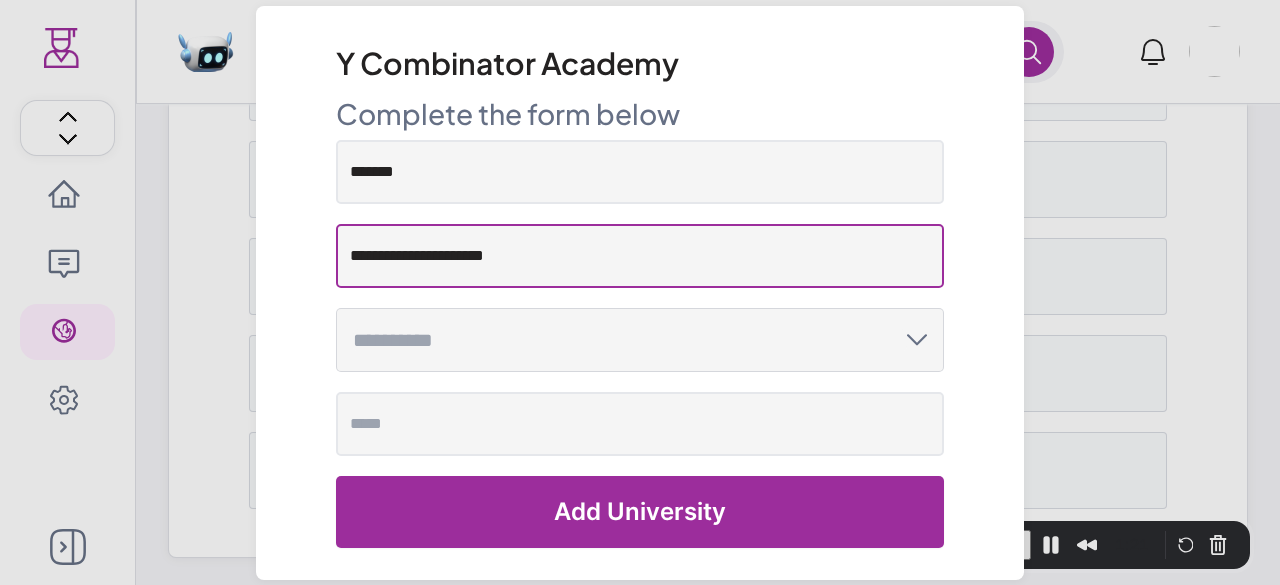 type on "**********" 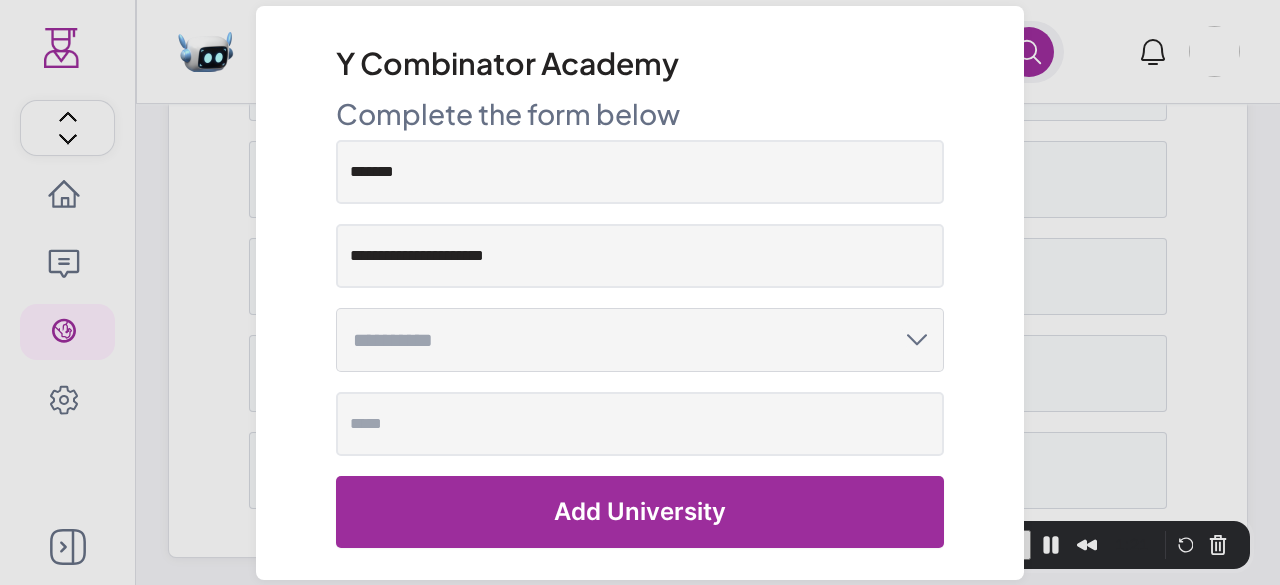 click at bounding box center (630, 340) 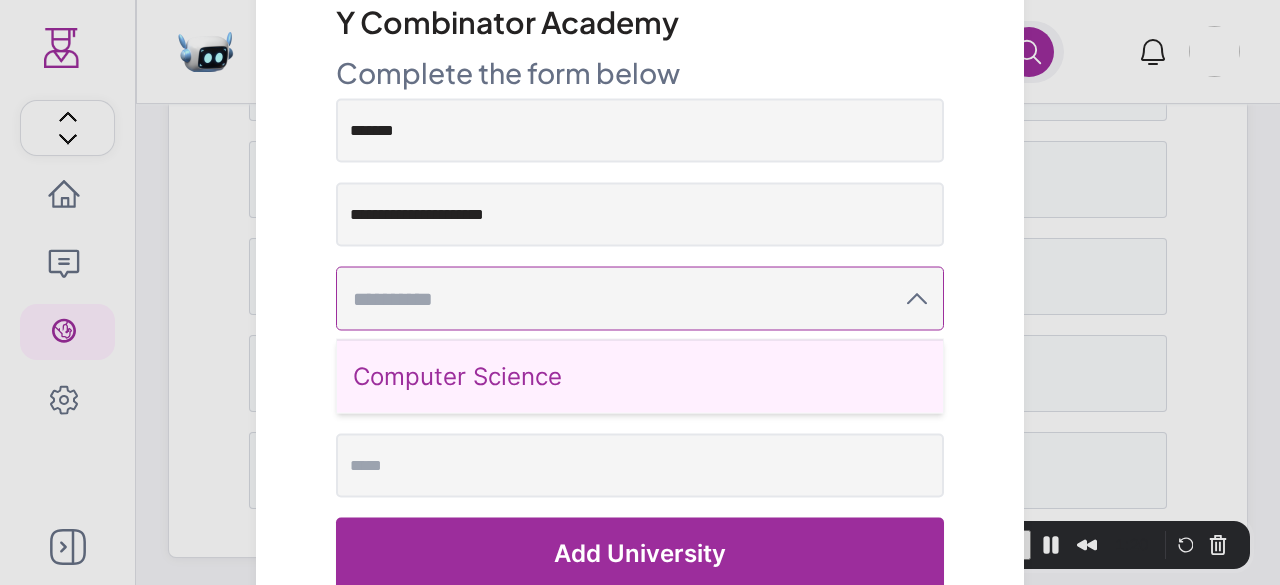 click on "Computer Science" at bounding box center (640, 375) 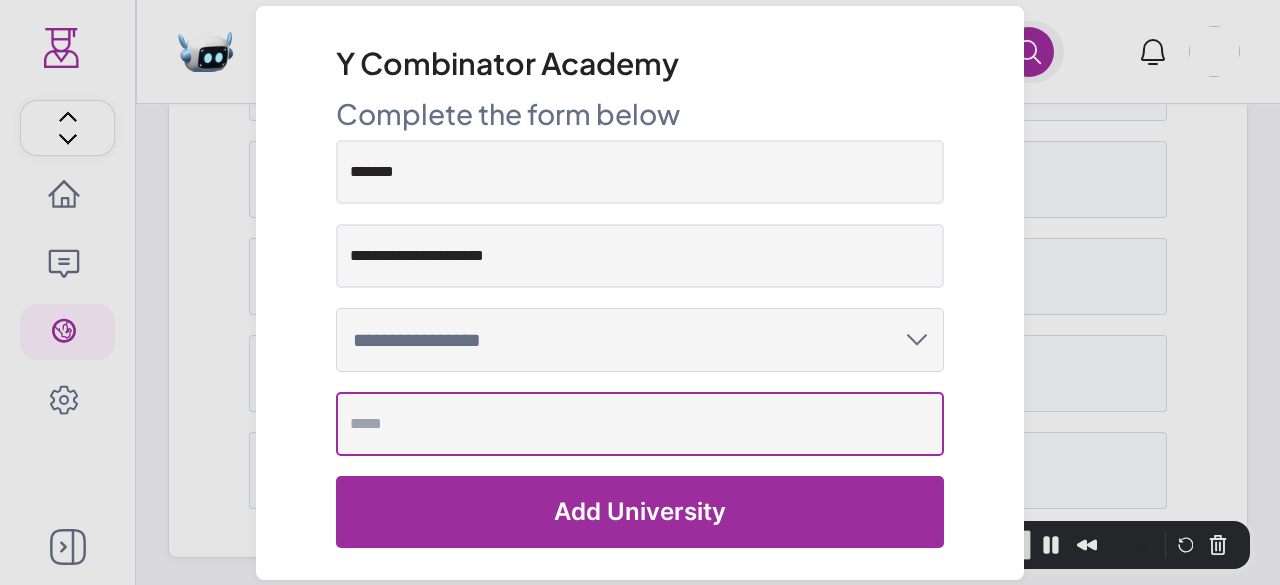 click at bounding box center (640, 424) 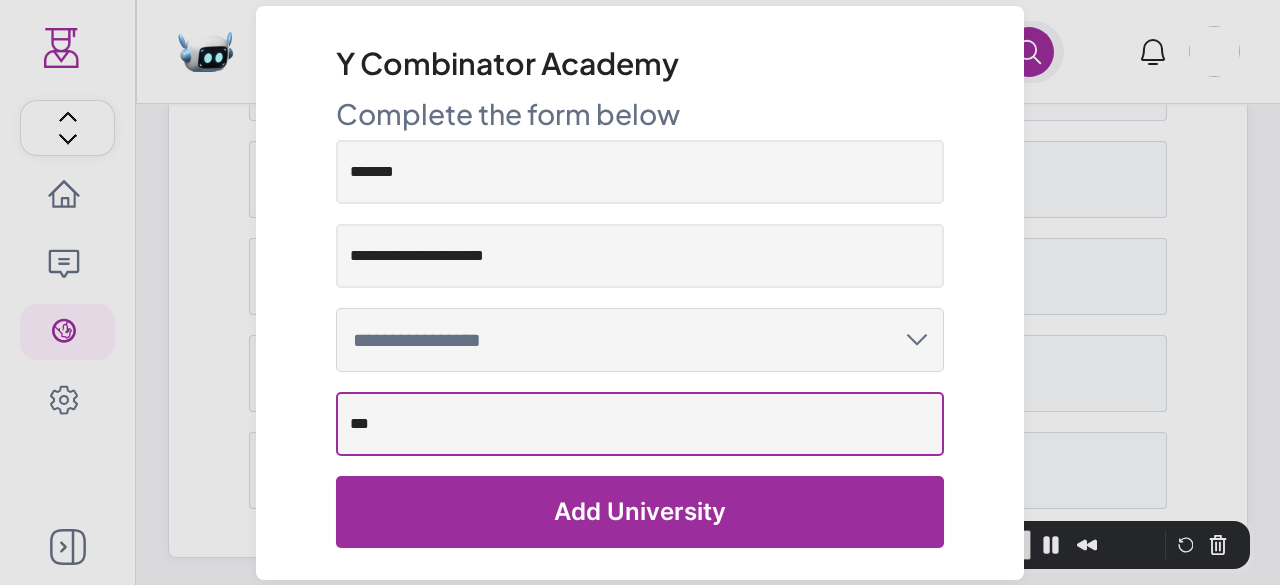 type on "***" 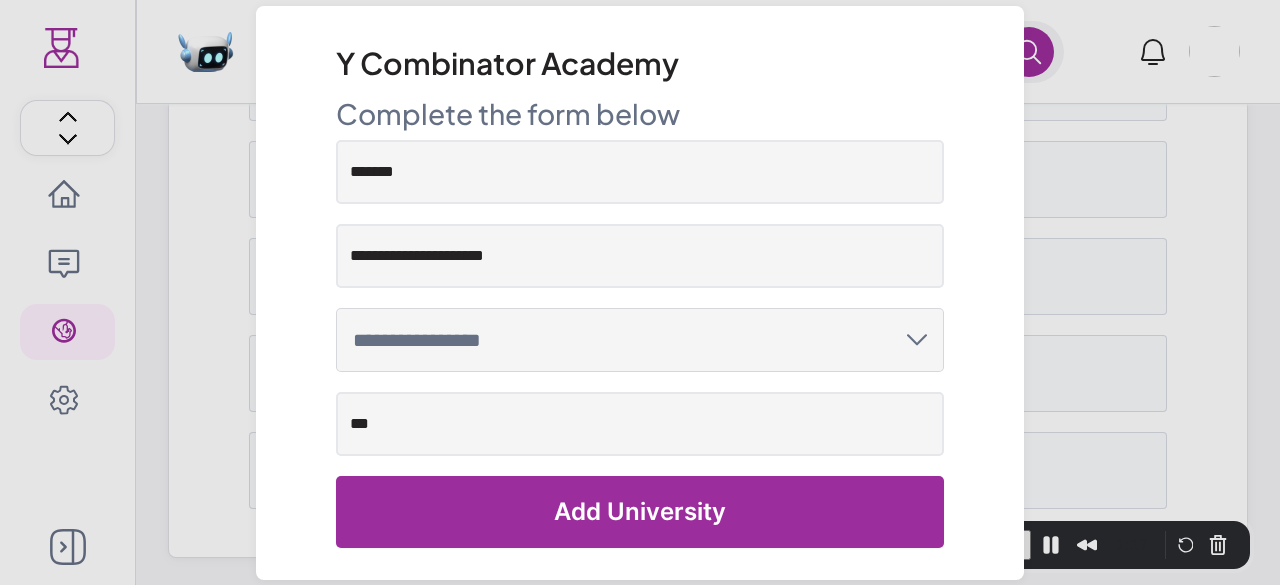 click on "Add University" at bounding box center (640, 512) 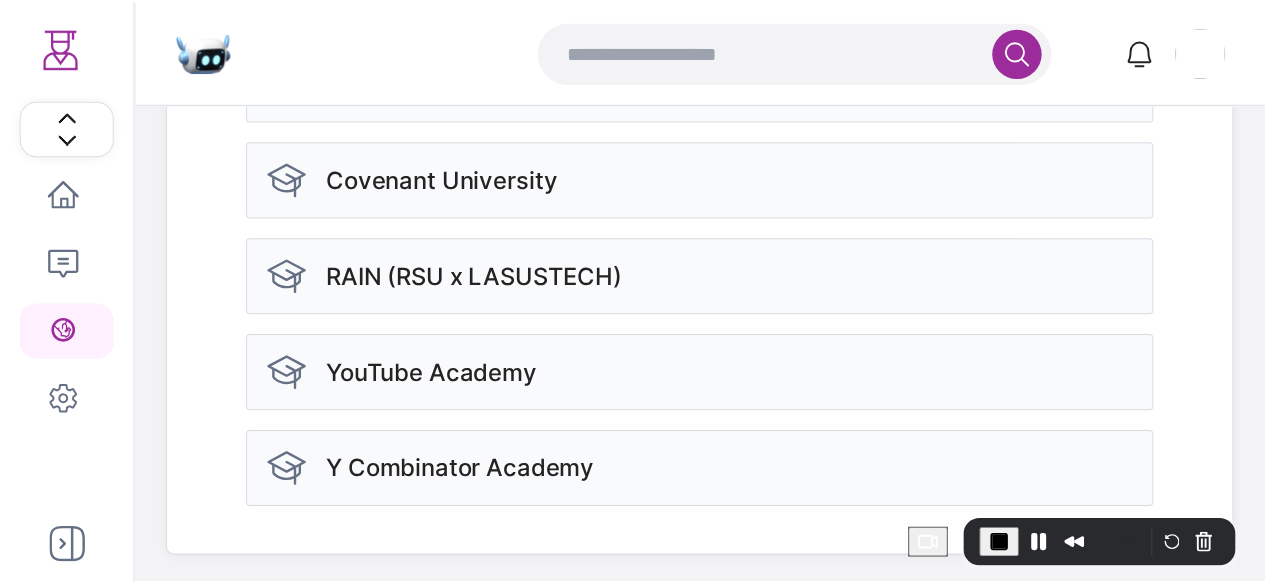 scroll, scrollTop: 0, scrollLeft: 0, axis: both 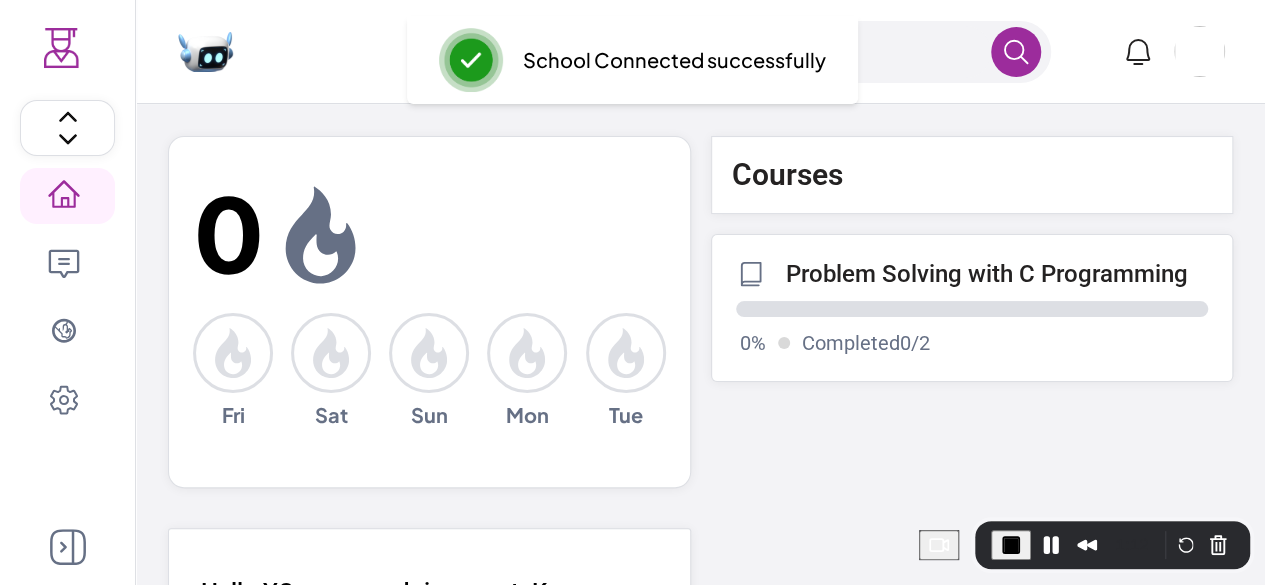 click on "Problem Solving with C Programming" at bounding box center [987, 274] 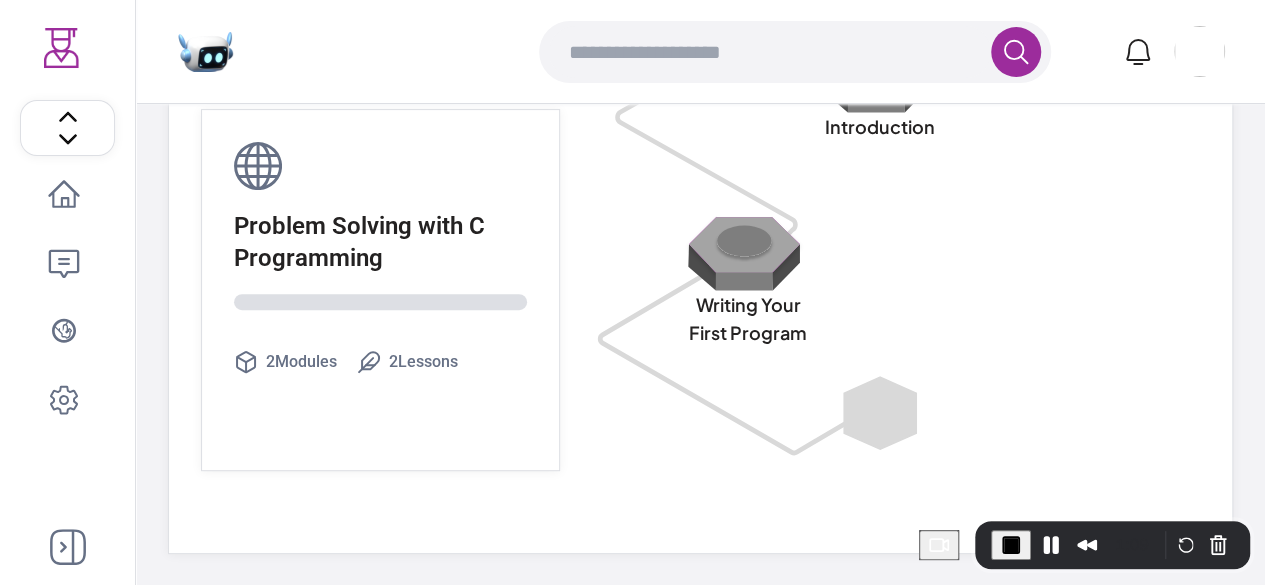 scroll, scrollTop: 0, scrollLeft: 0, axis: both 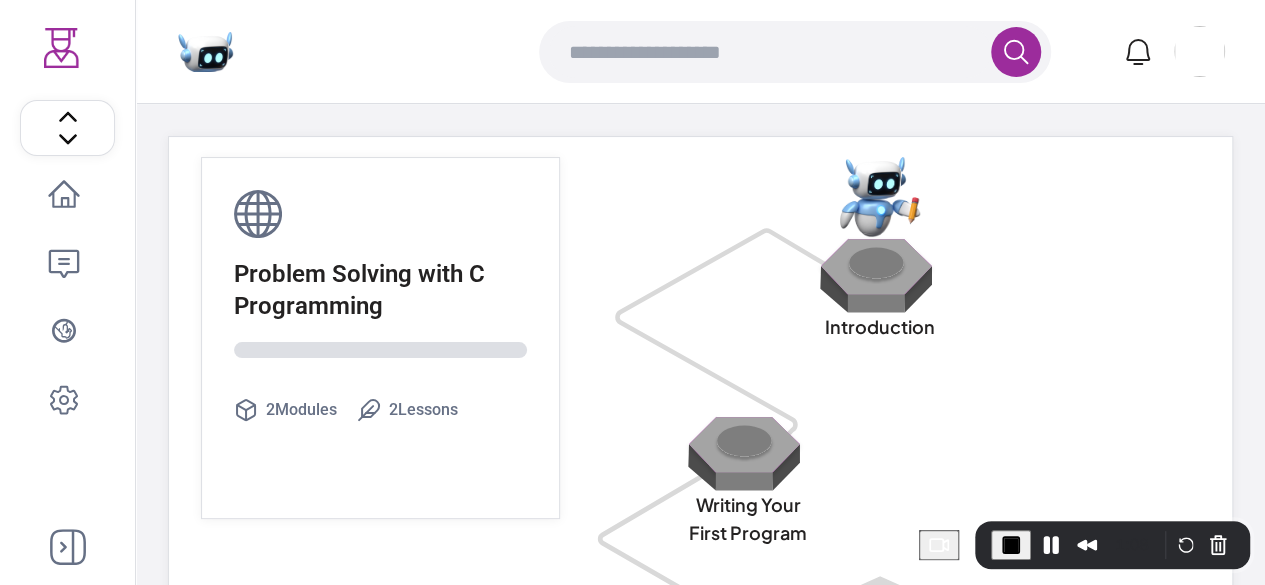 click at bounding box center [880, 275] 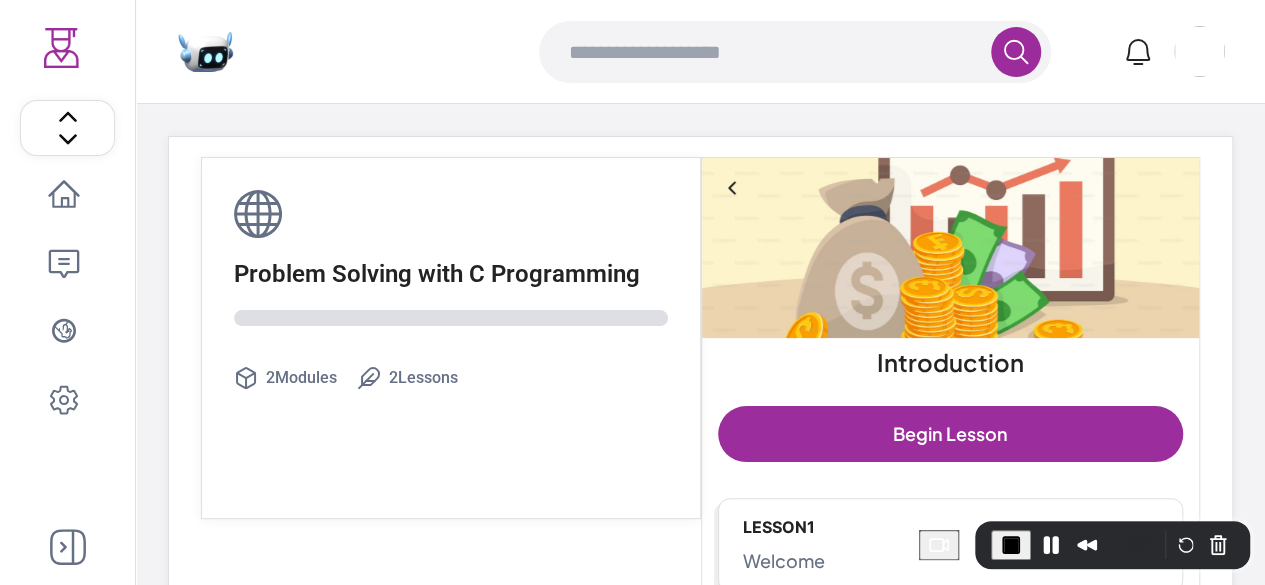 scroll, scrollTop: 74, scrollLeft: 0, axis: vertical 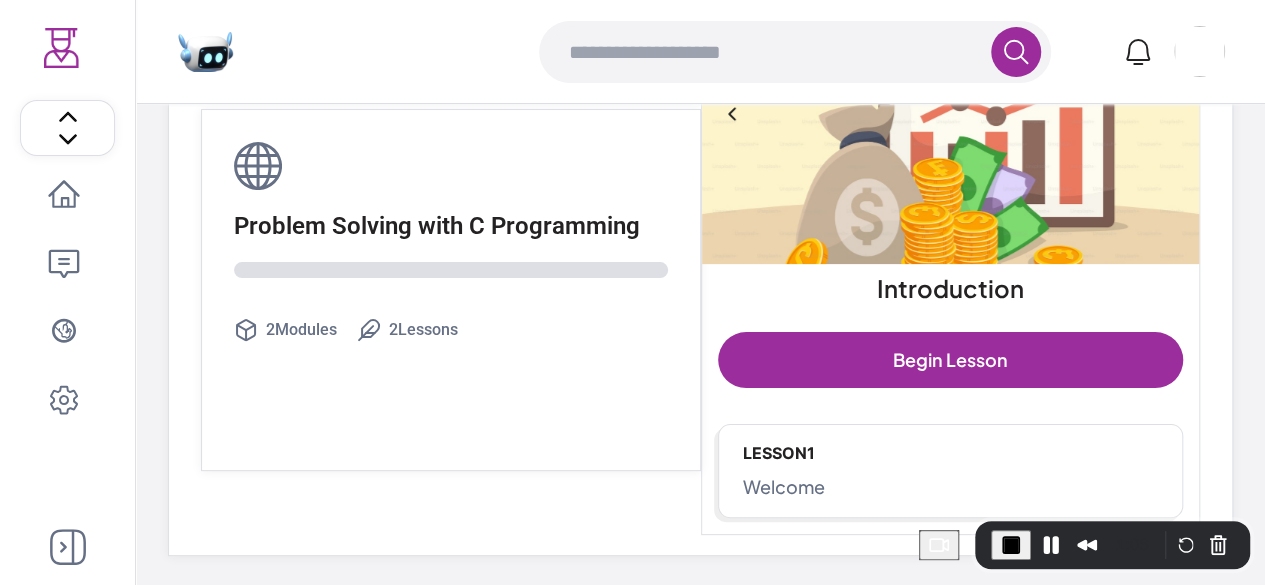 click on "Welcome" at bounding box center (951, 487) 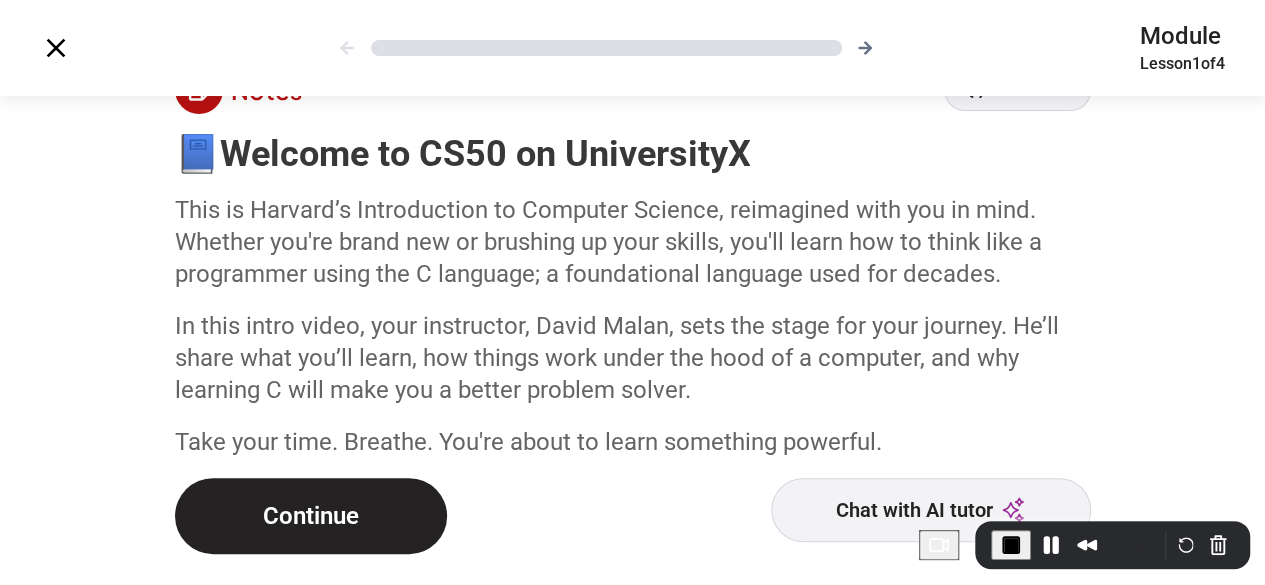 scroll, scrollTop: 0, scrollLeft: 0, axis: both 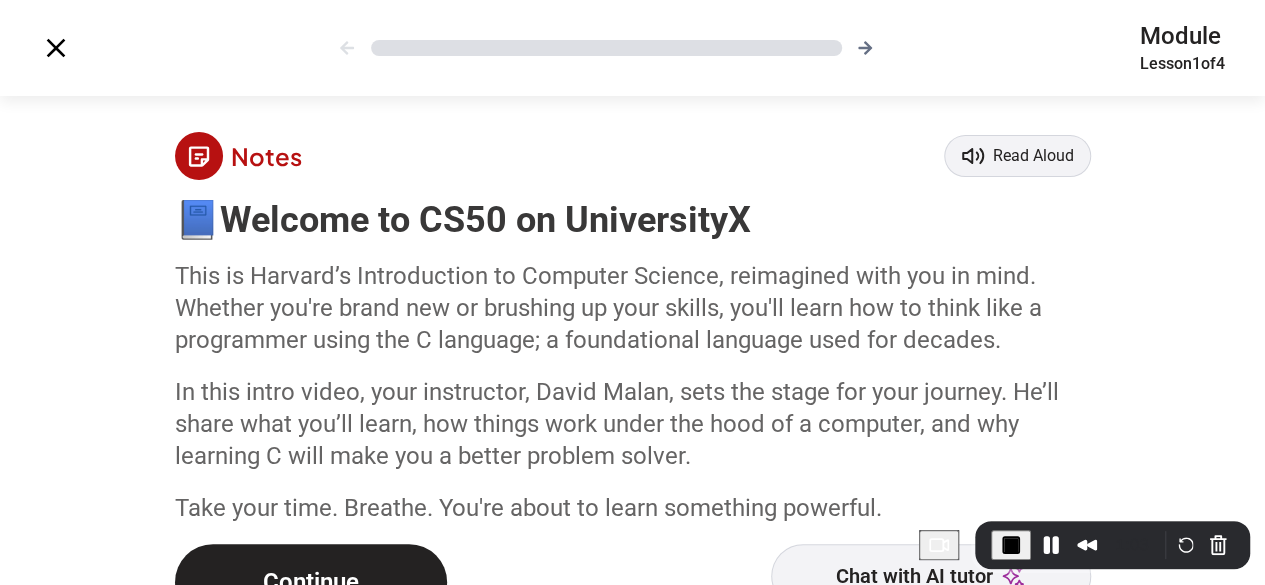click 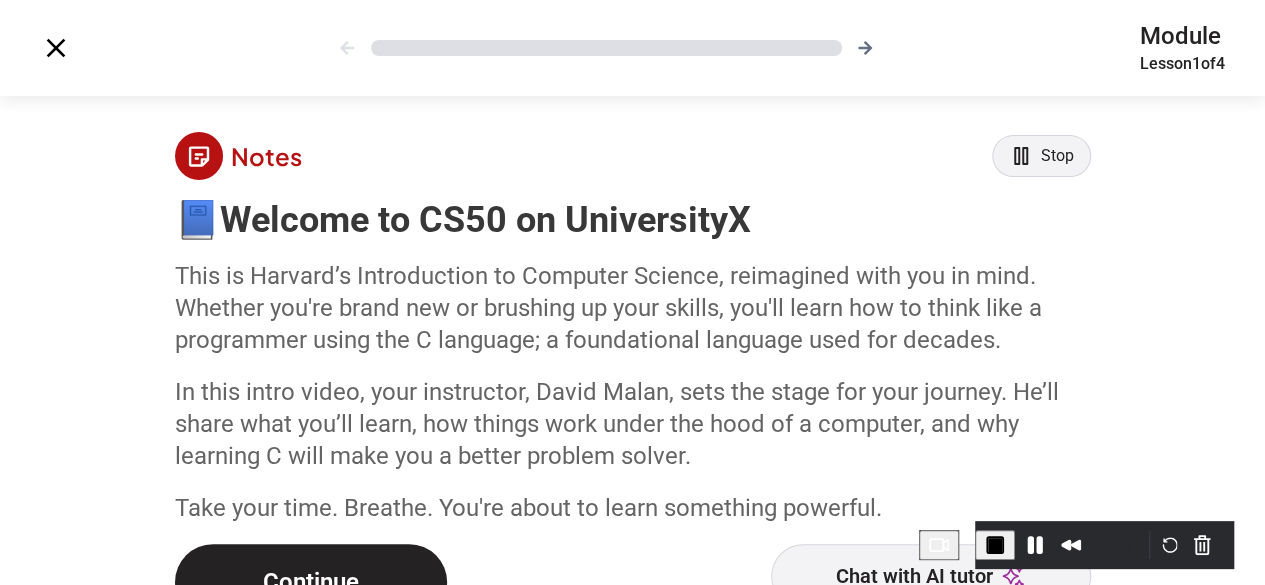click on "Stop" at bounding box center (1057, 156) 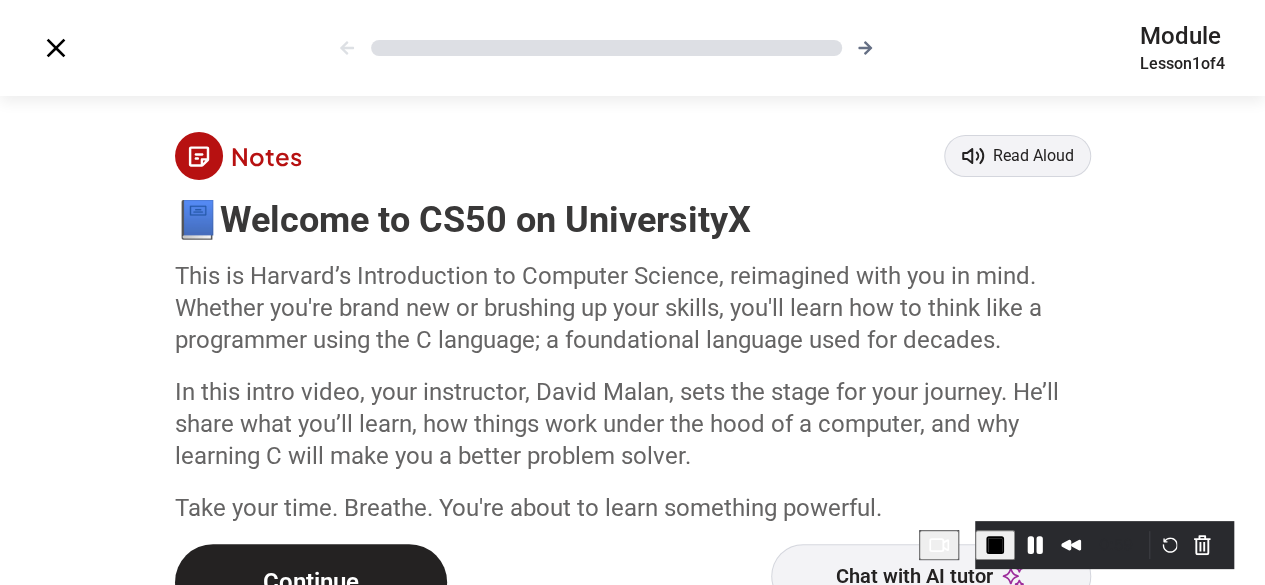 scroll, scrollTop: 66, scrollLeft: 0, axis: vertical 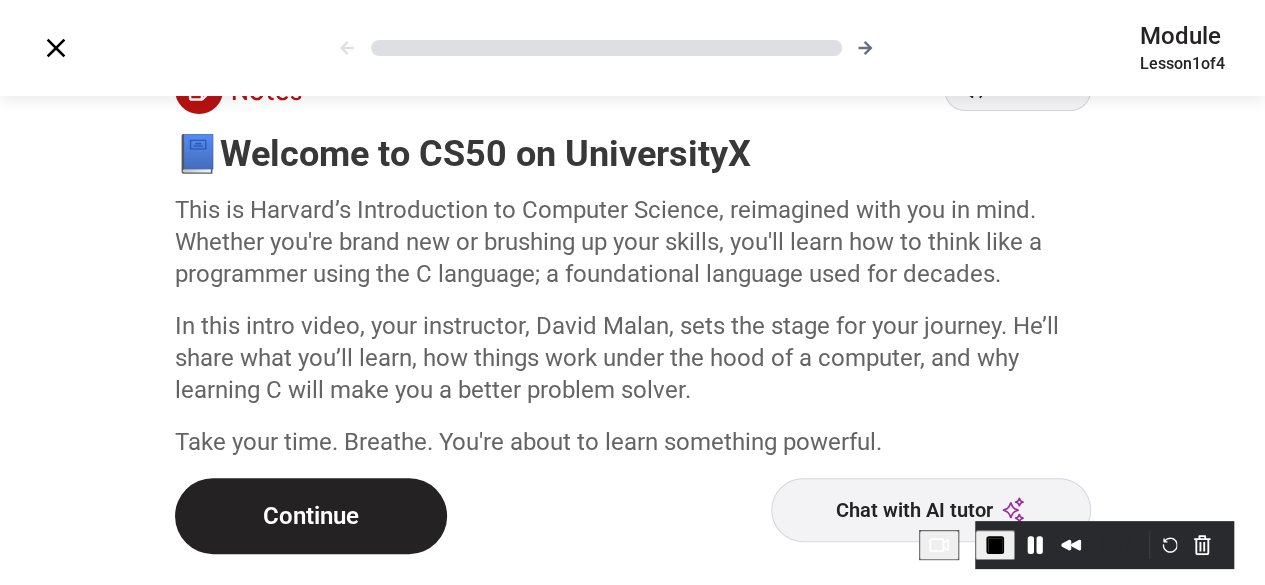 click on "Continue" at bounding box center [311, 516] 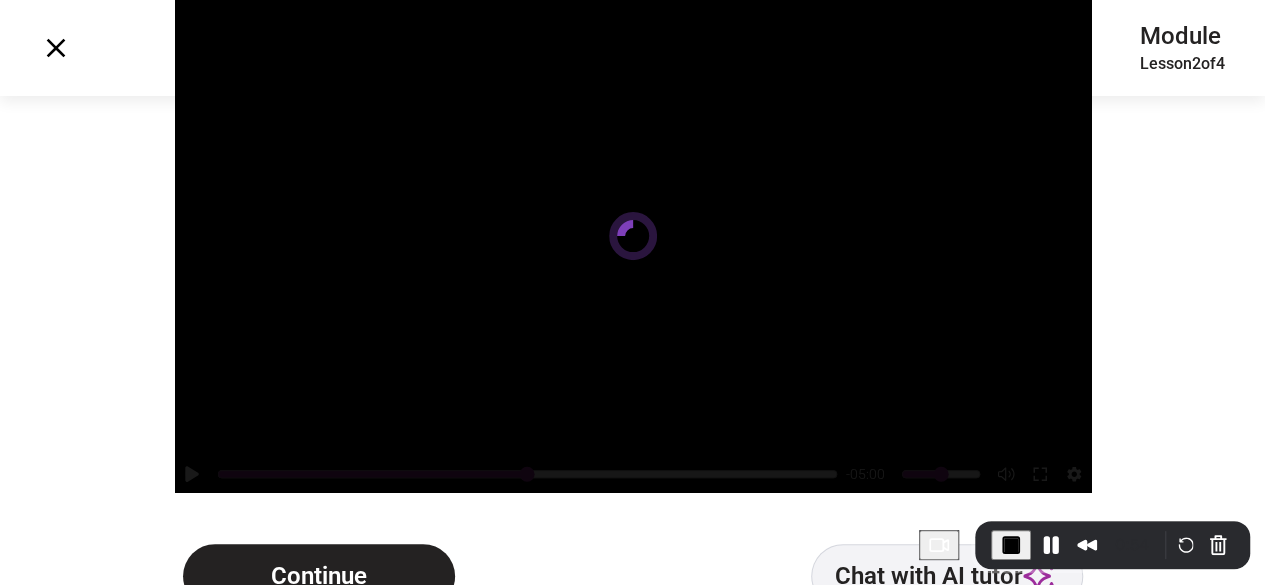 scroll, scrollTop: 244, scrollLeft: 0, axis: vertical 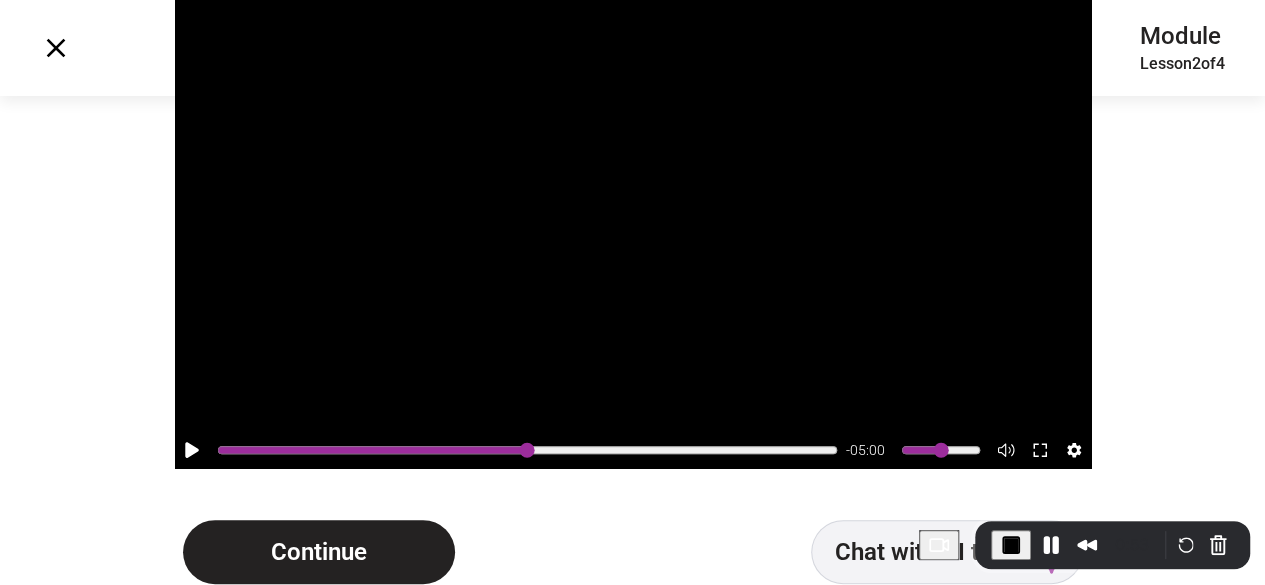 click on "Chat with AI tutor" at bounding box center [947, 552] 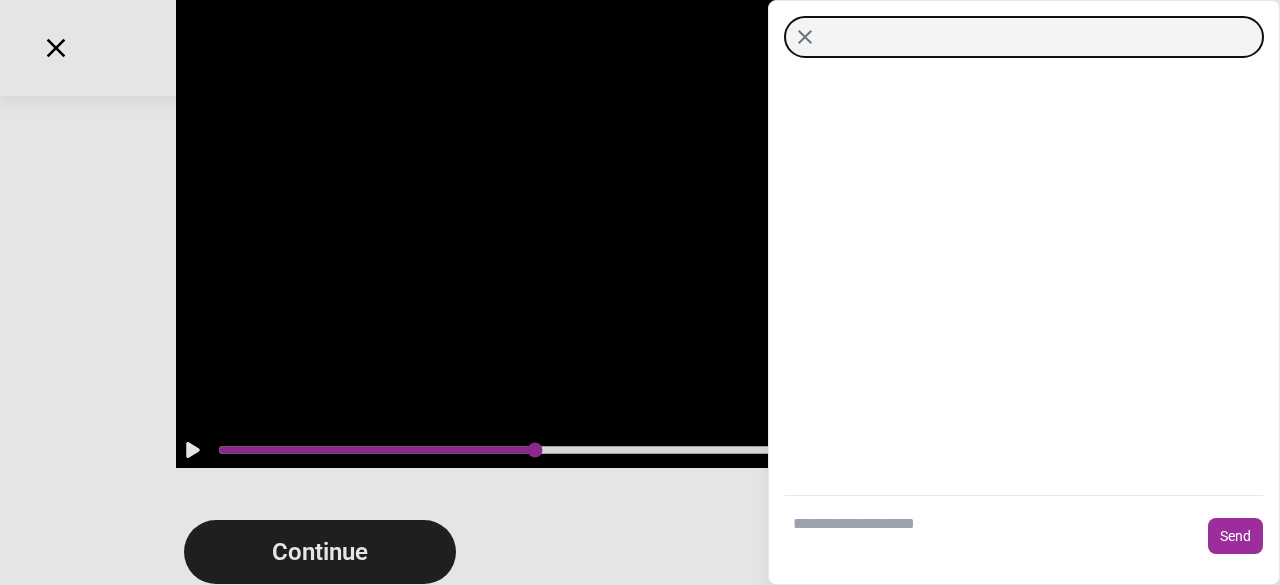 click 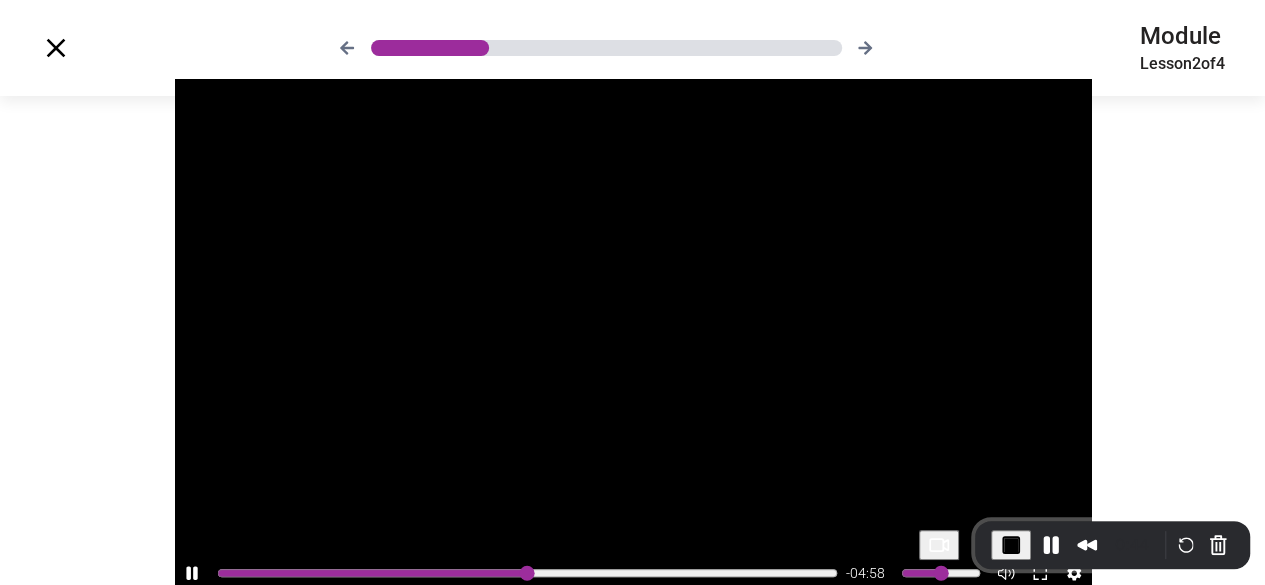 scroll, scrollTop: 194, scrollLeft: 0, axis: vertical 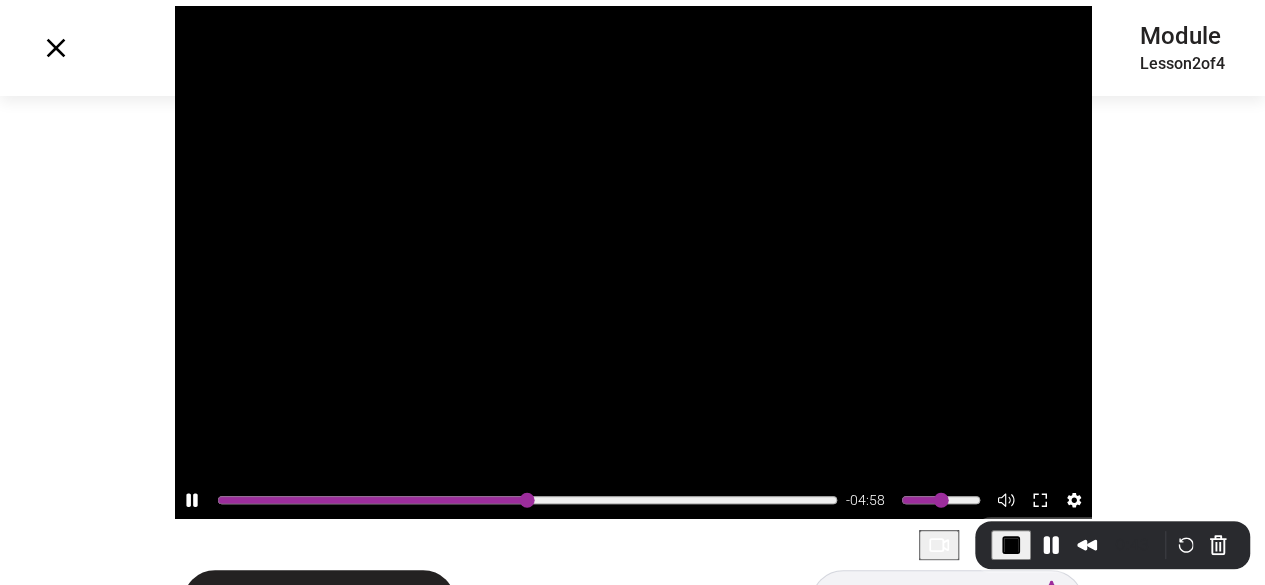 click 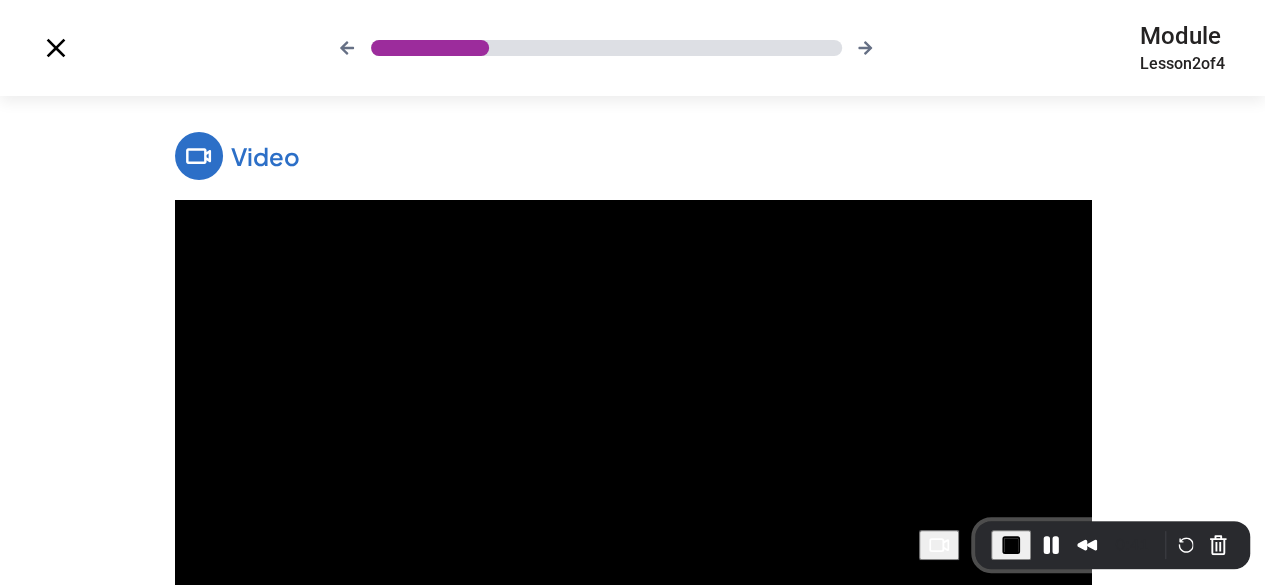 scroll, scrollTop: 274, scrollLeft: 0, axis: vertical 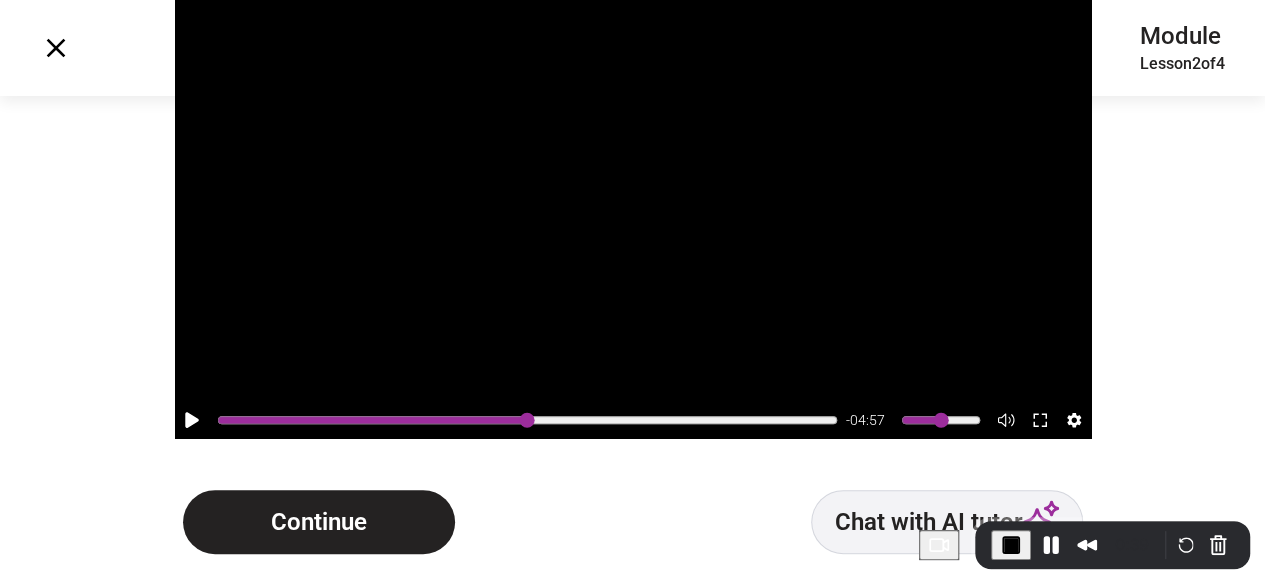 click on "Chat with AI tutor" at bounding box center (947, 522) 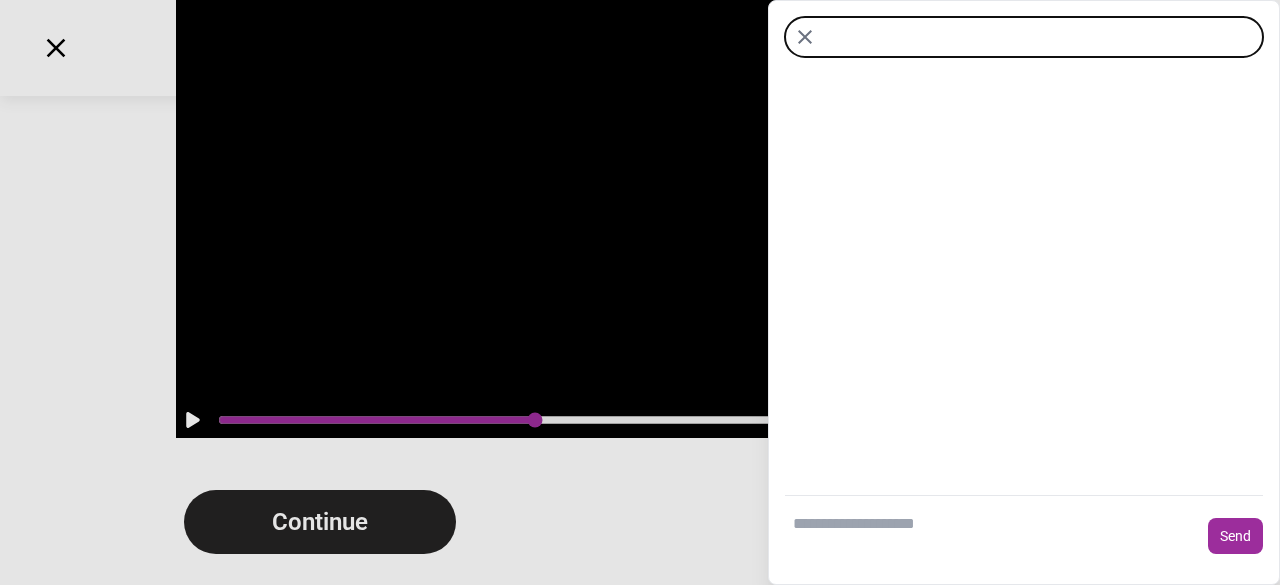 click at bounding box center (992, 536) 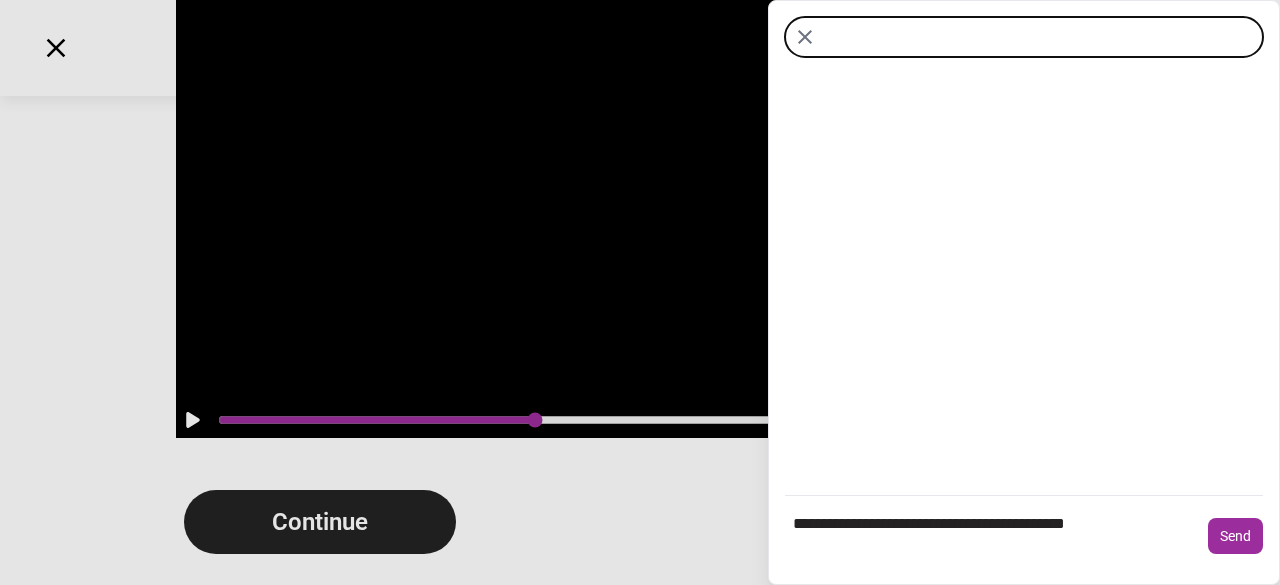 type on "**********" 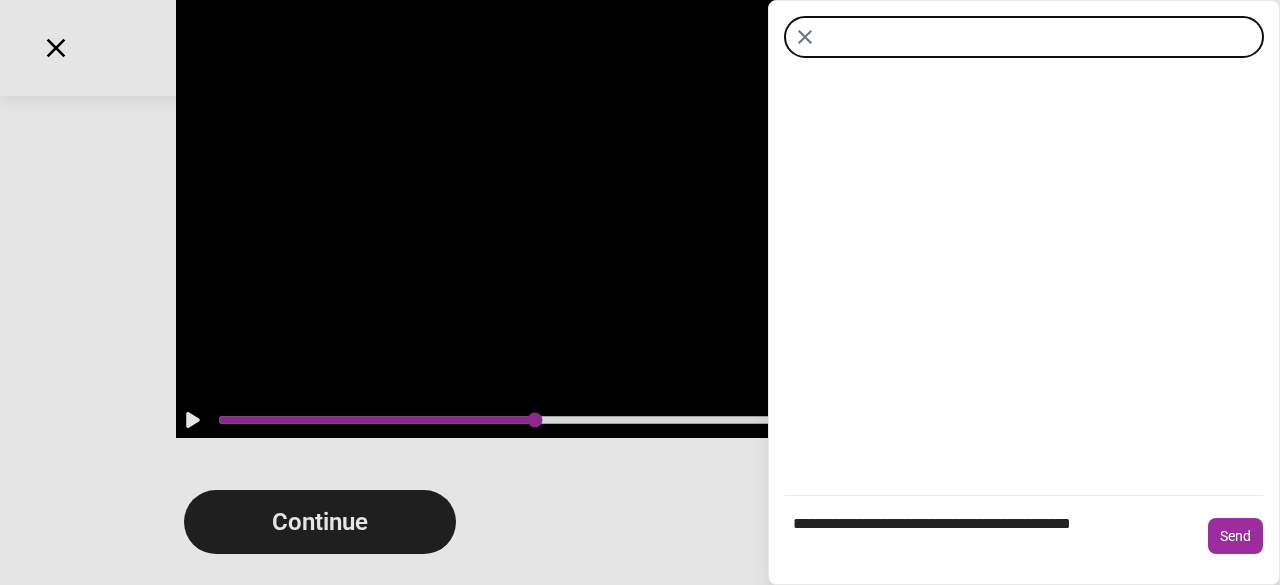 type 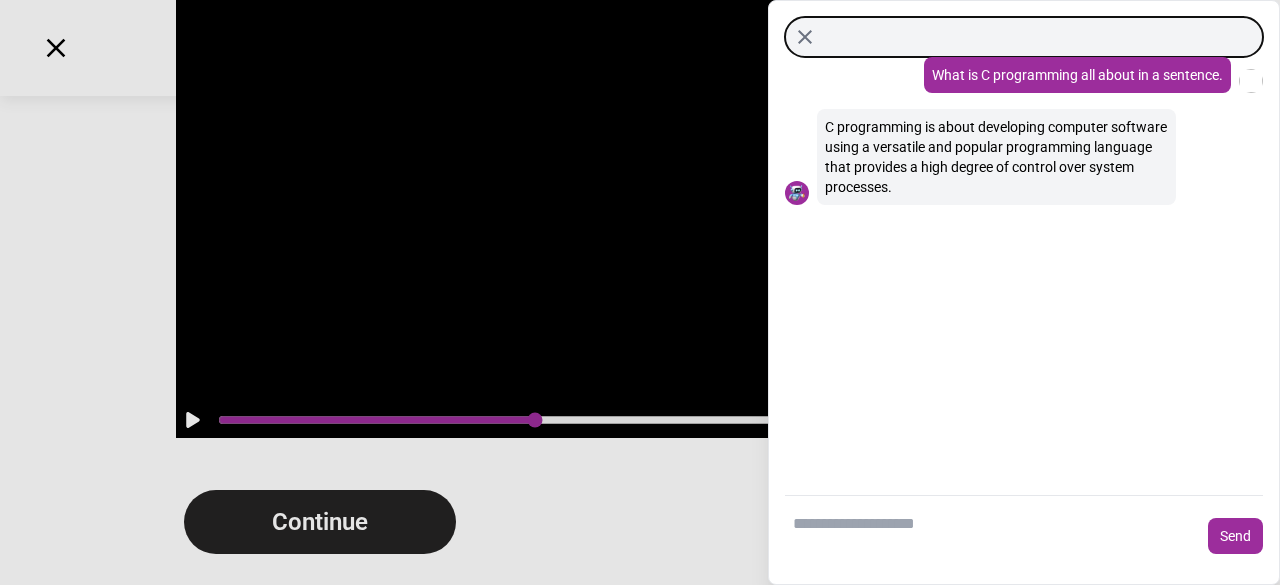 click 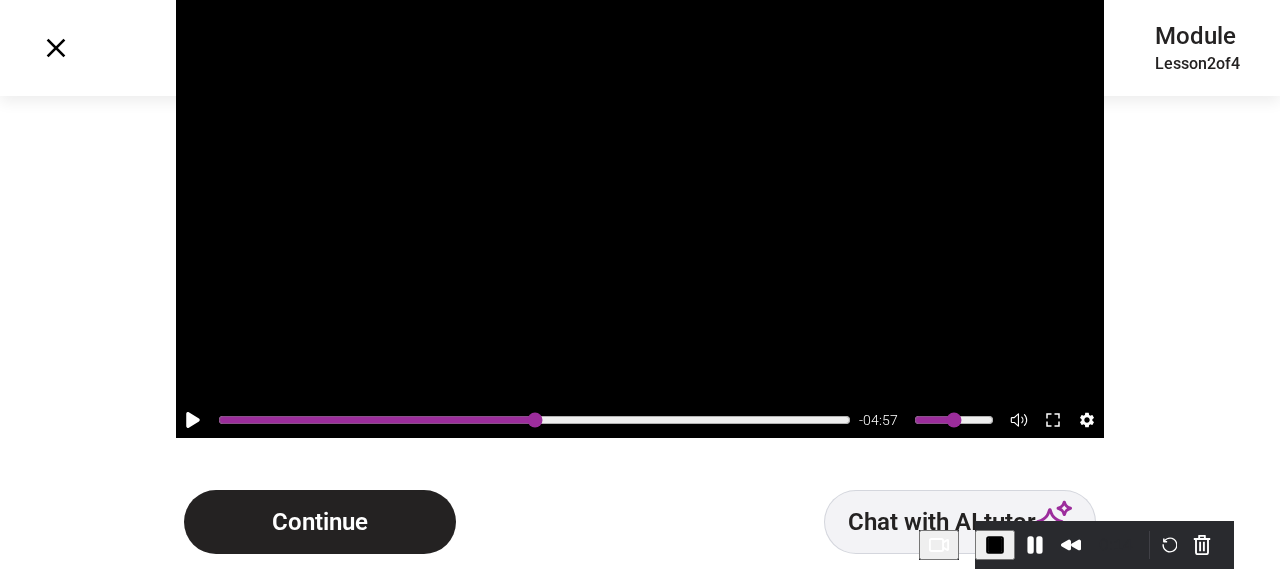 type on "***" 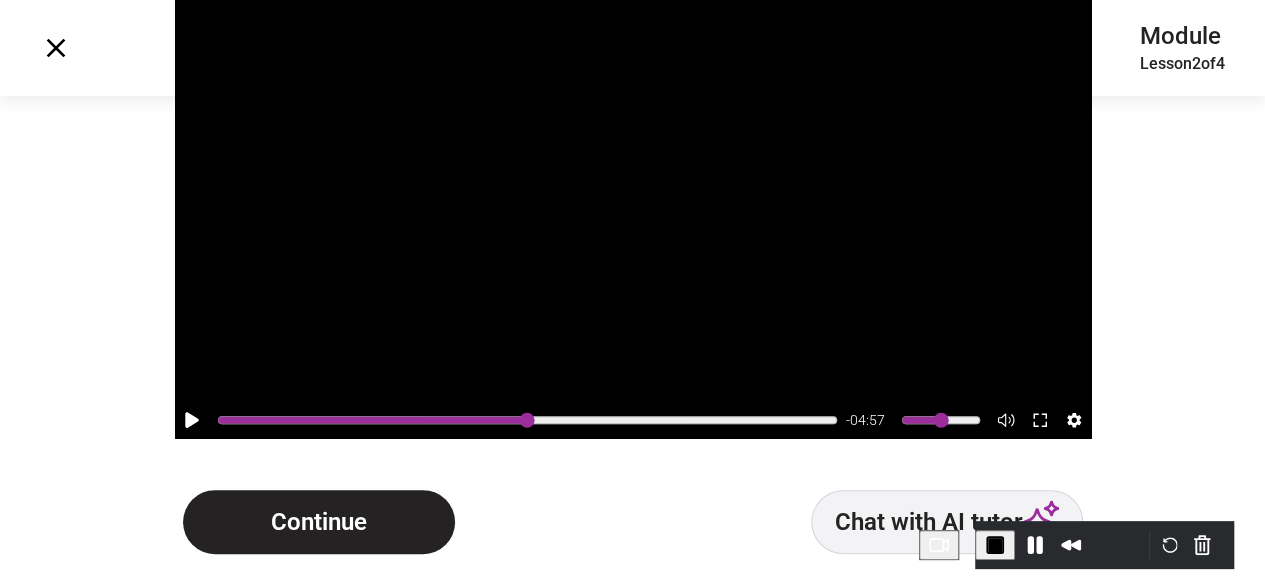 click on "Continue" at bounding box center [319, 522] 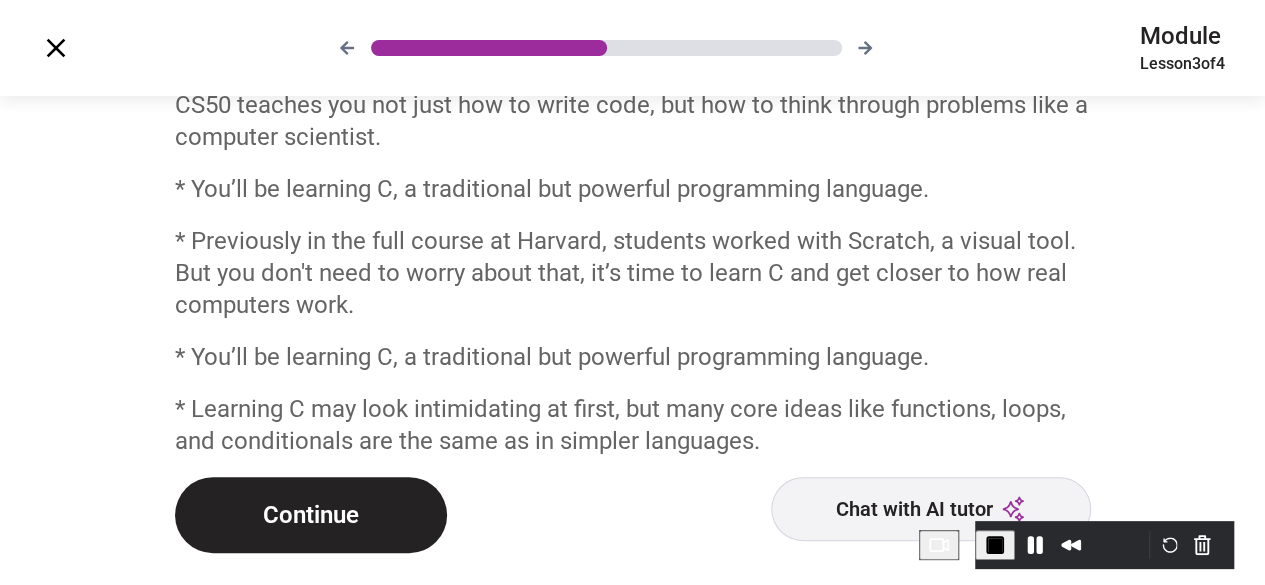 scroll, scrollTop: 0, scrollLeft: 0, axis: both 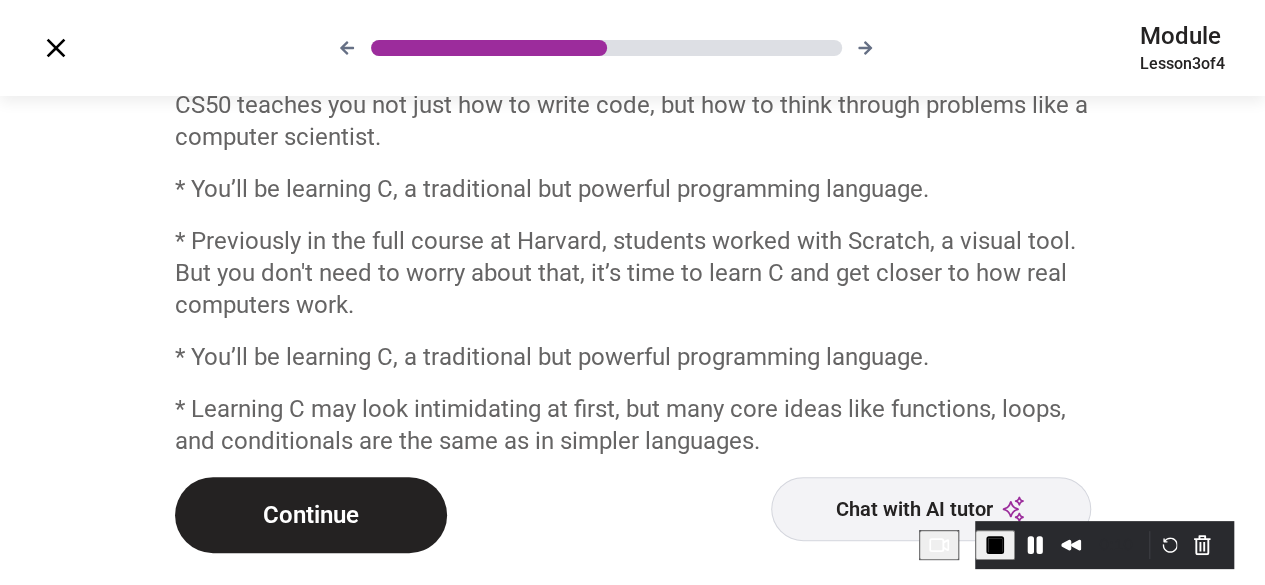 click on "Continue" at bounding box center (311, 515) 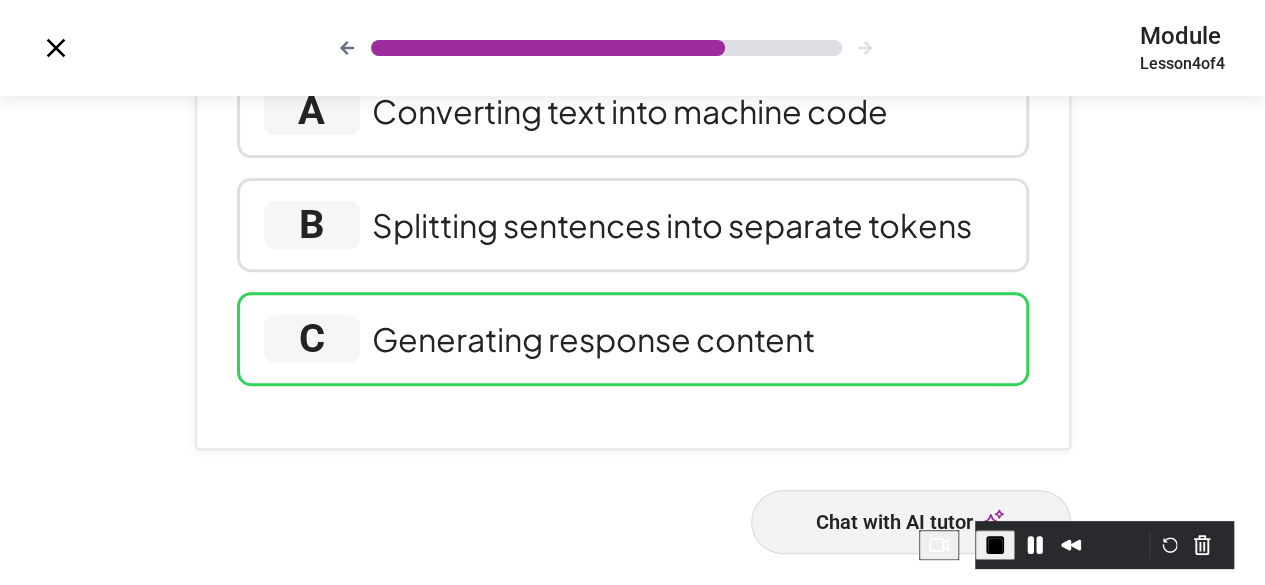 scroll, scrollTop: 0, scrollLeft: 0, axis: both 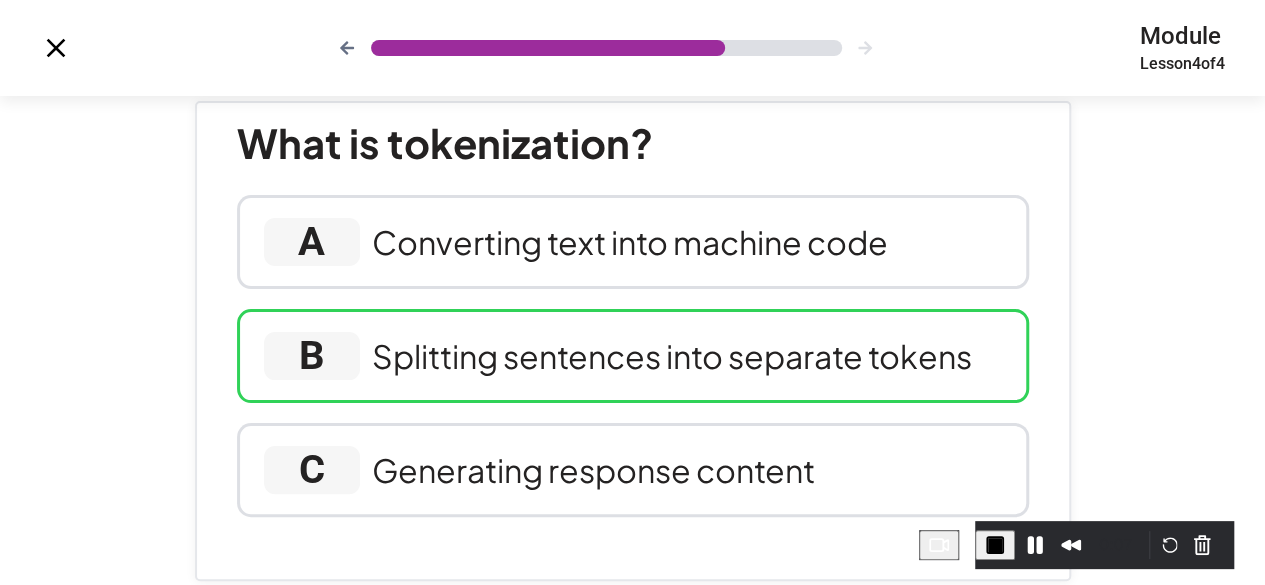 click on "Splitting sentences into separate tokens" at bounding box center (672, 356) 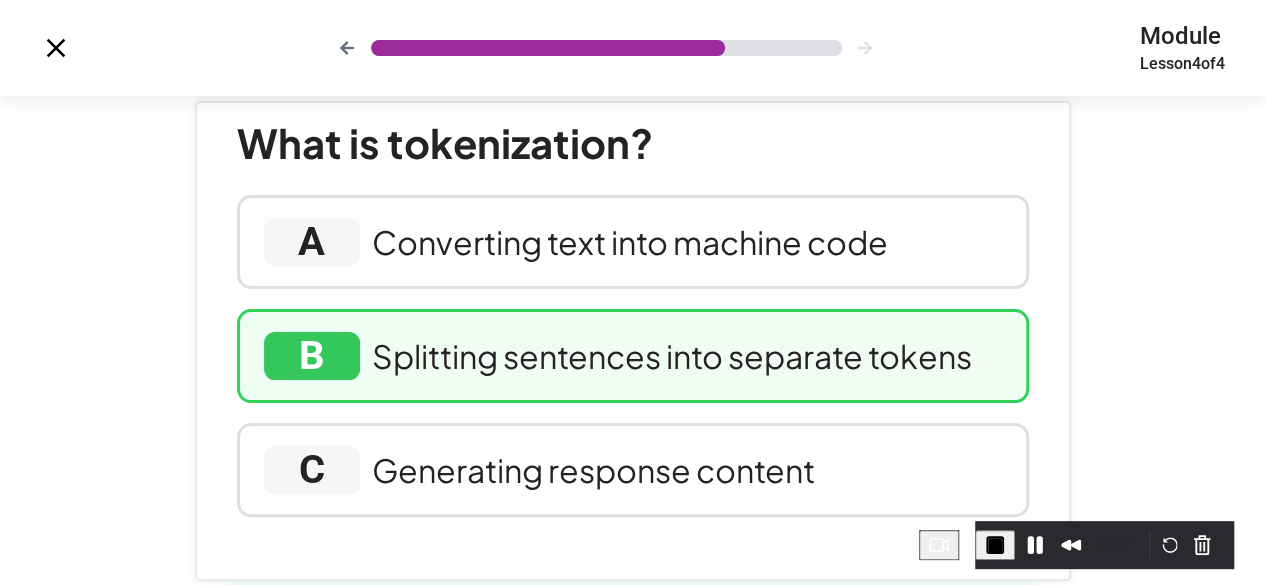 scroll, scrollTop: 346, scrollLeft: 0, axis: vertical 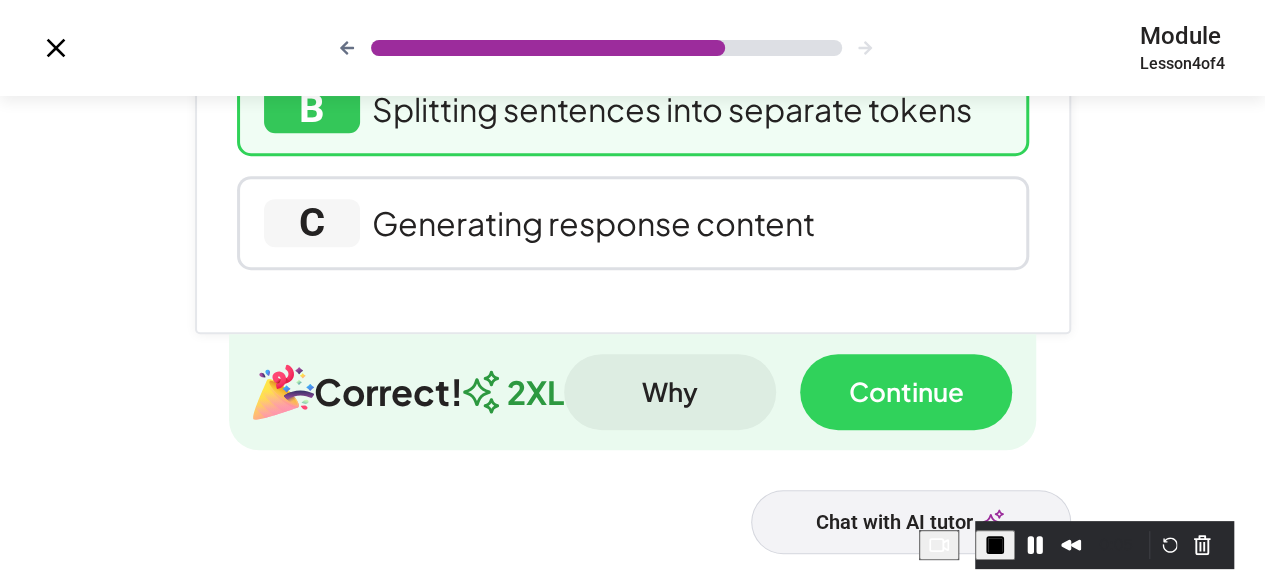 click on "Continue" at bounding box center (906, 392) 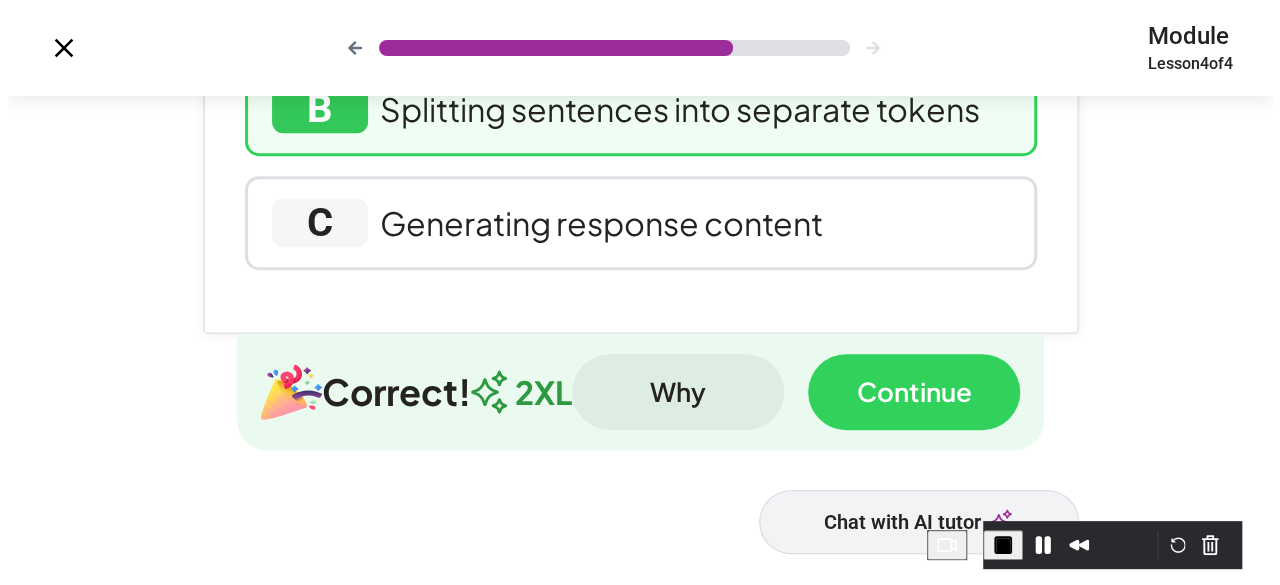 scroll, scrollTop: 0, scrollLeft: 0, axis: both 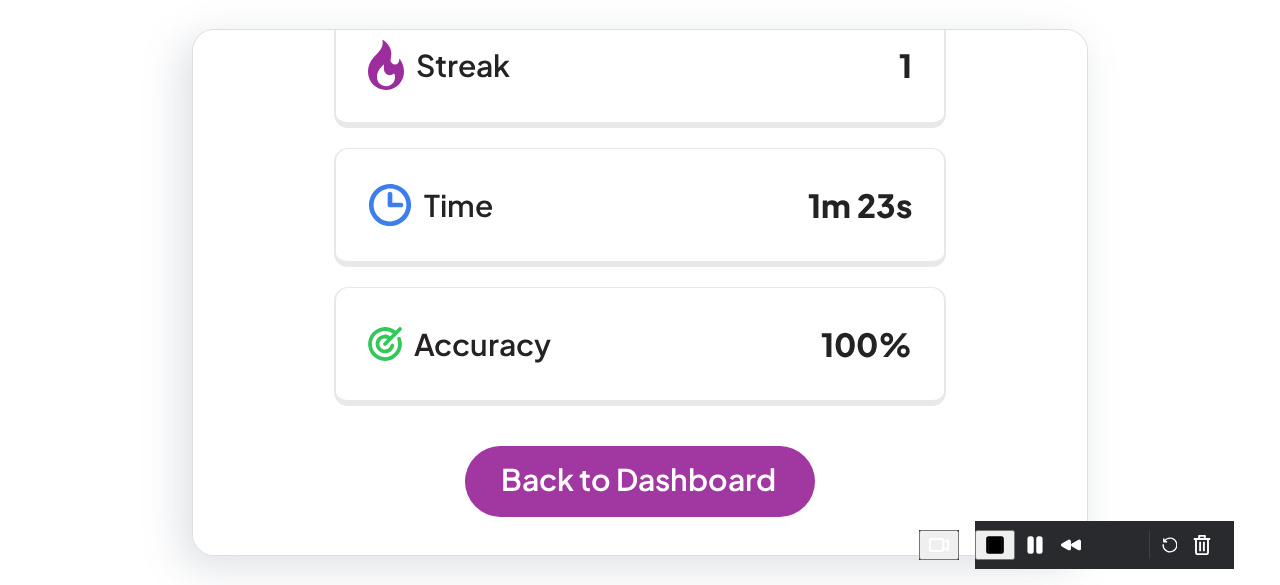 click on "Back to Dashboard" at bounding box center [640, 481] 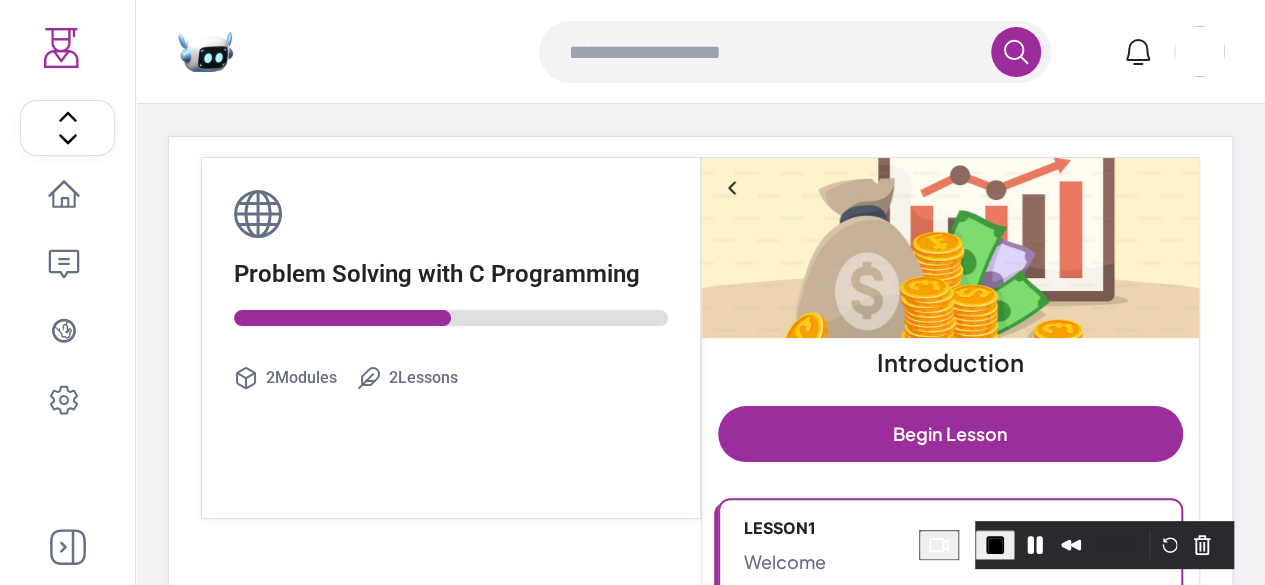 scroll, scrollTop: 113, scrollLeft: 0, axis: vertical 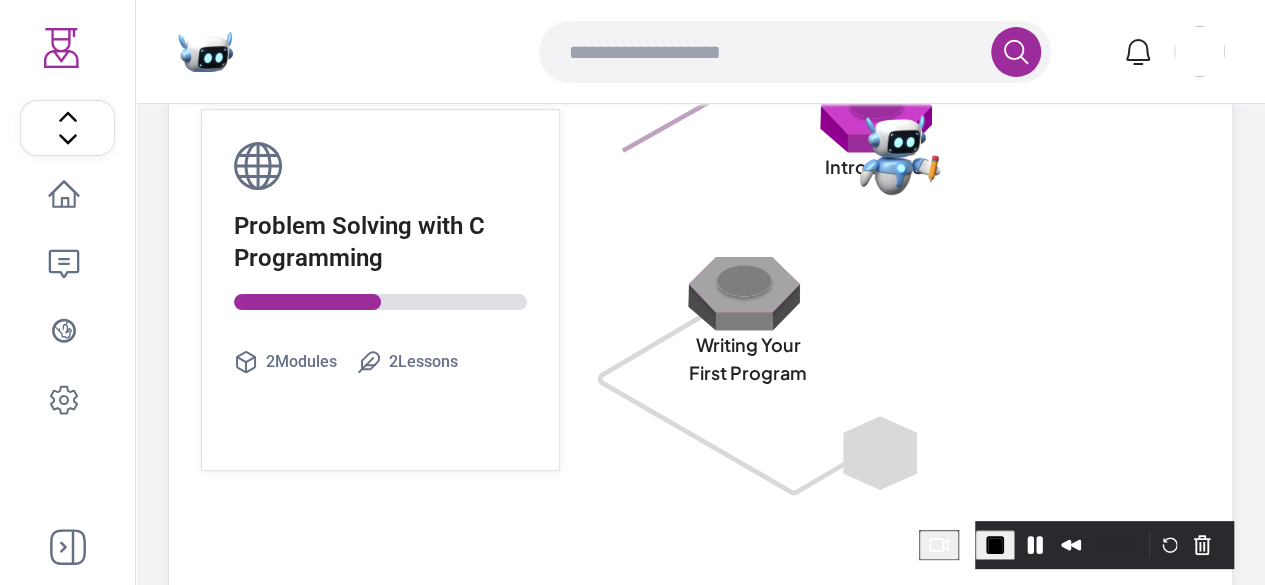 click on "Home Ai Chat Explore Settings" at bounding box center (67, 264) 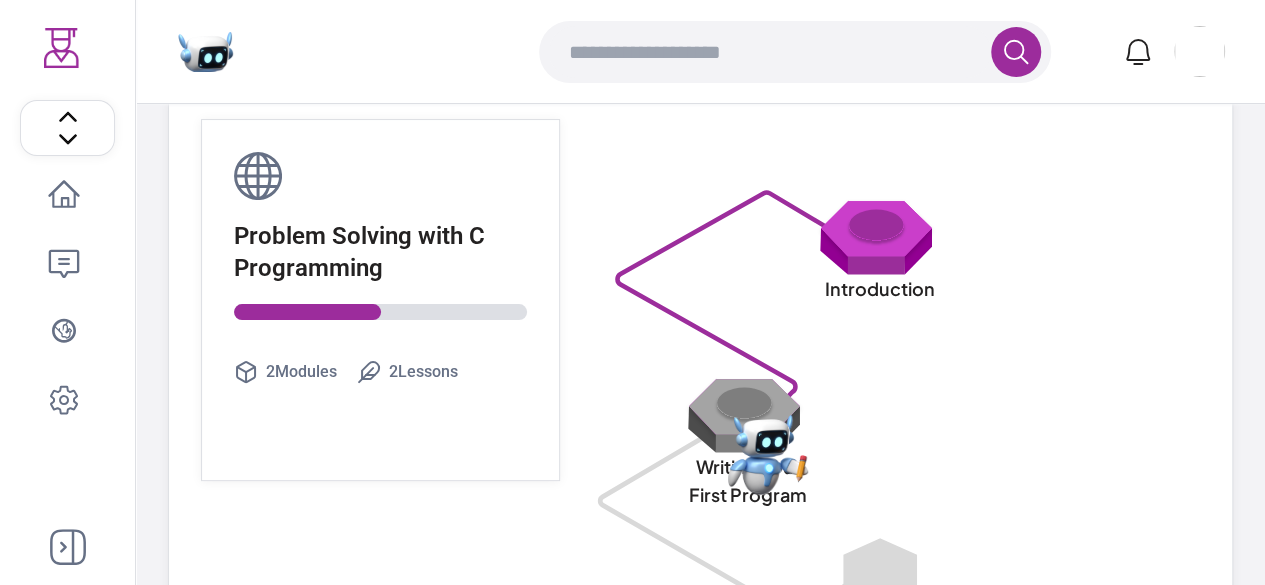 scroll, scrollTop: 0, scrollLeft: 0, axis: both 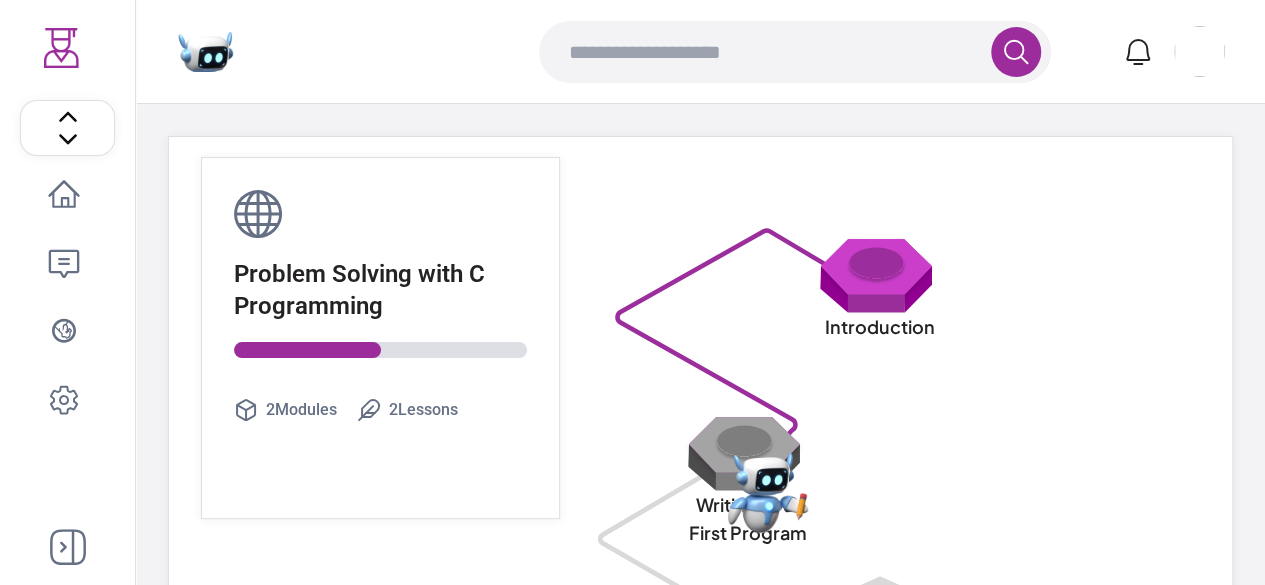 click 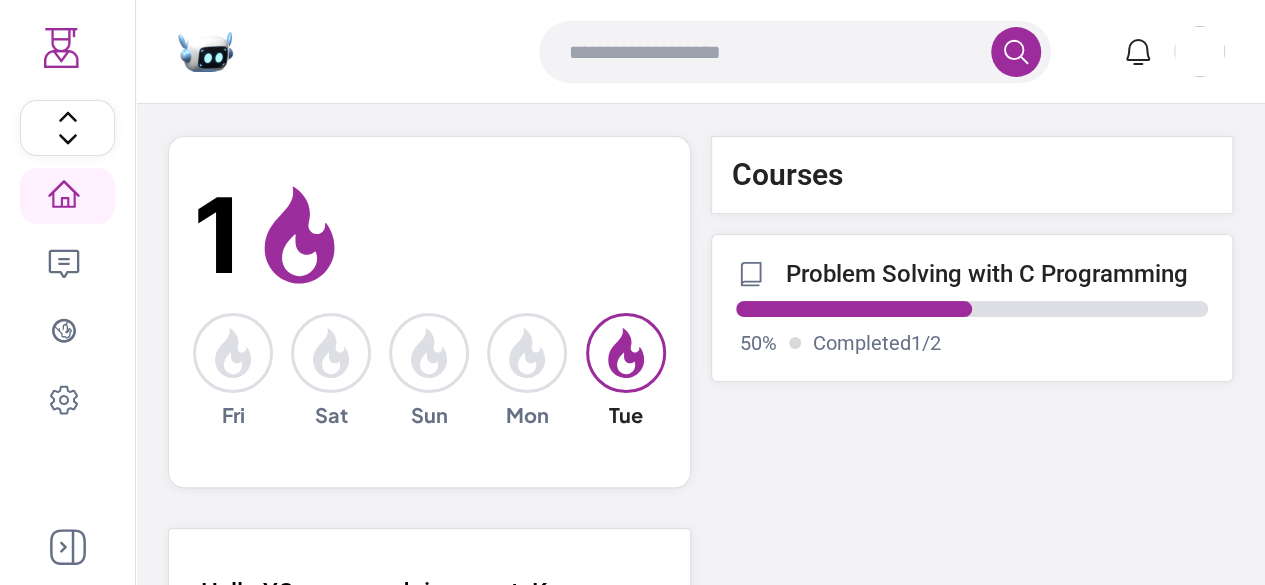 click on "Problem Solving with C Programming" at bounding box center [987, 274] 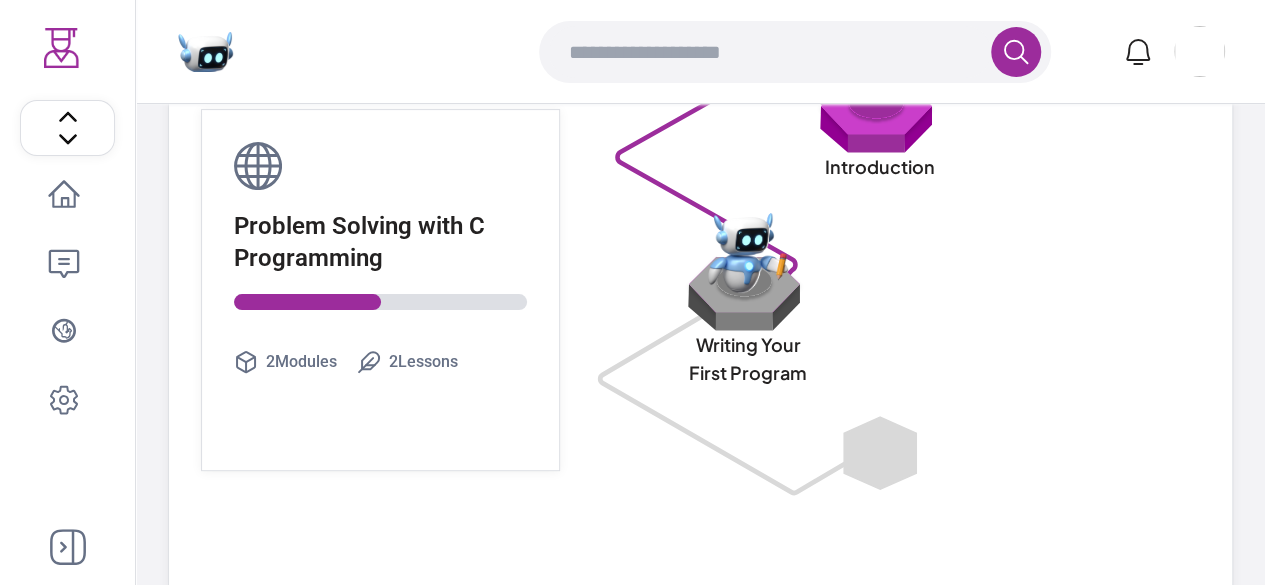 scroll, scrollTop: 0, scrollLeft: 0, axis: both 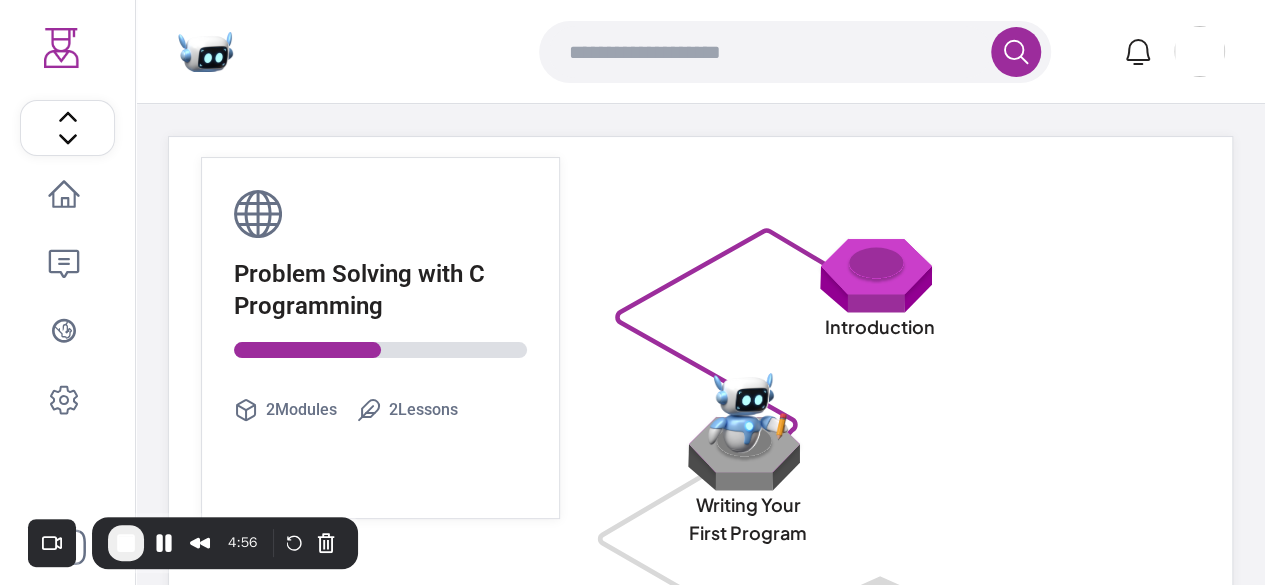 click on "Introduction Writing Your First Program" at bounding box center (880, 445) 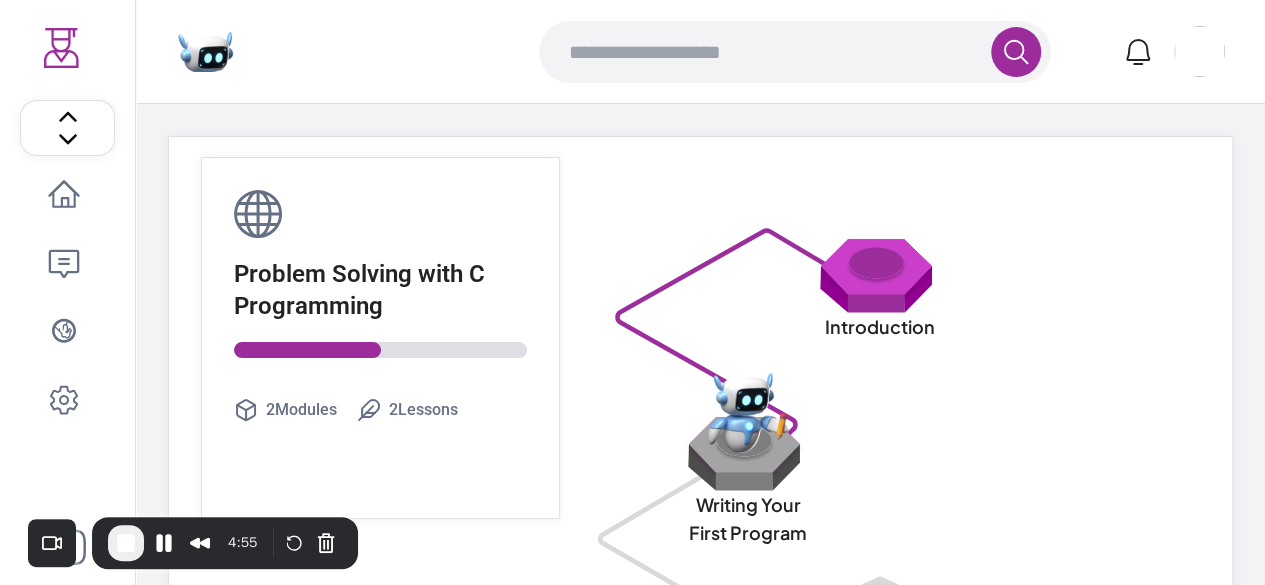 scroll, scrollTop: 1, scrollLeft: 0, axis: vertical 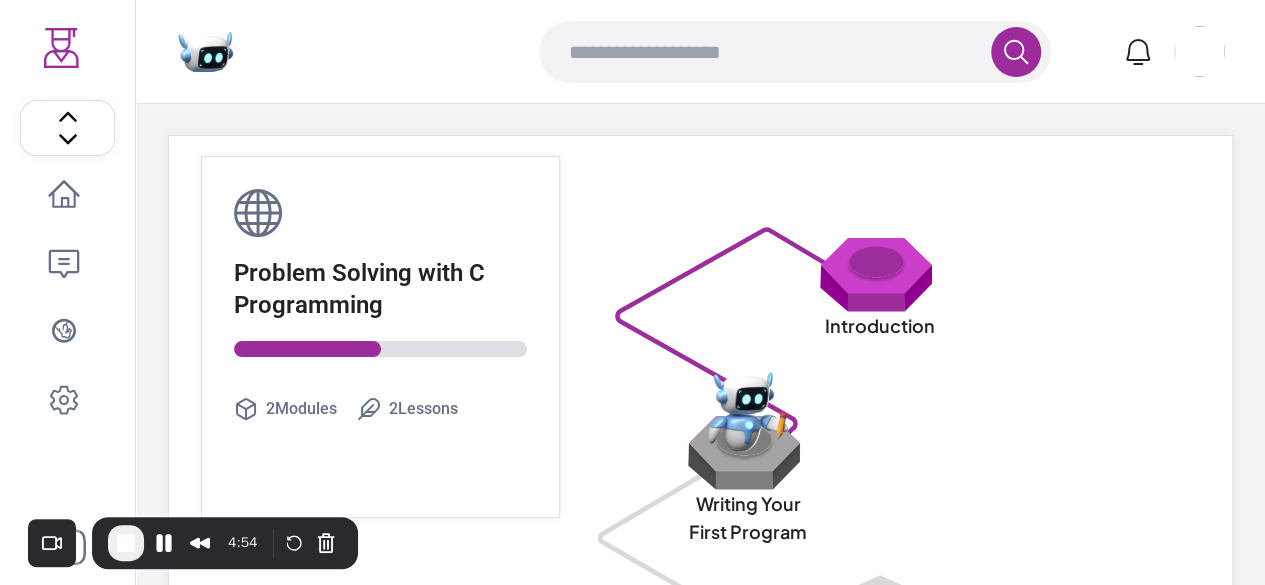 click at bounding box center [748, 412] 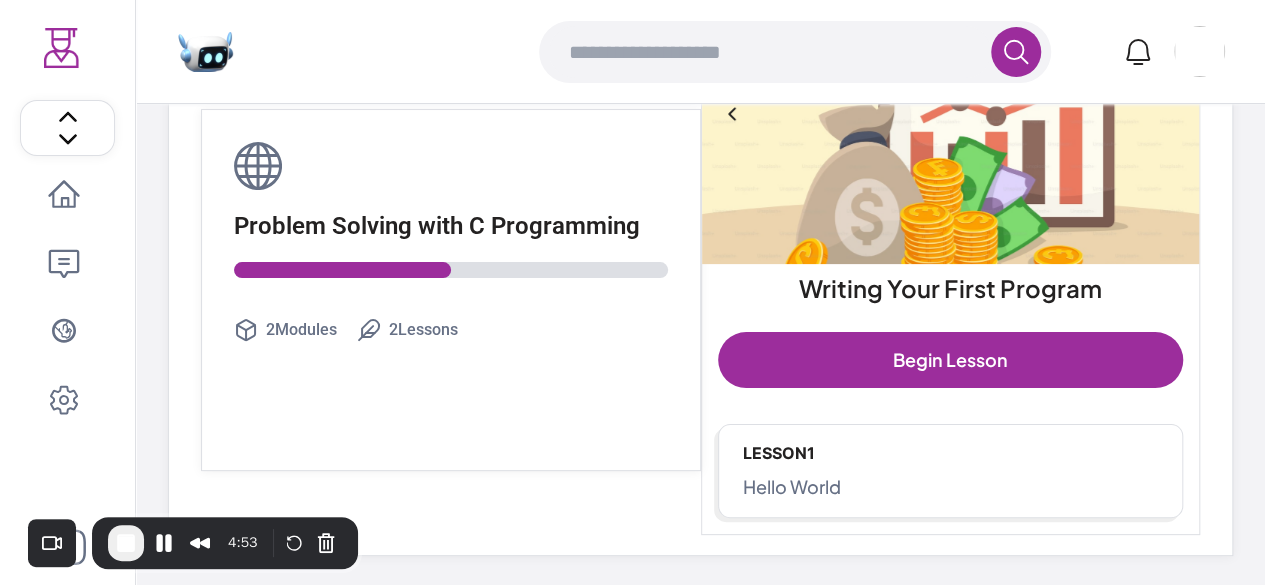 scroll, scrollTop: 0, scrollLeft: 0, axis: both 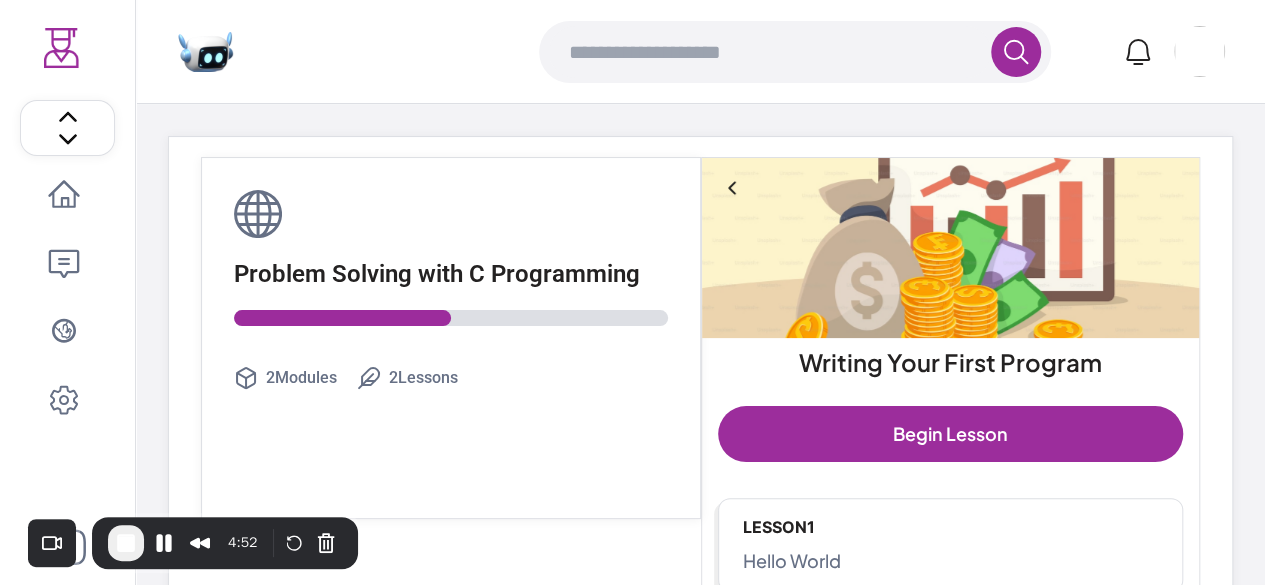 click 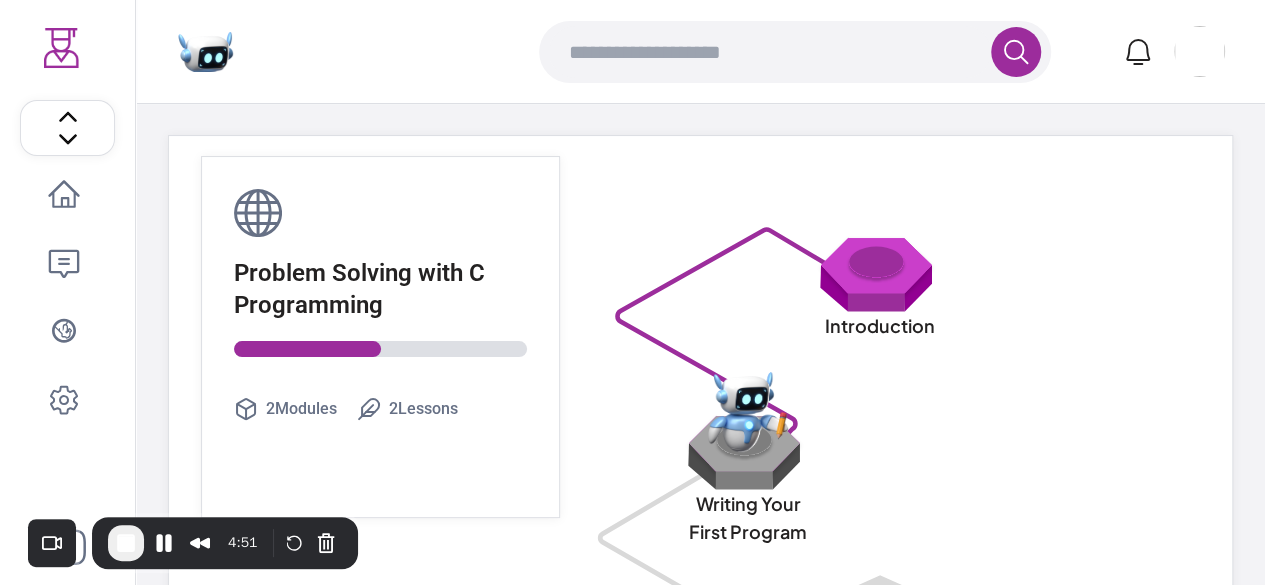 click 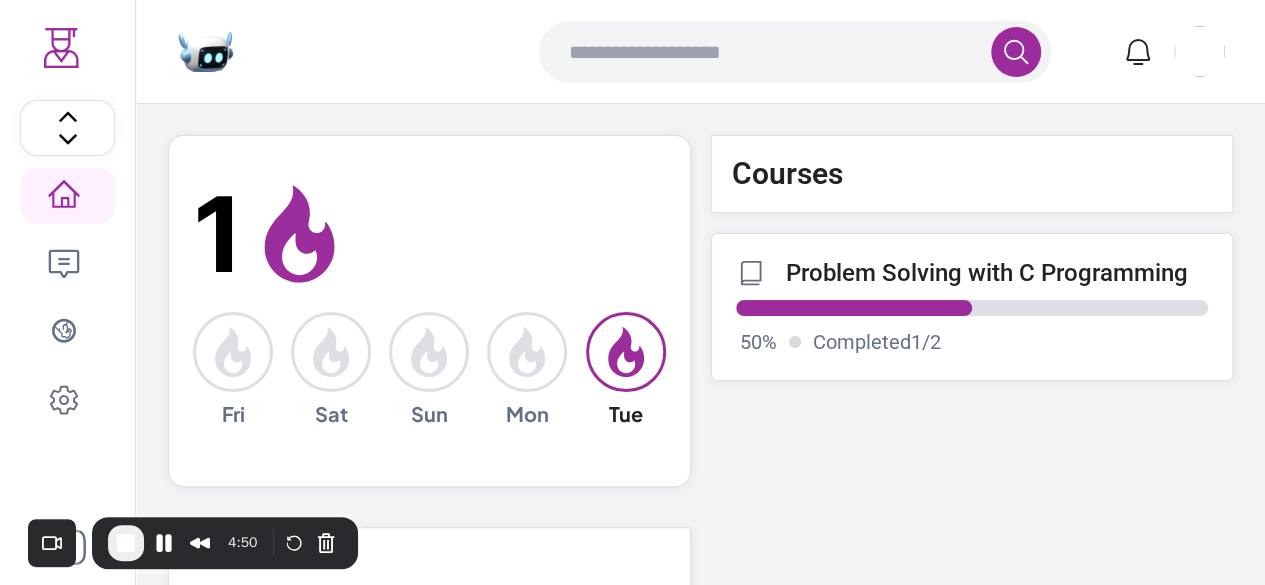 scroll, scrollTop: 0, scrollLeft: 0, axis: both 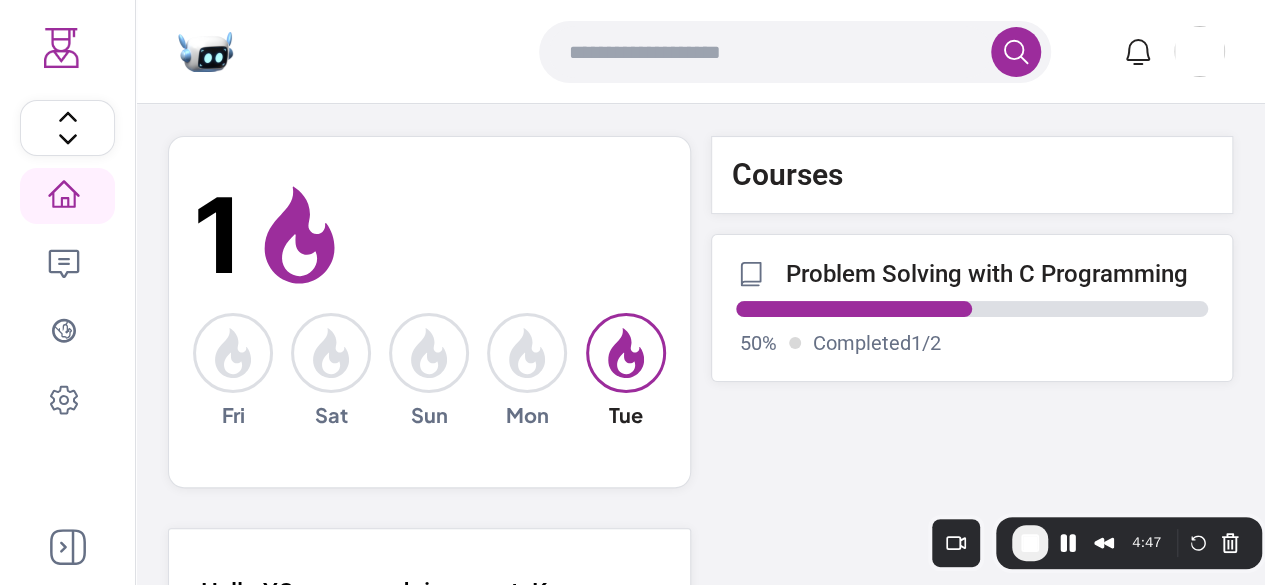 drag, startPoint x: 262, startPoint y: 529, endPoint x: 1168, endPoint y: 560, distance: 906.5302 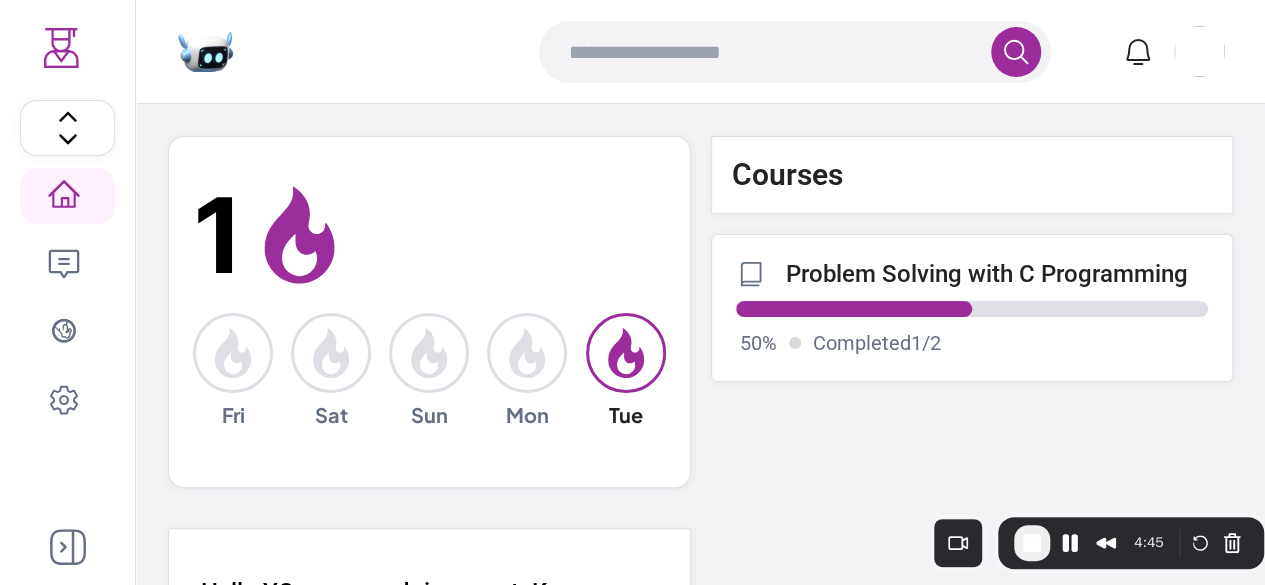 click 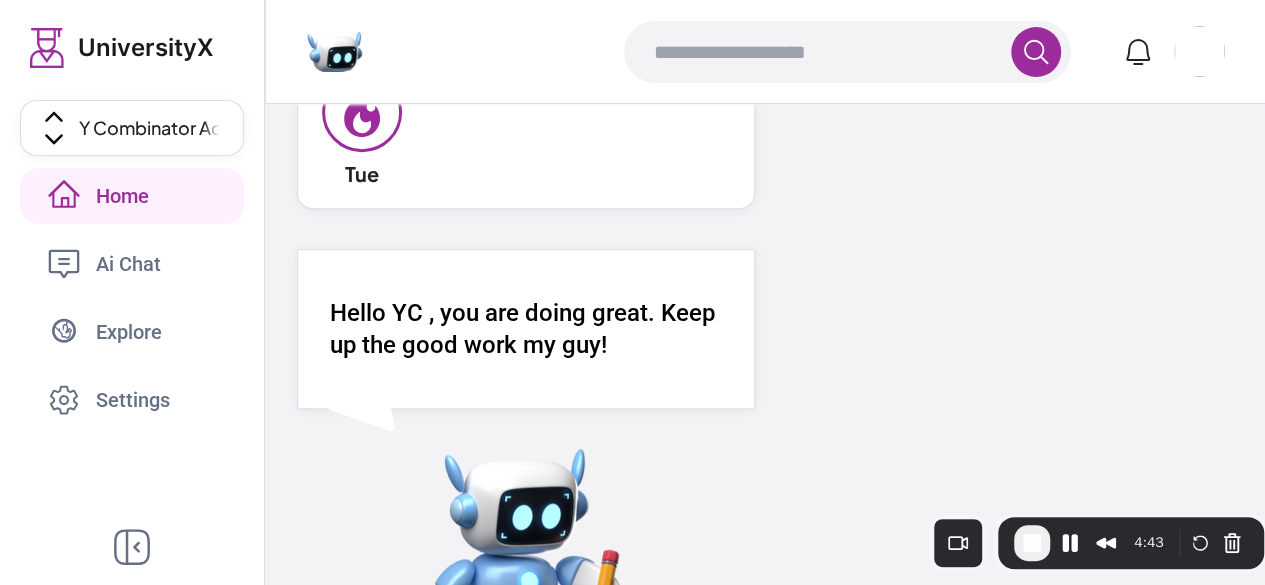scroll, scrollTop: 464, scrollLeft: 0, axis: vertical 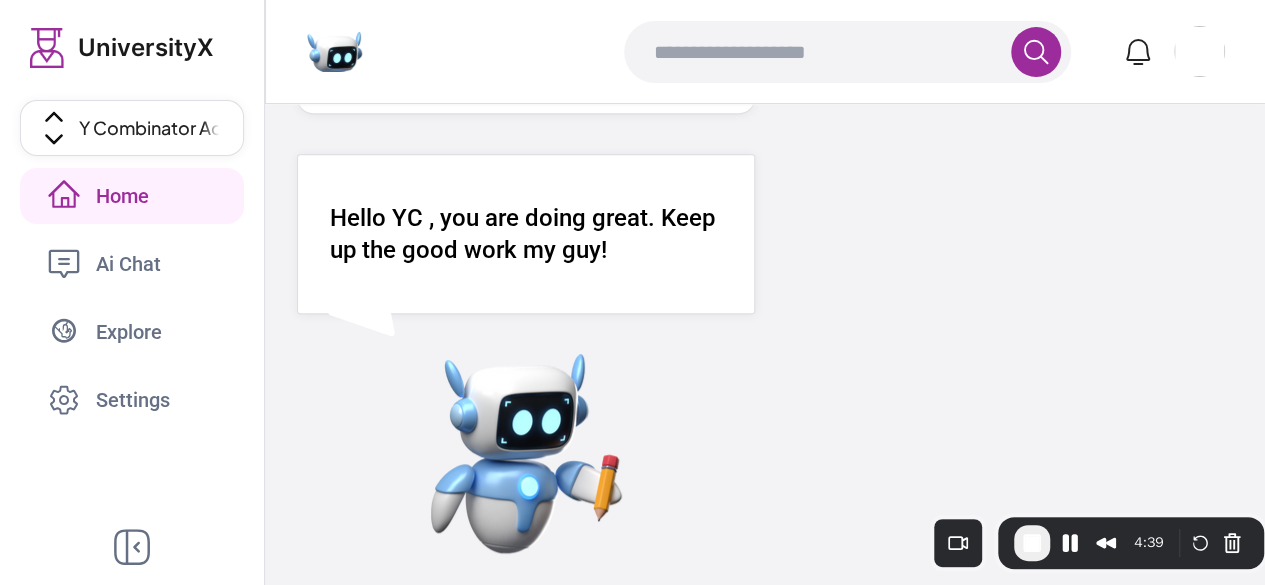 click on "Ai Chat" at bounding box center (136, 264) 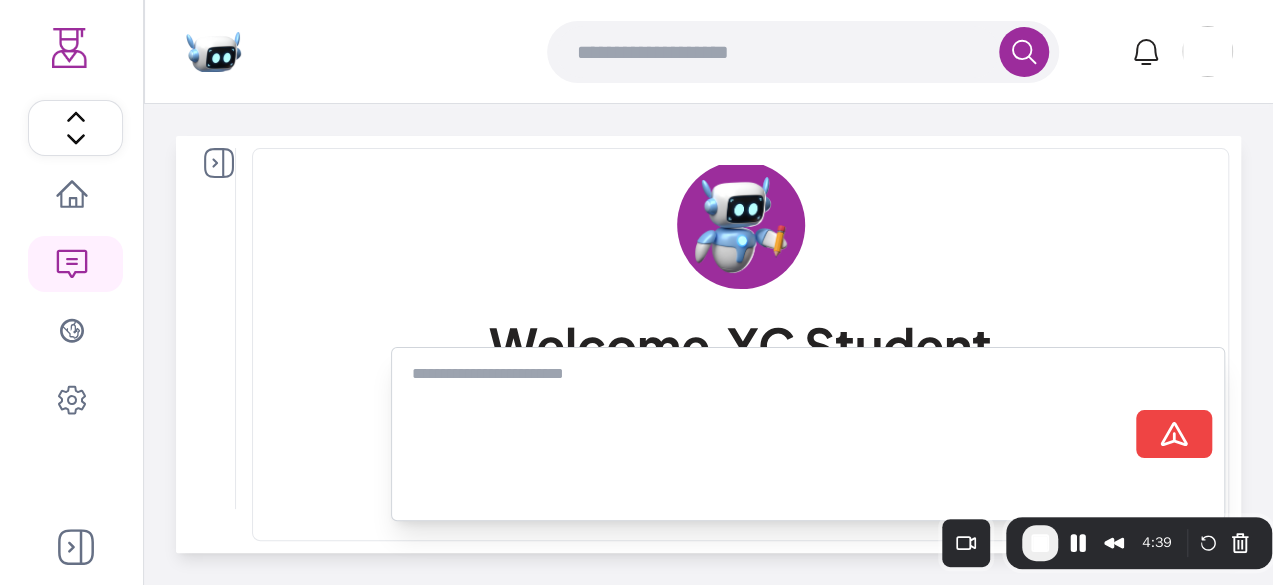 scroll, scrollTop: 0, scrollLeft: 0, axis: both 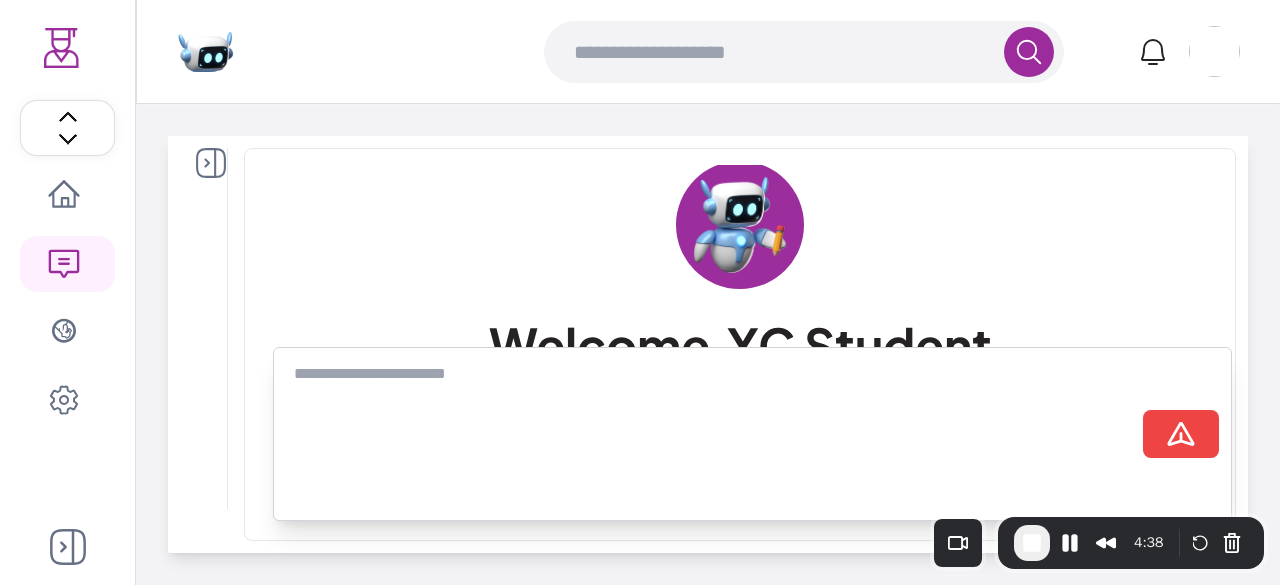 click 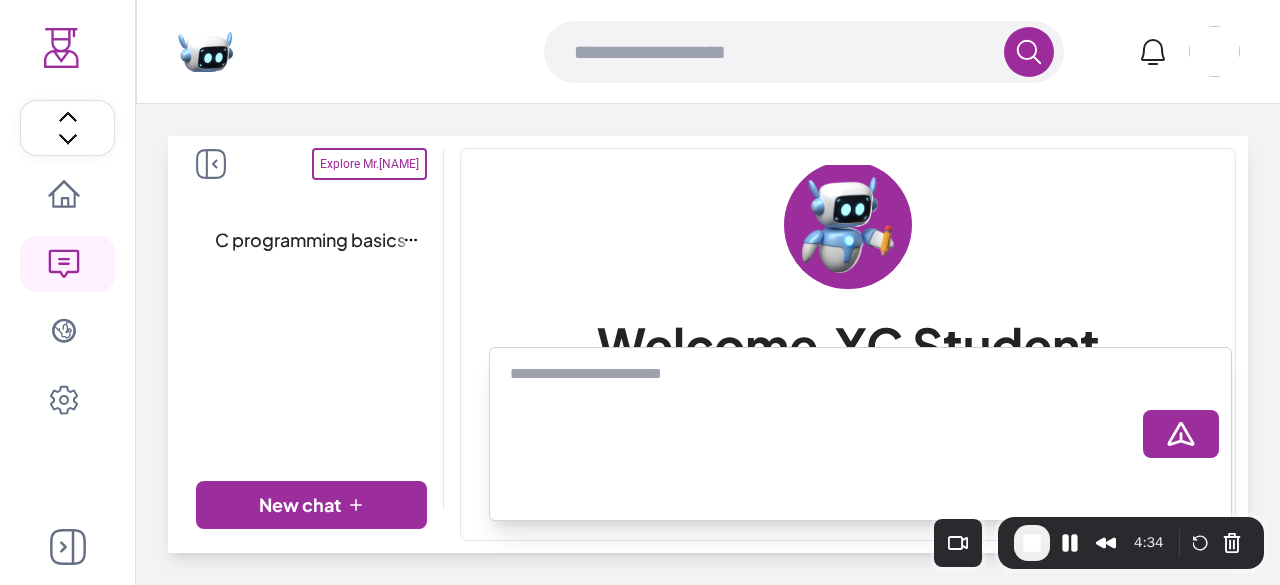 click on "Inquiry about C programming basics" at bounding box center [253, 240] 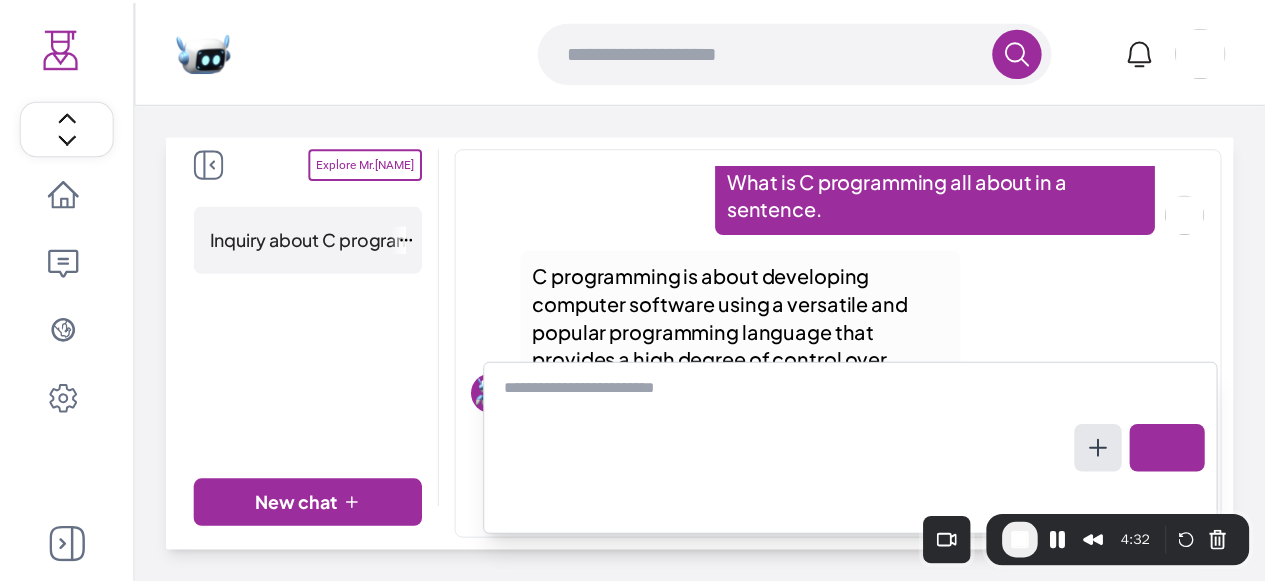 scroll, scrollTop: 0, scrollLeft: 0, axis: both 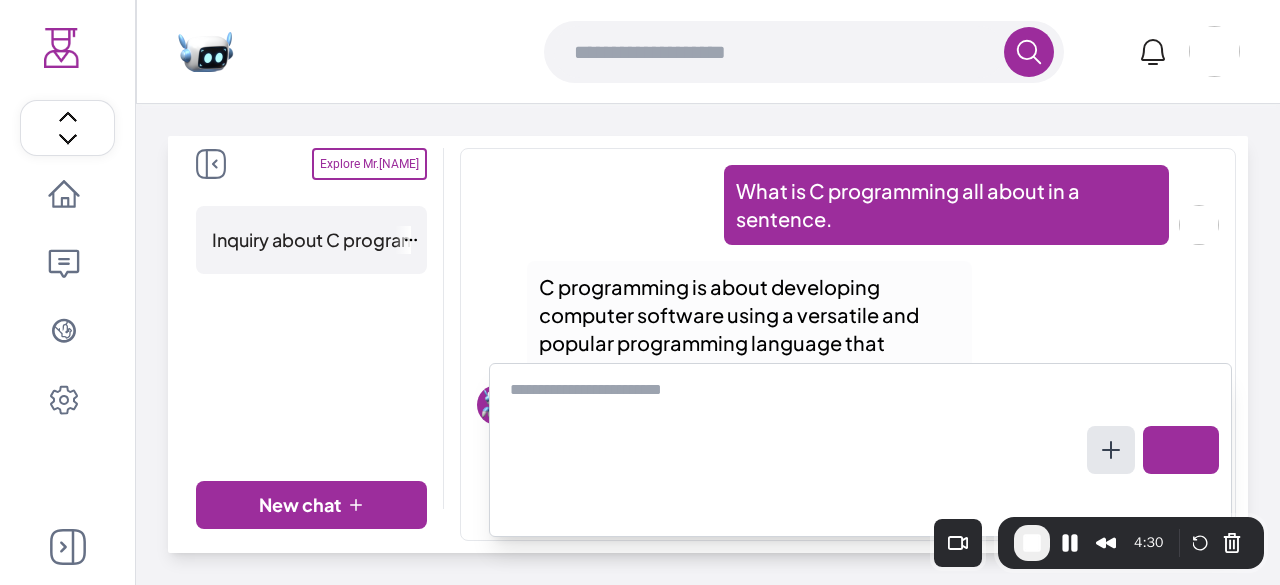 click 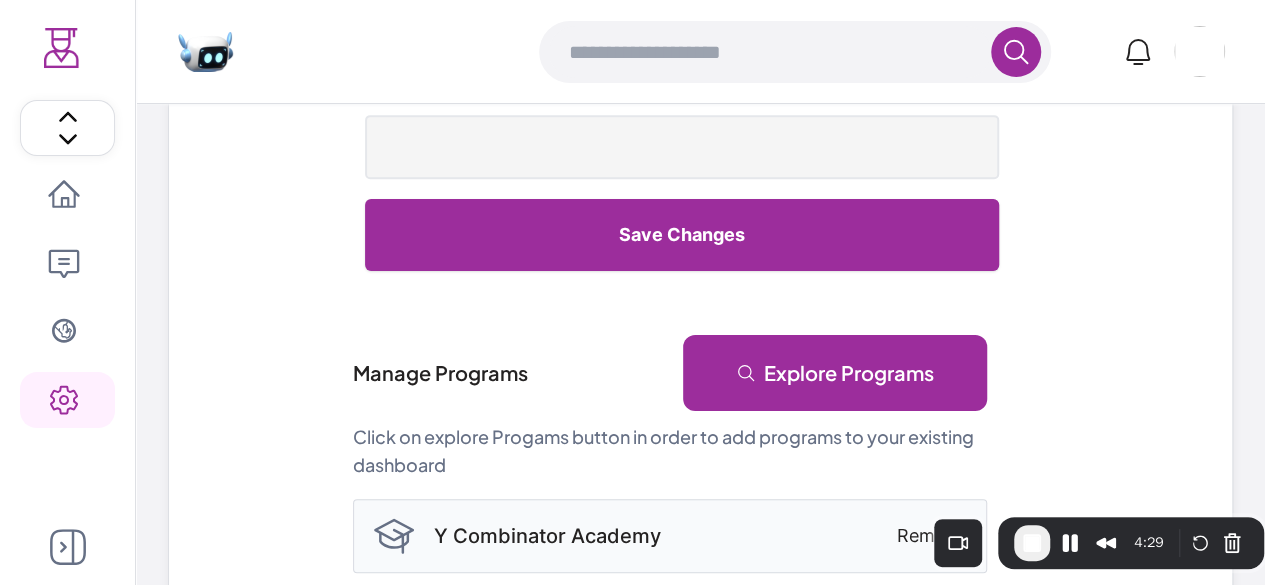 scroll, scrollTop: 509, scrollLeft: 0, axis: vertical 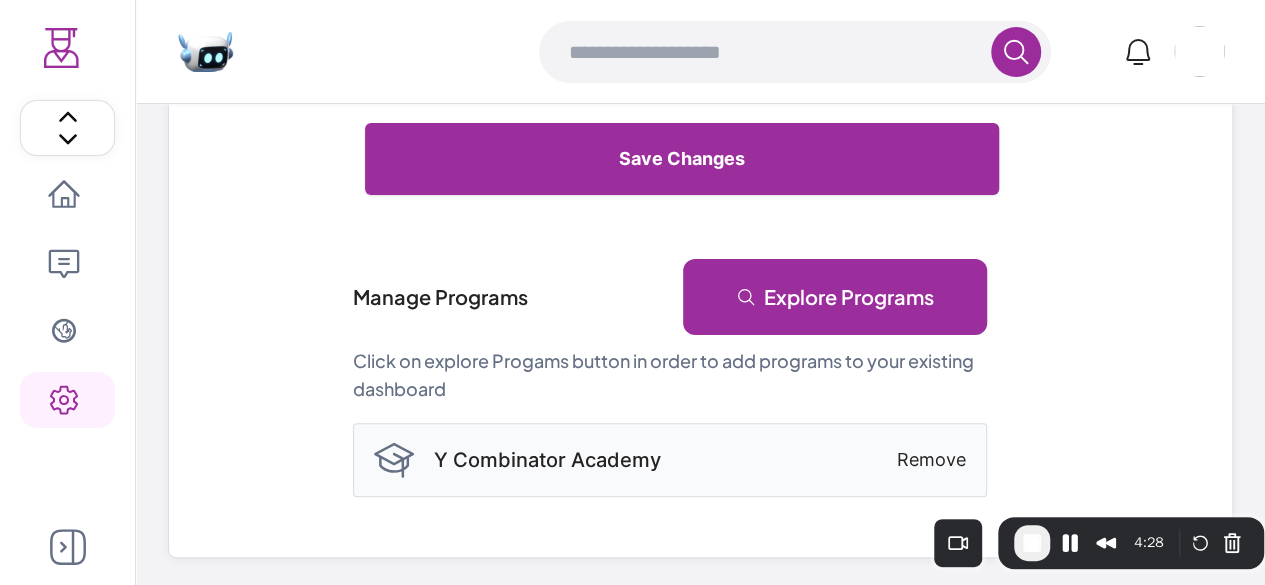 click on "Explore Programs" at bounding box center [835, 297] 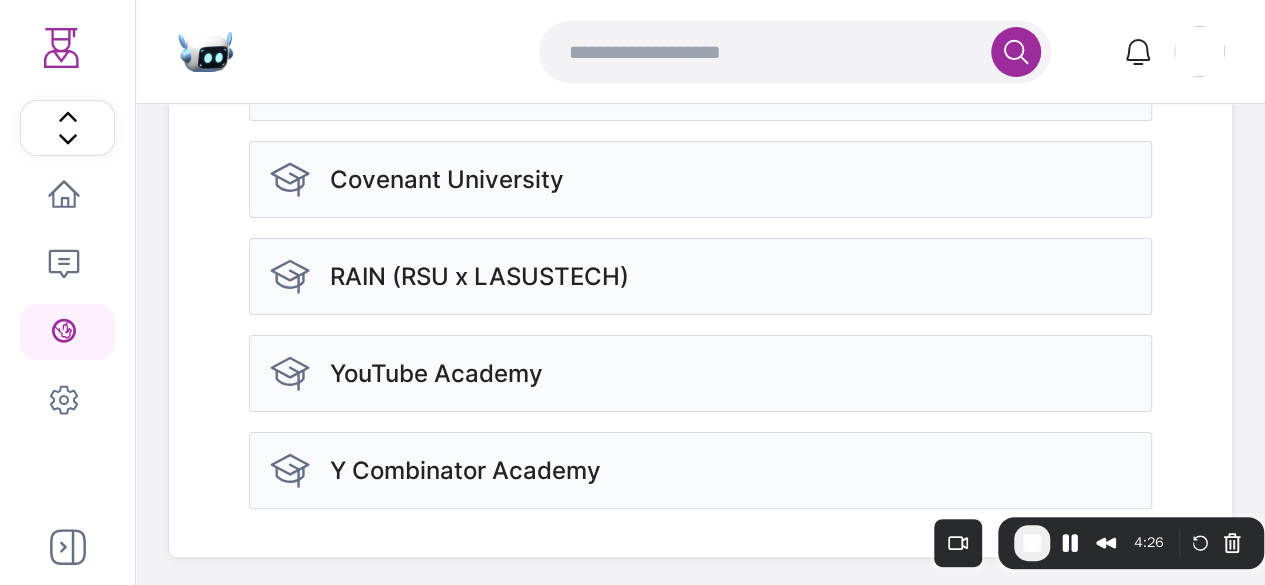 scroll, scrollTop: 0, scrollLeft: 0, axis: both 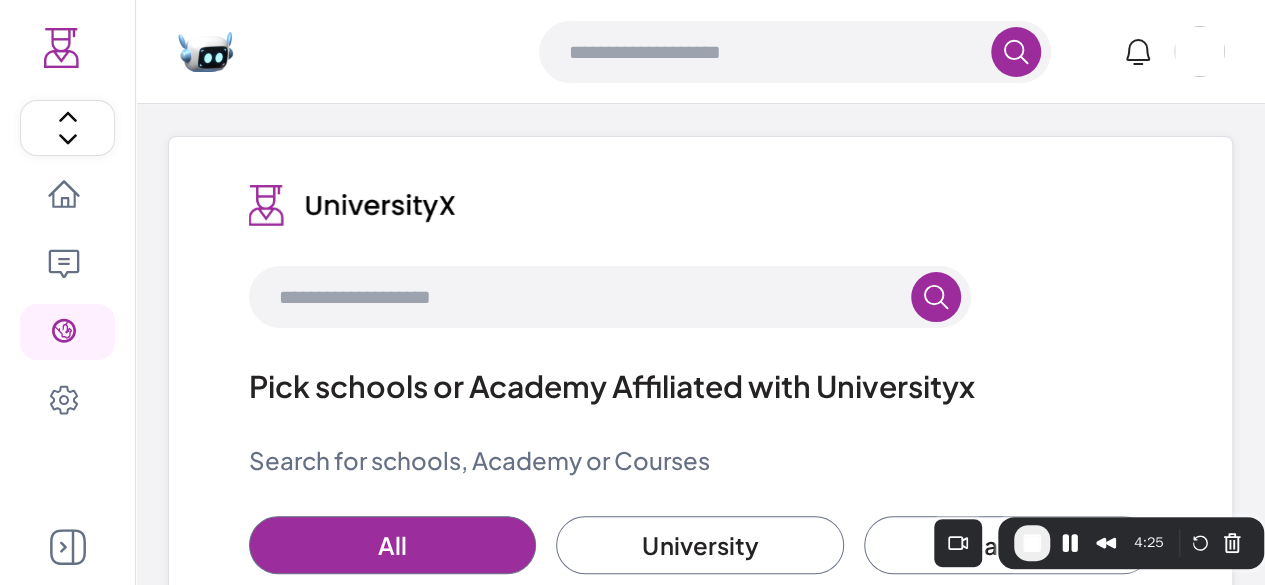 click 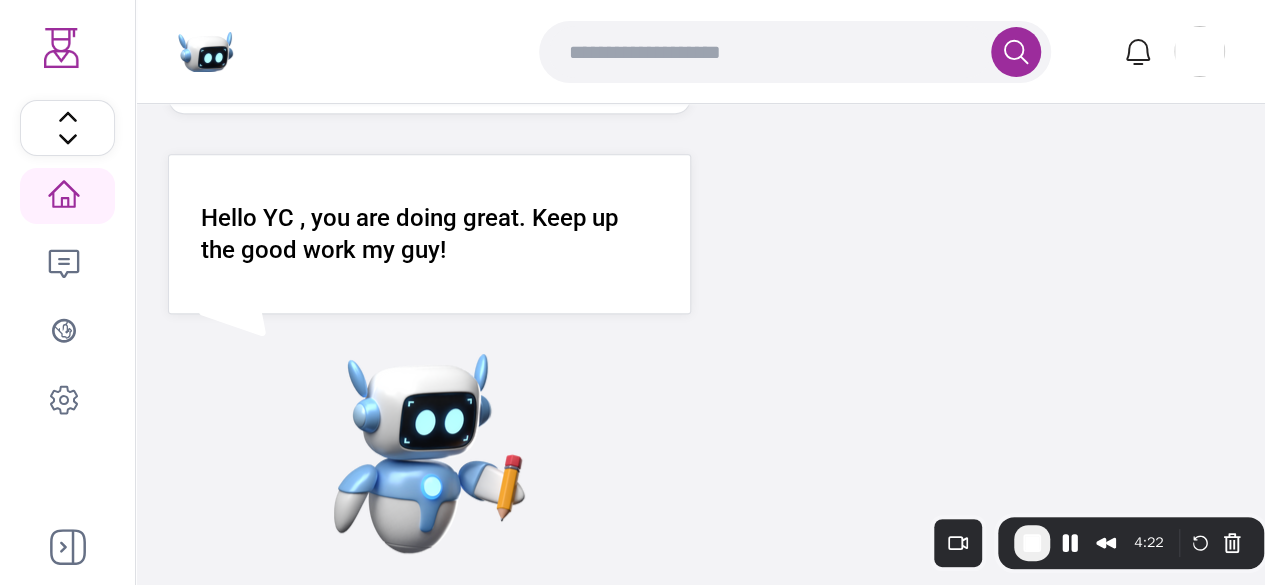 scroll, scrollTop: 0, scrollLeft: 0, axis: both 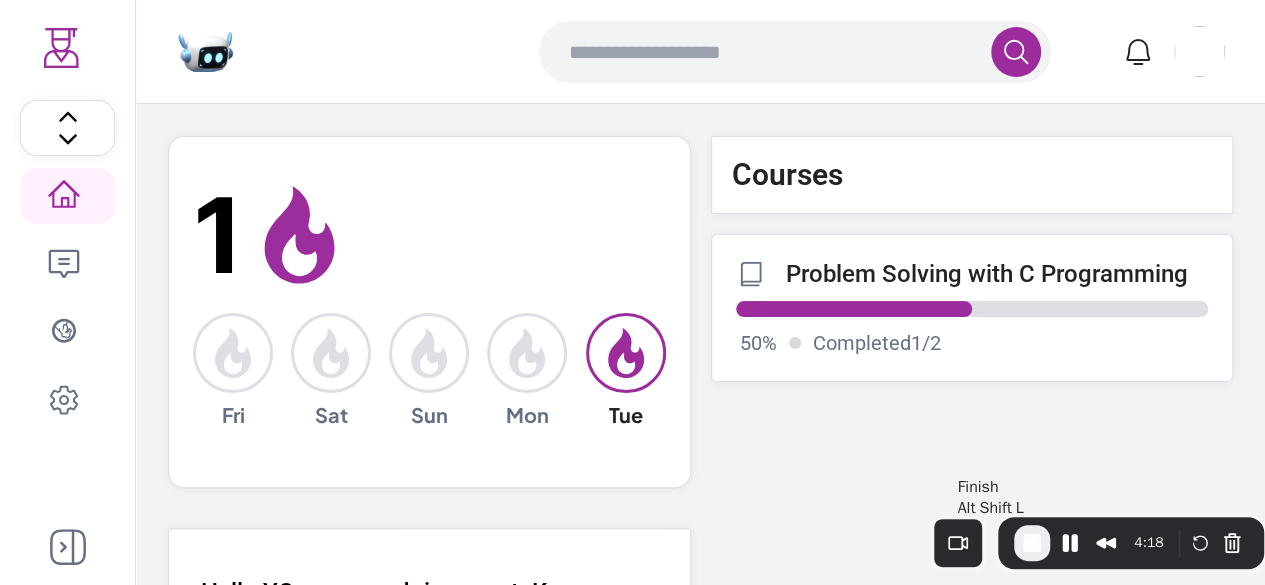 click at bounding box center [1032, 543] 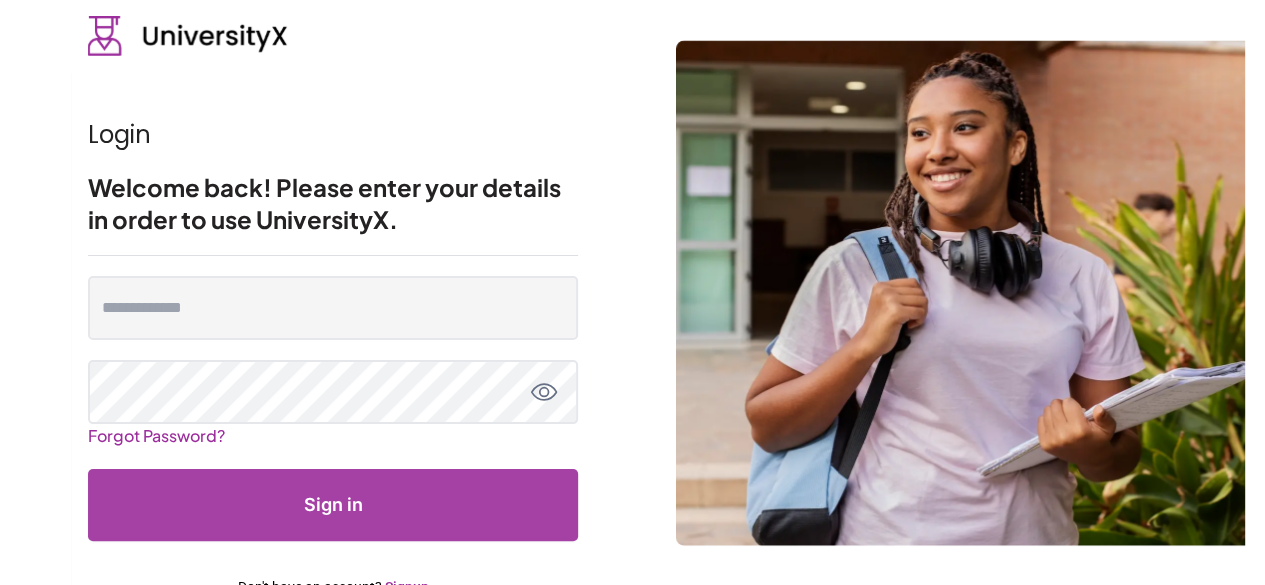 scroll, scrollTop: 0, scrollLeft: 0, axis: both 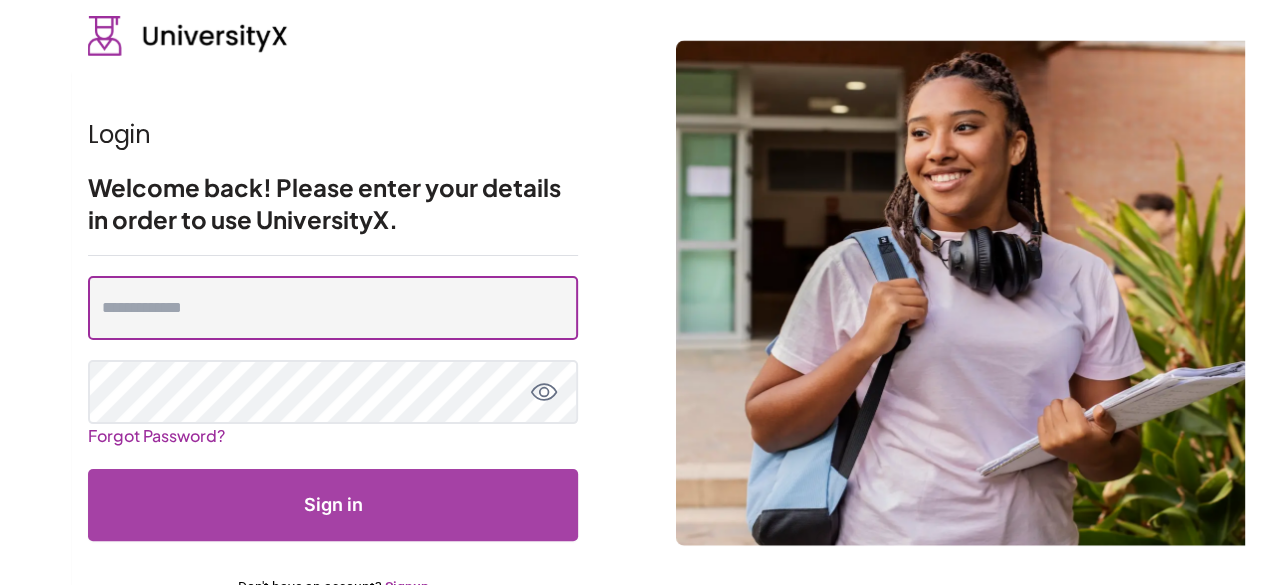 type on "**********" 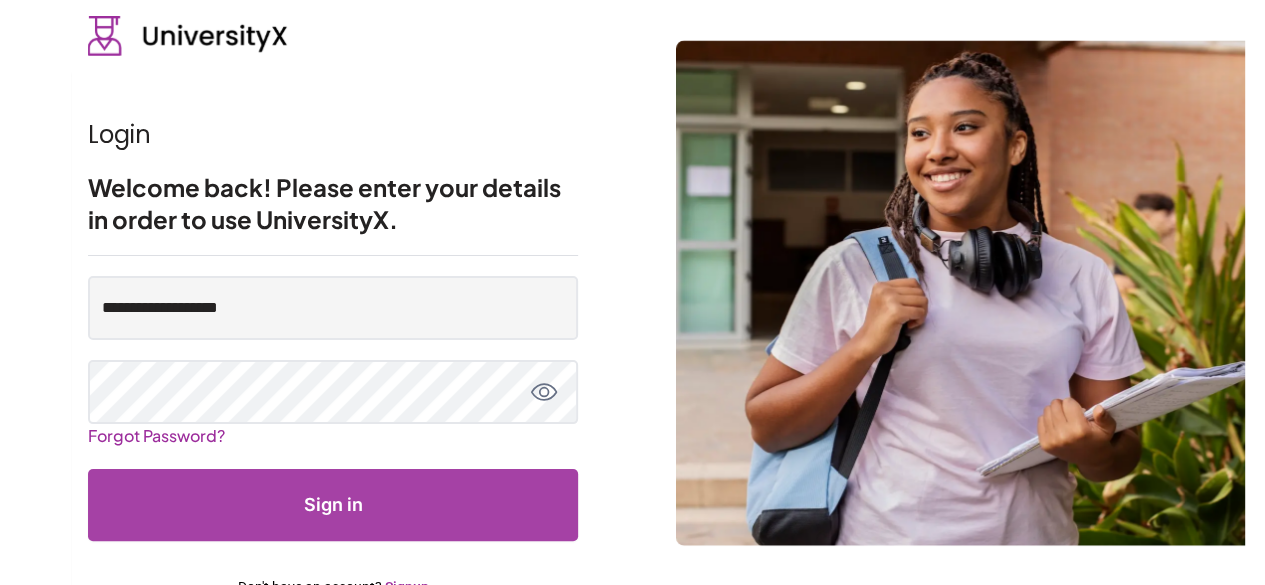 click 